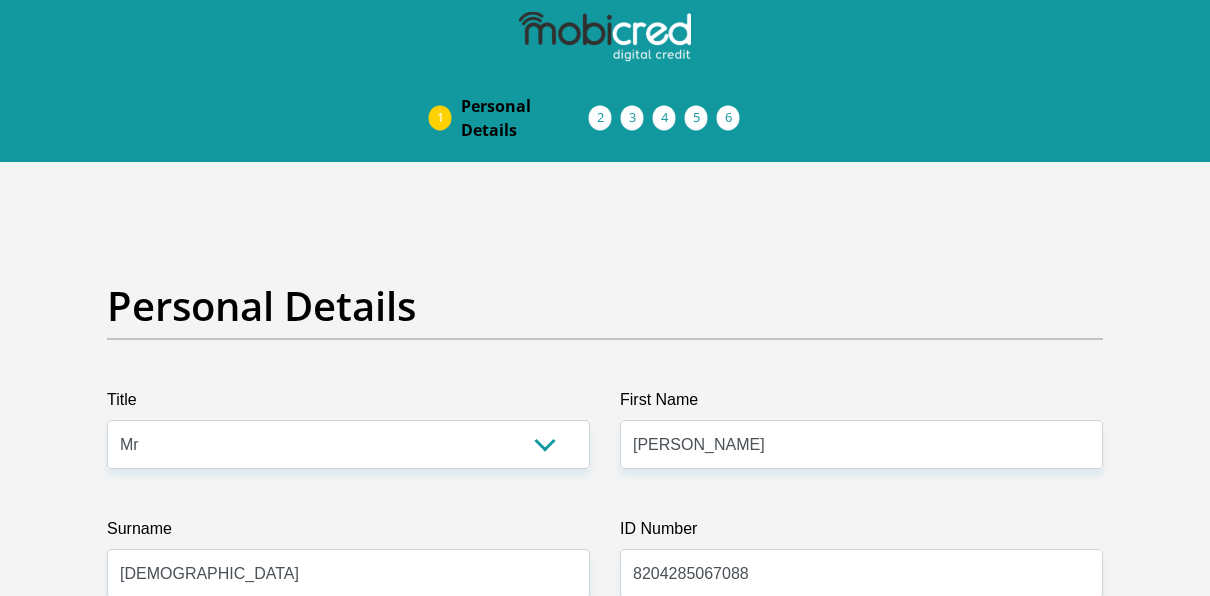 select on "Mr" 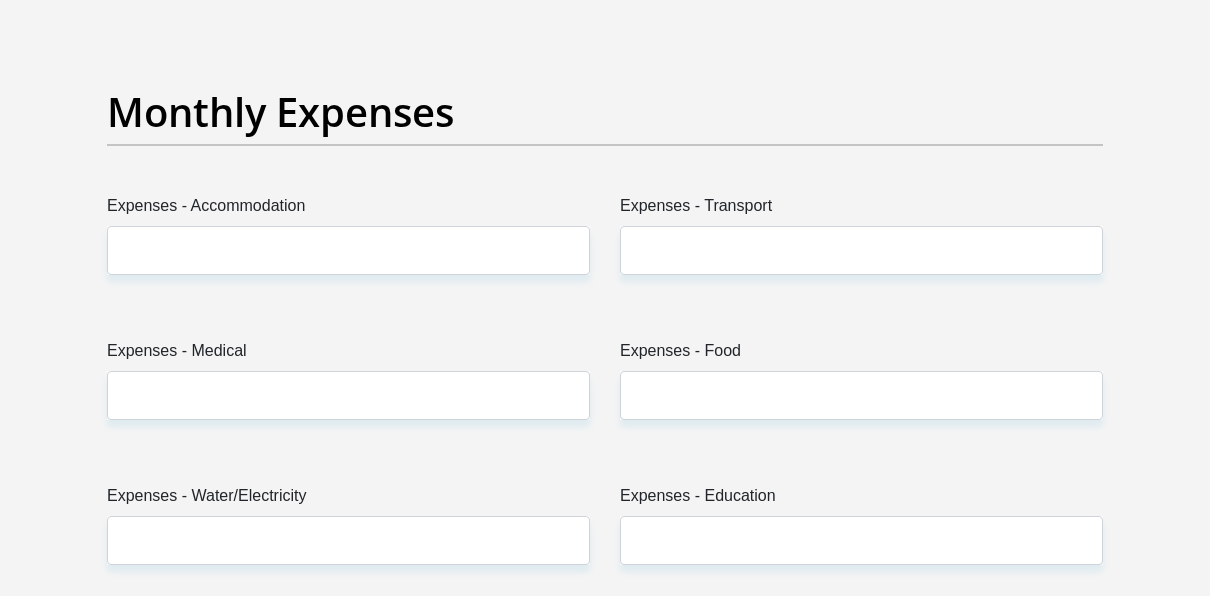 scroll, scrollTop: 3014, scrollLeft: 0, axis: vertical 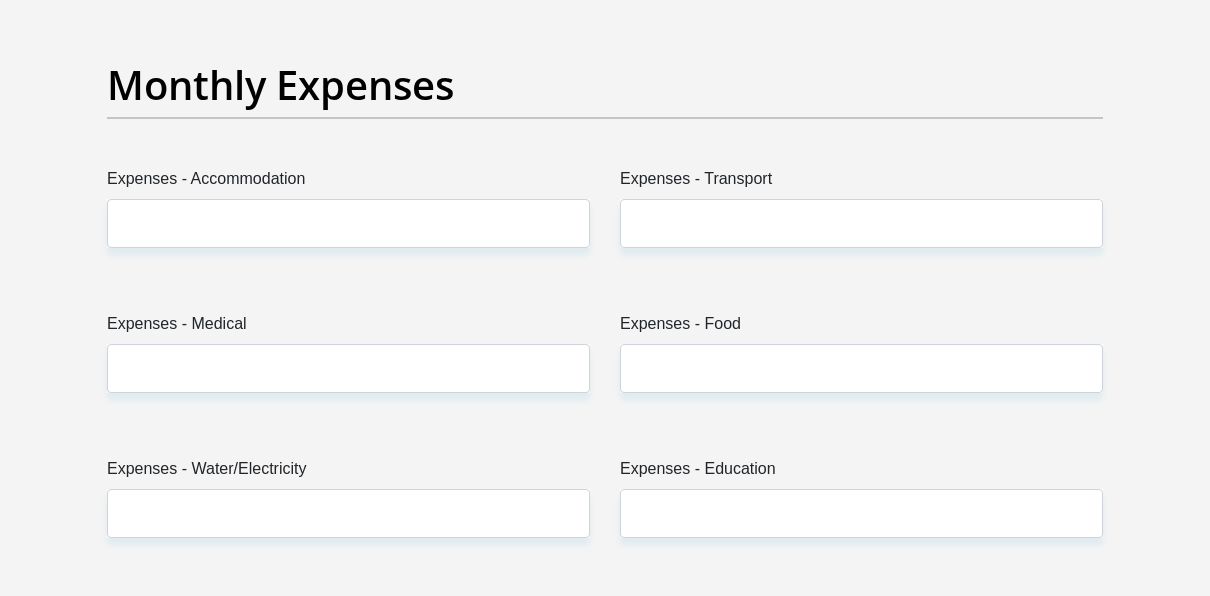 type on "35600" 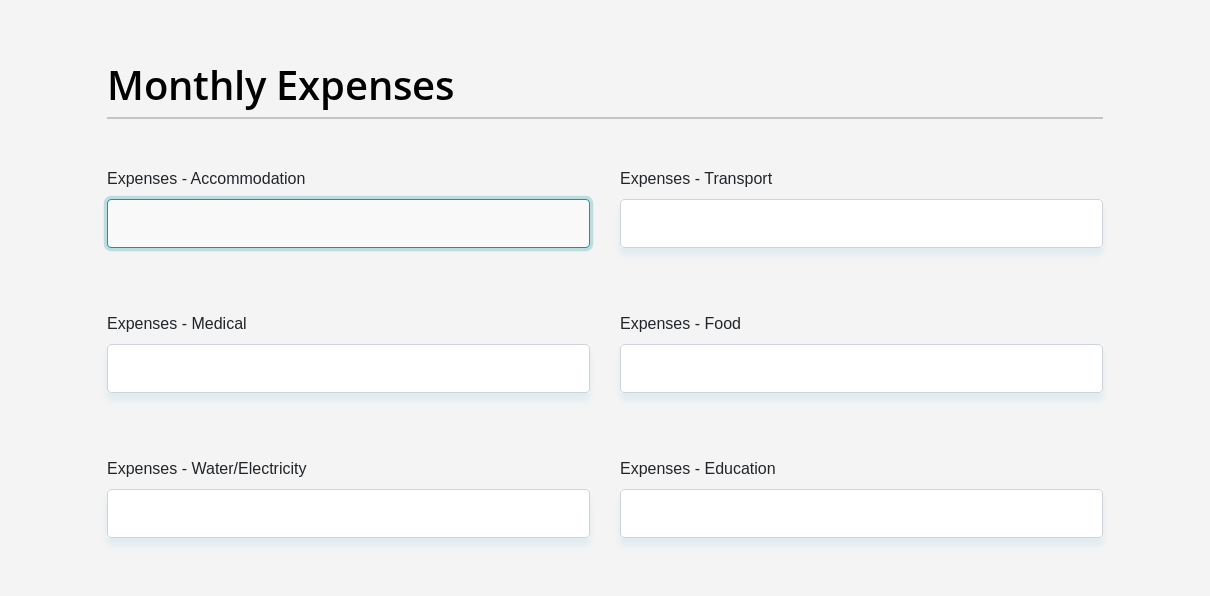 click on "Expenses - Accommodation" at bounding box center [348, 223] 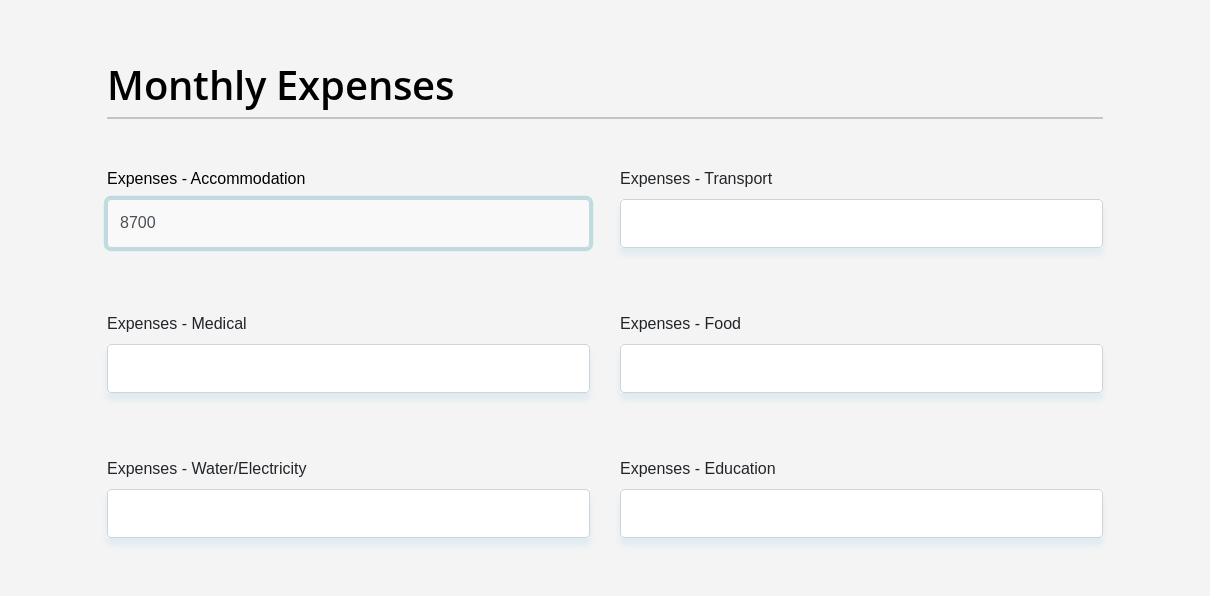 type on "8700" 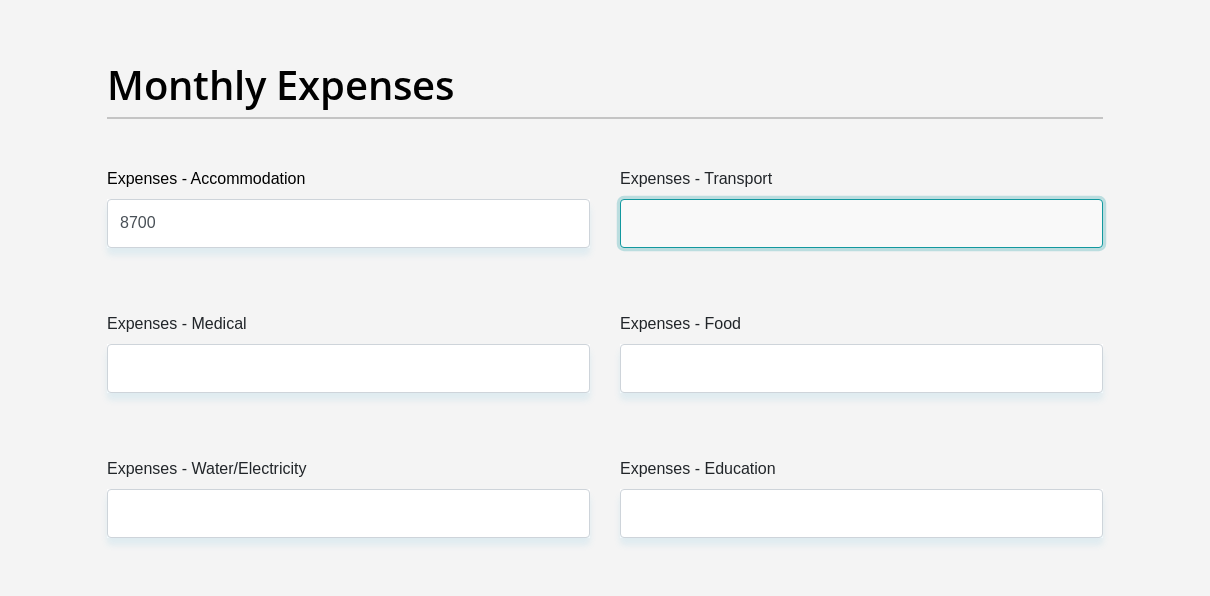 click on "Expenses - Transport" at bounding box center [861, 223] 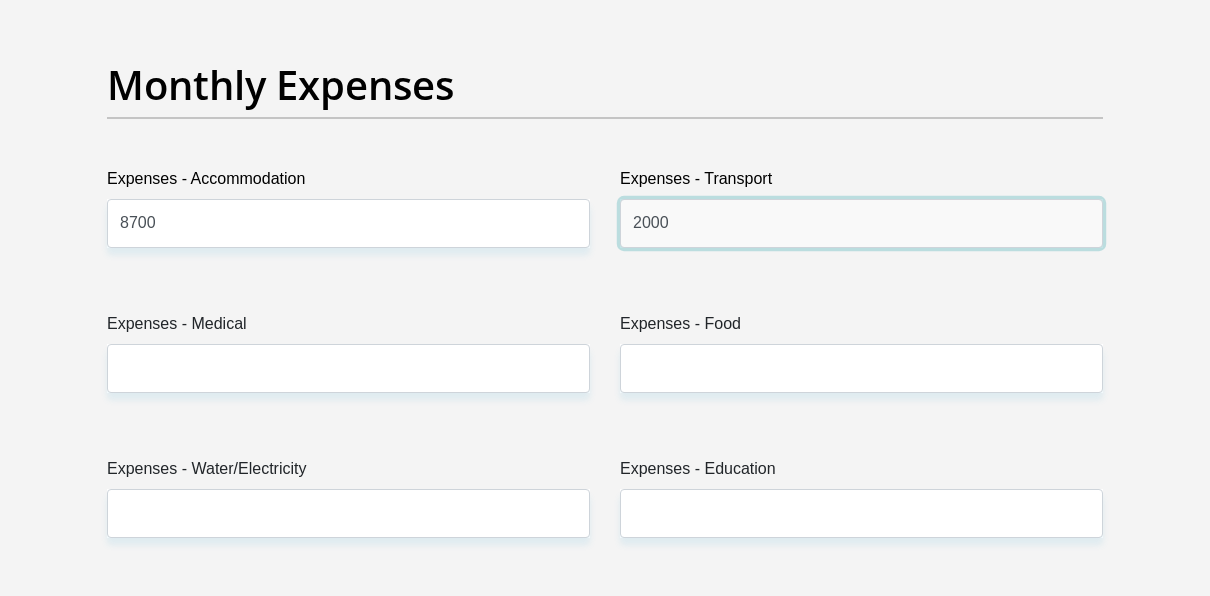 type on "2000" 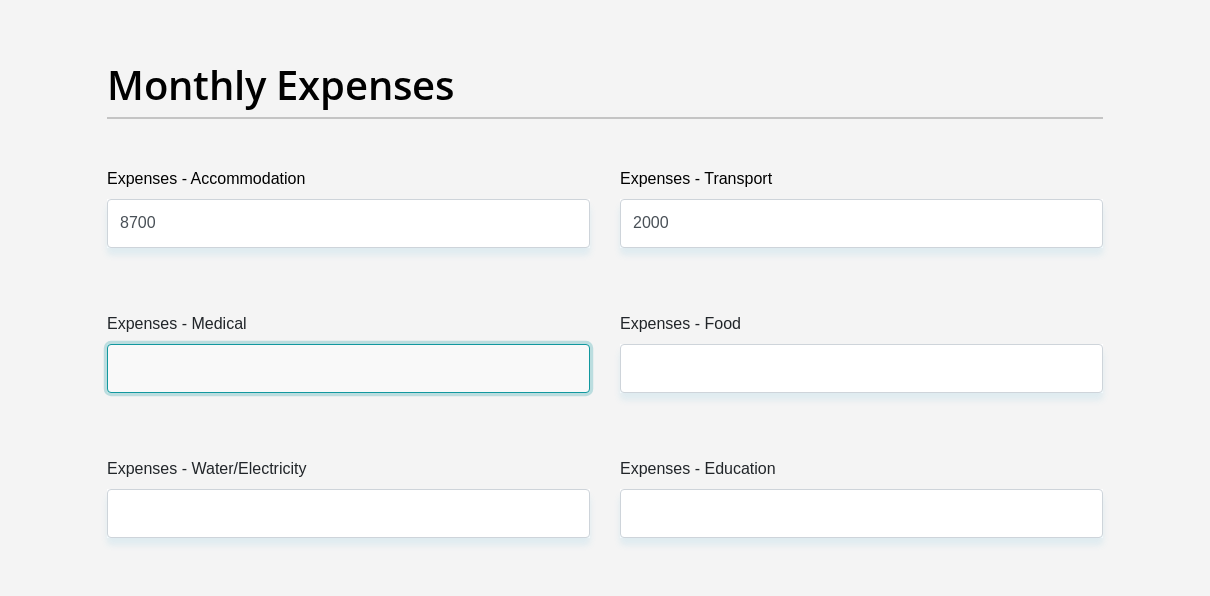 click on "Expenses - Medical" at bounding box center [348, 368] 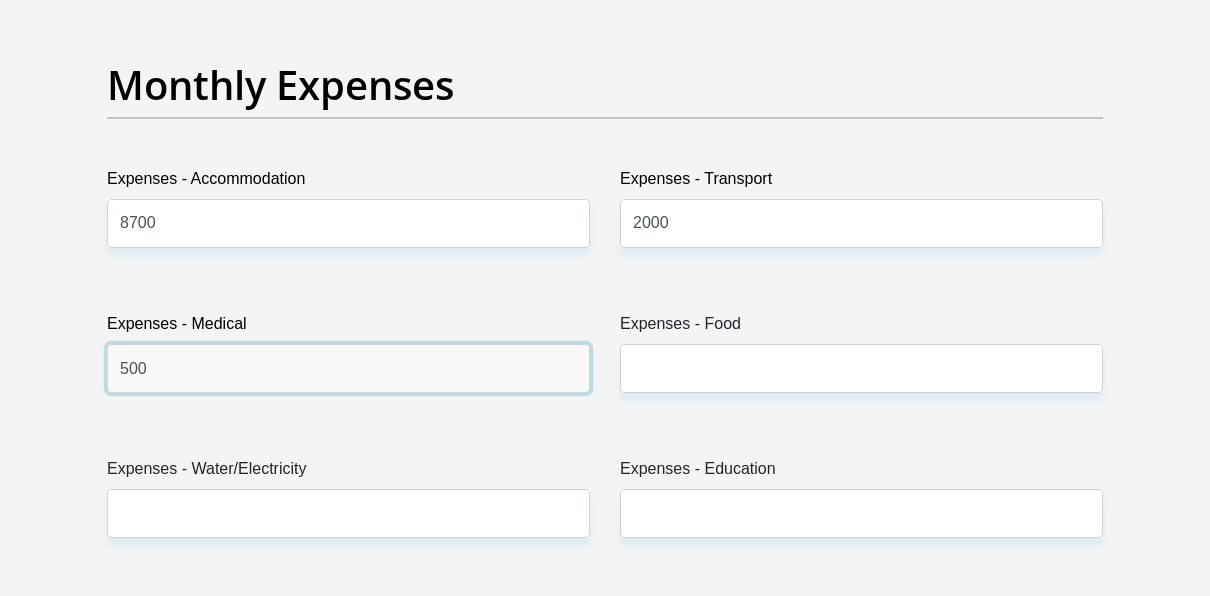 type on "500" 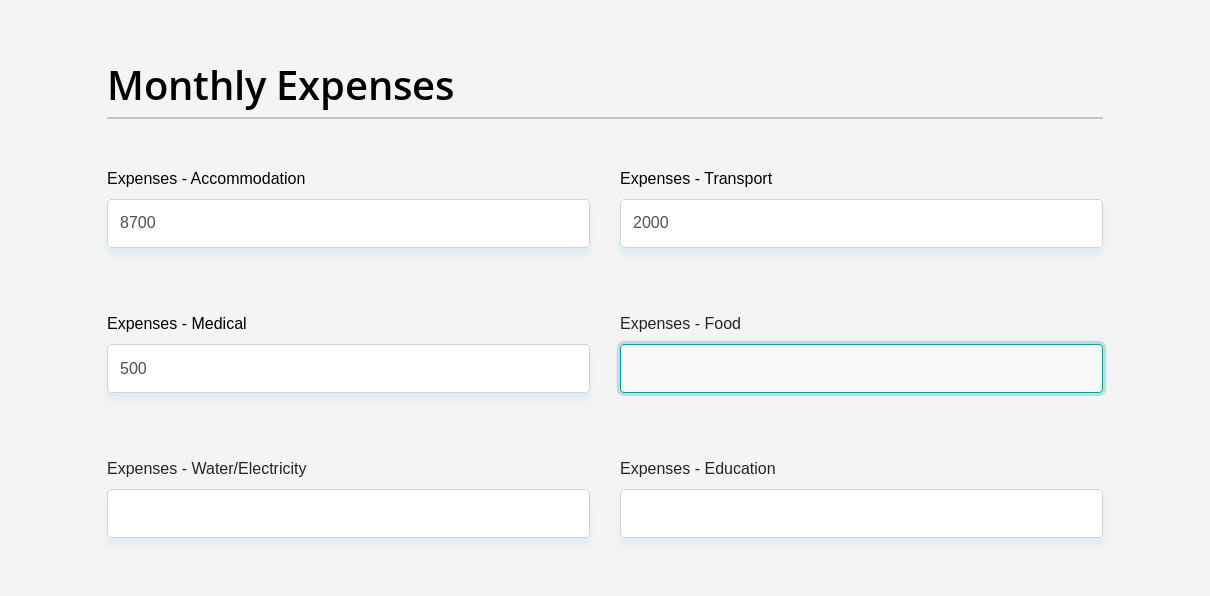 click on "Expenses - Food" at bounding box center (861, 368) 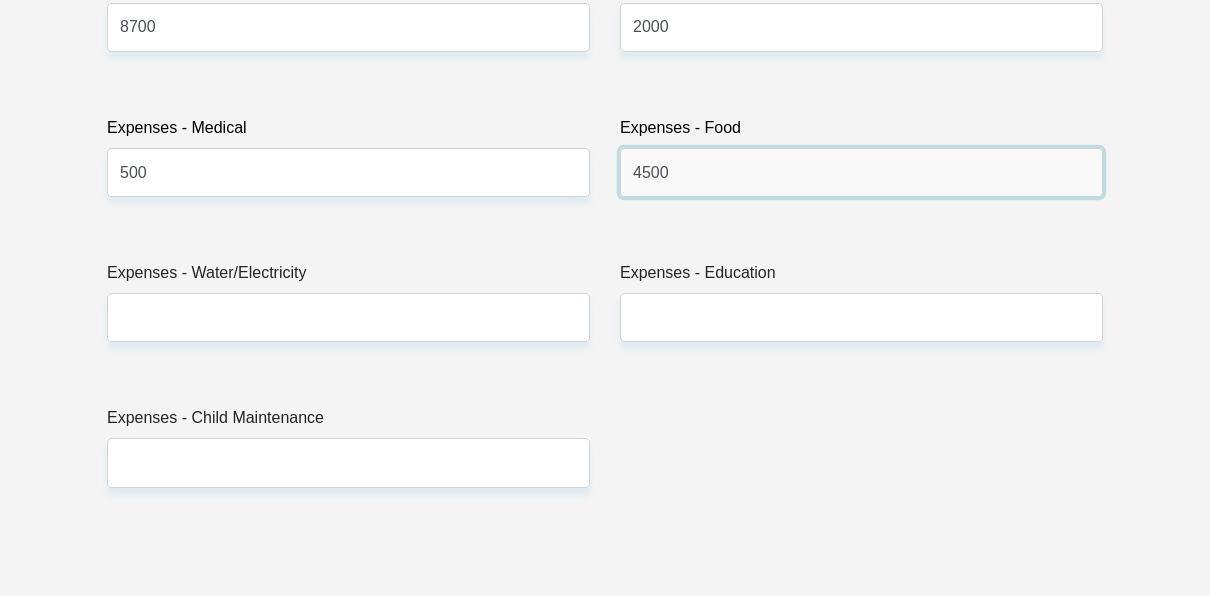 scroll, scrollTop: 3183, scrollLeft: 0, axis: vertical 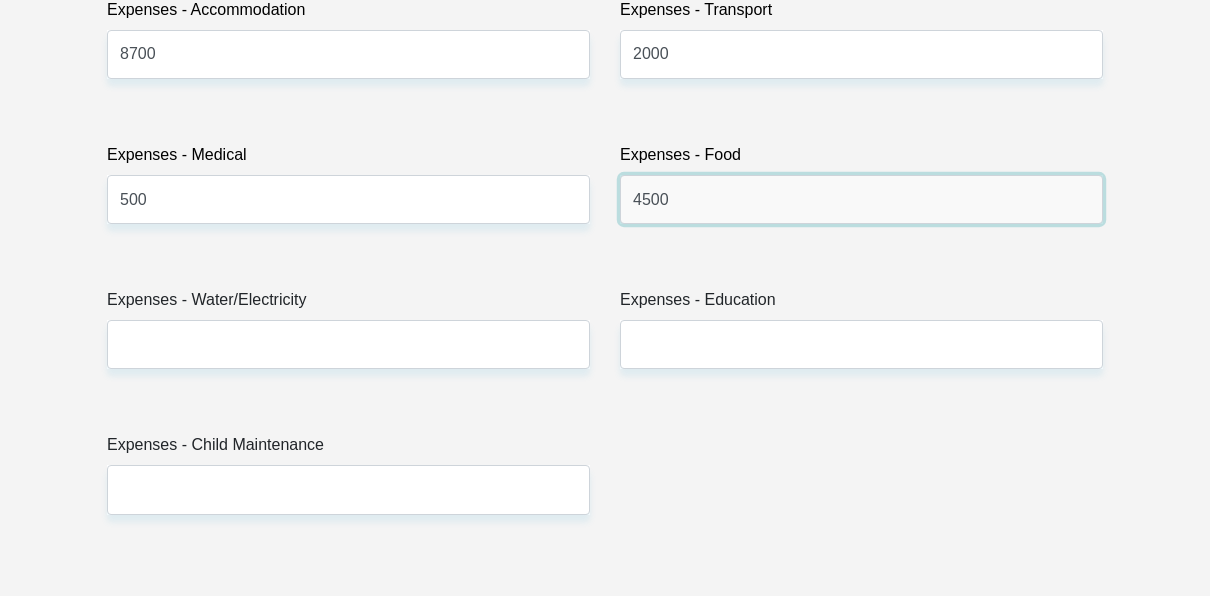 type on "4500" 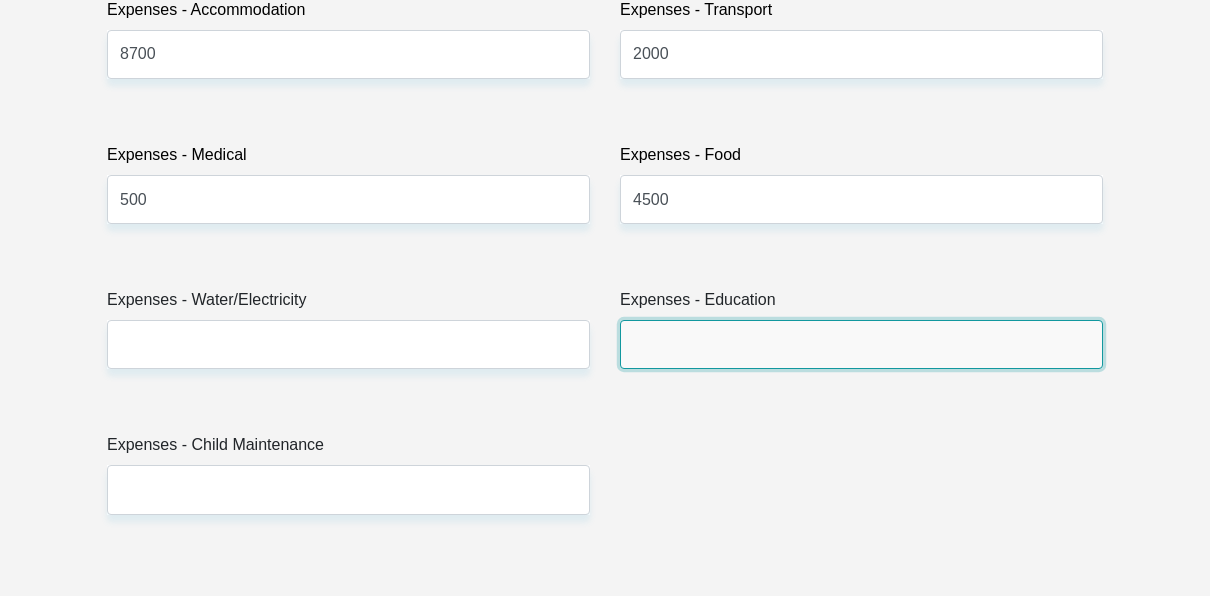 click on "Expenses - Education" at bounding box center (861, 344) 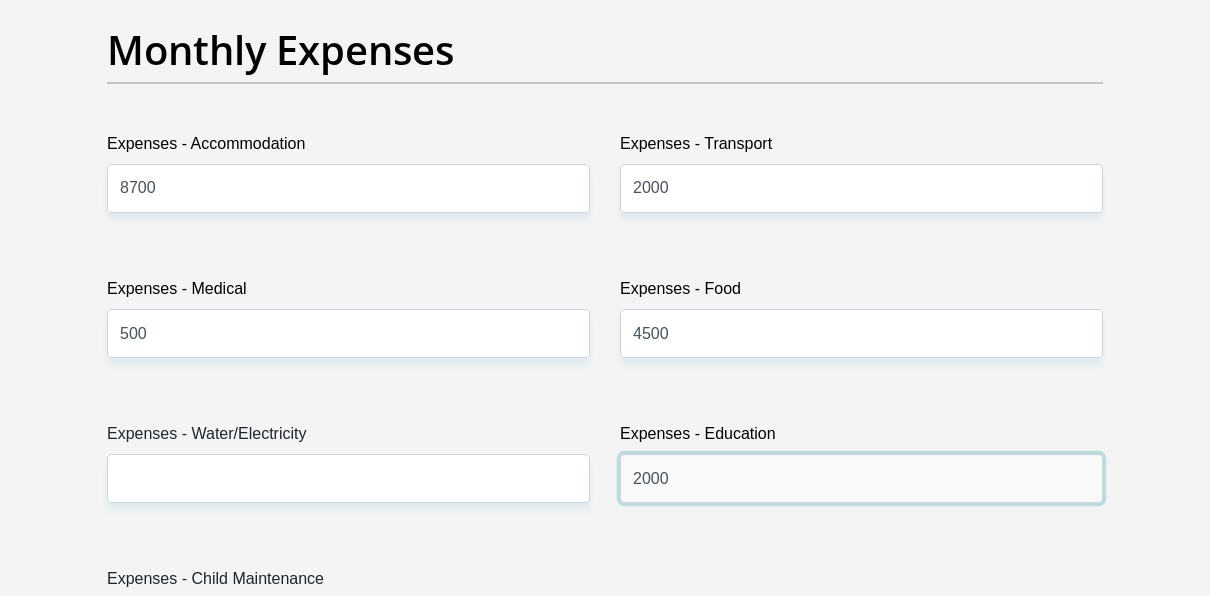 scroll, scrollTop: 3040, scrollLeft: 0, axis: vertical 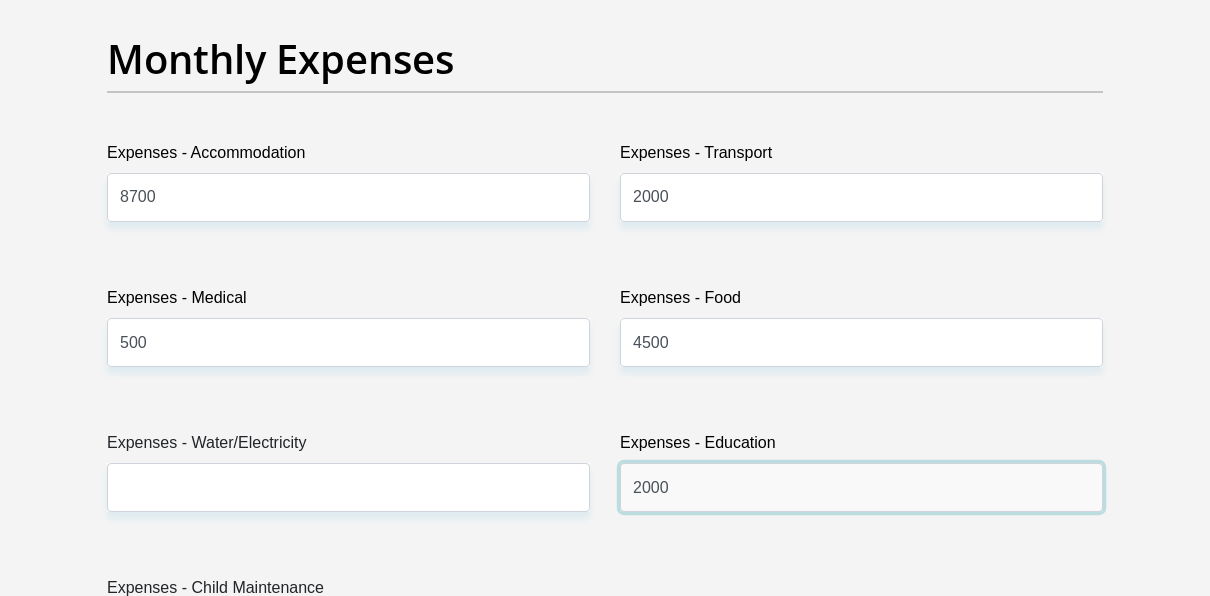 type on "2000" 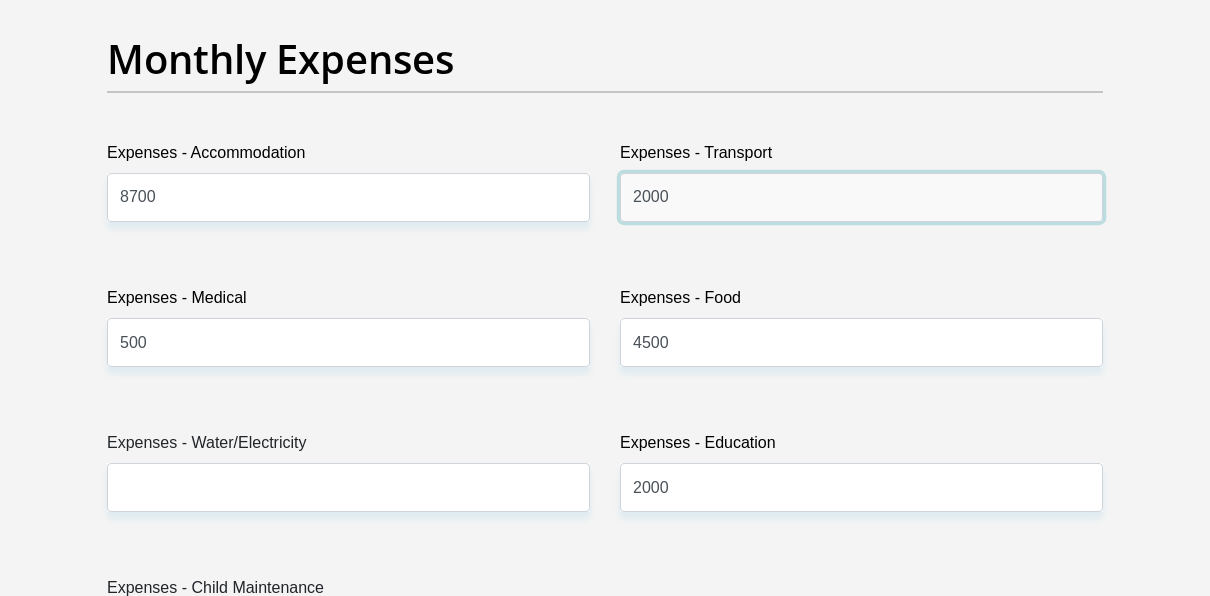 drag, startPoint x: 739, startPoint y: 195, endPoint x: 505, endPoint y: 180, distance: 234.48027 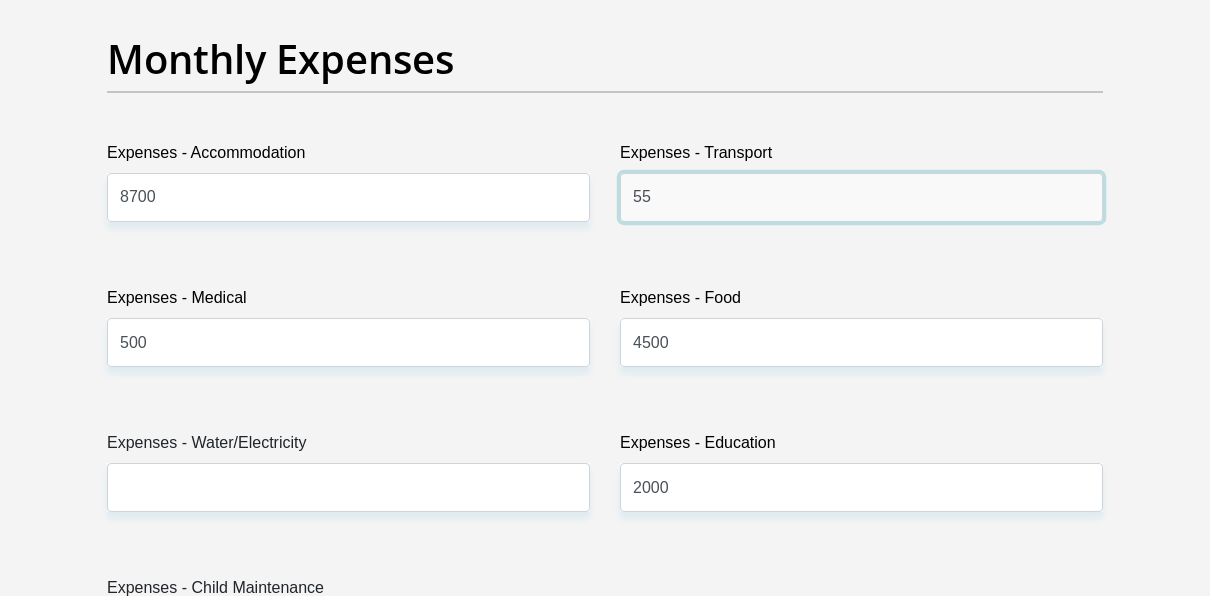 type on "5" 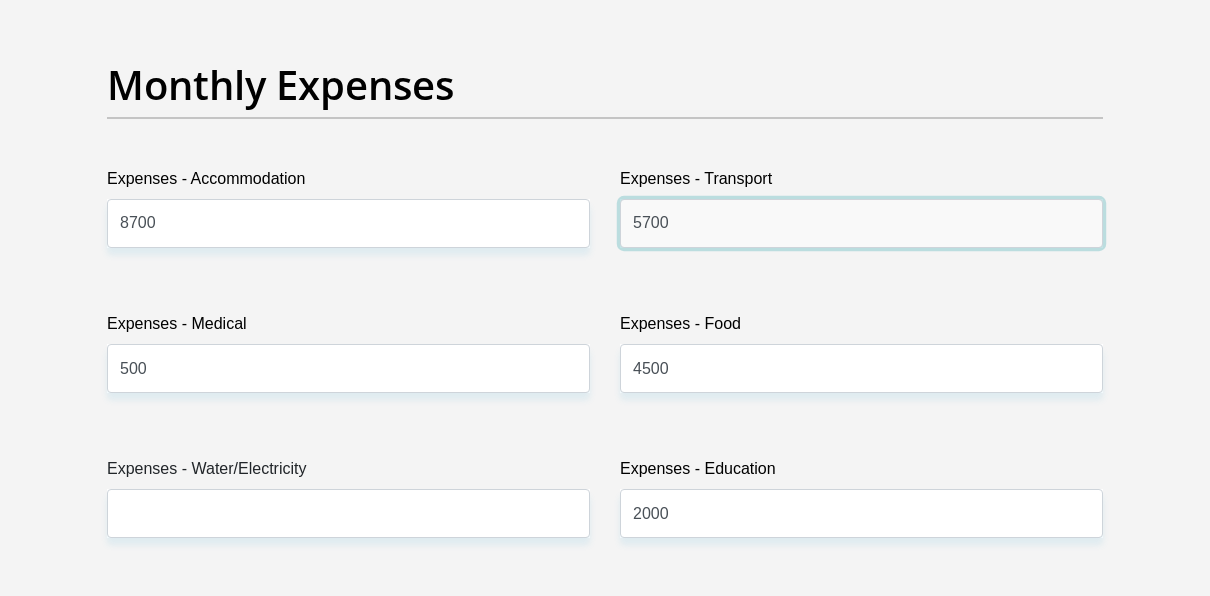 scroll, scrollTop: 3022, scrollLeft: 0, axis: vertical 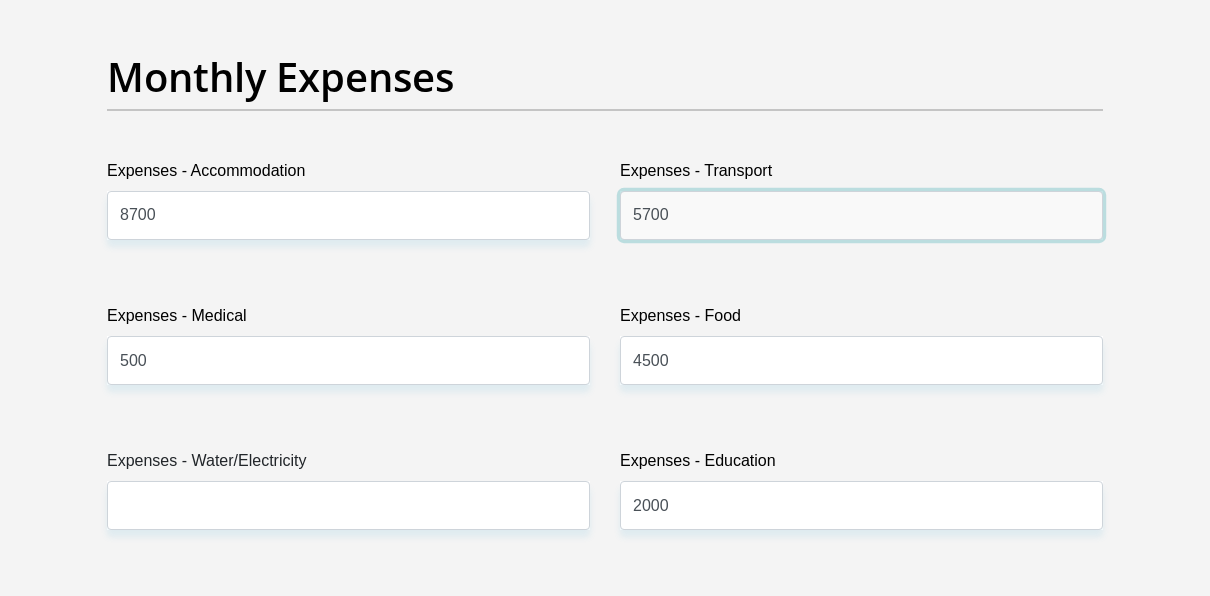 drag, startPoint x: 689, startPoint y: 214, endPoint x: 573, endPoint y: 210, distance: 116.06895 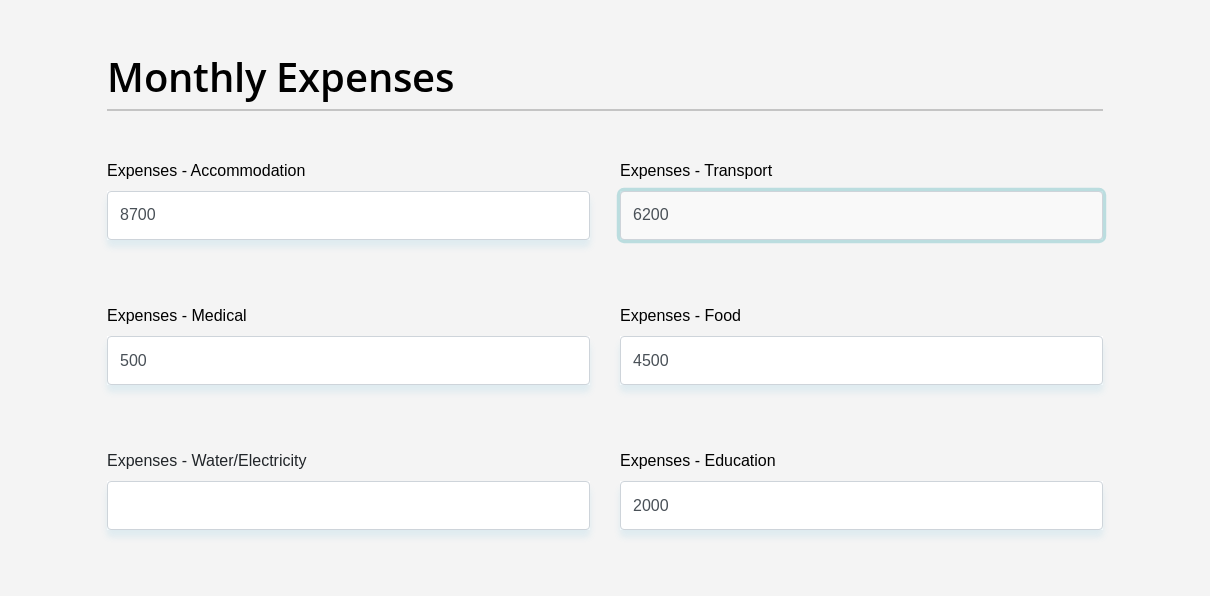 click on "6200" at bounding box center (861, 215) 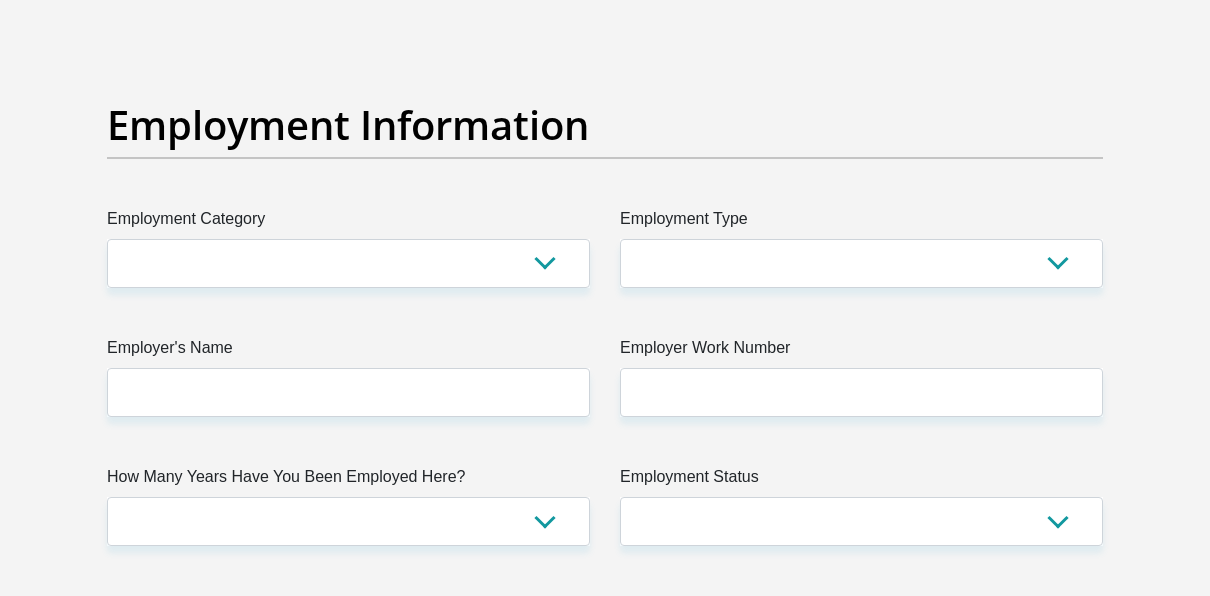 scroll, scrollTop: 3726, scrollLeft: 0, axis: vertical 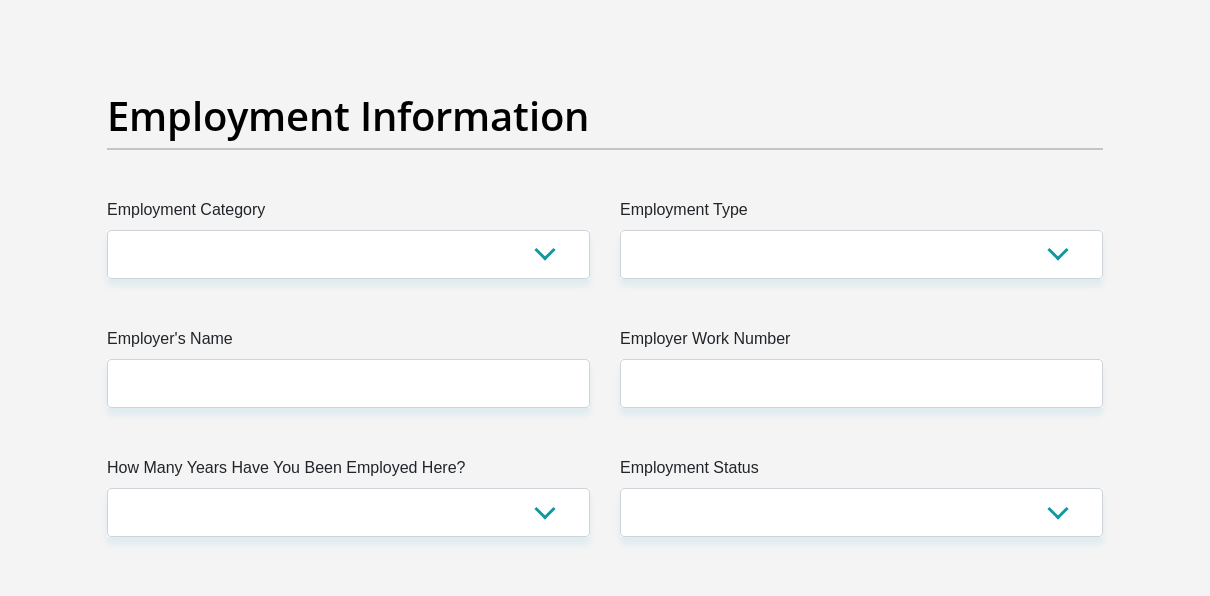 type on "6300" 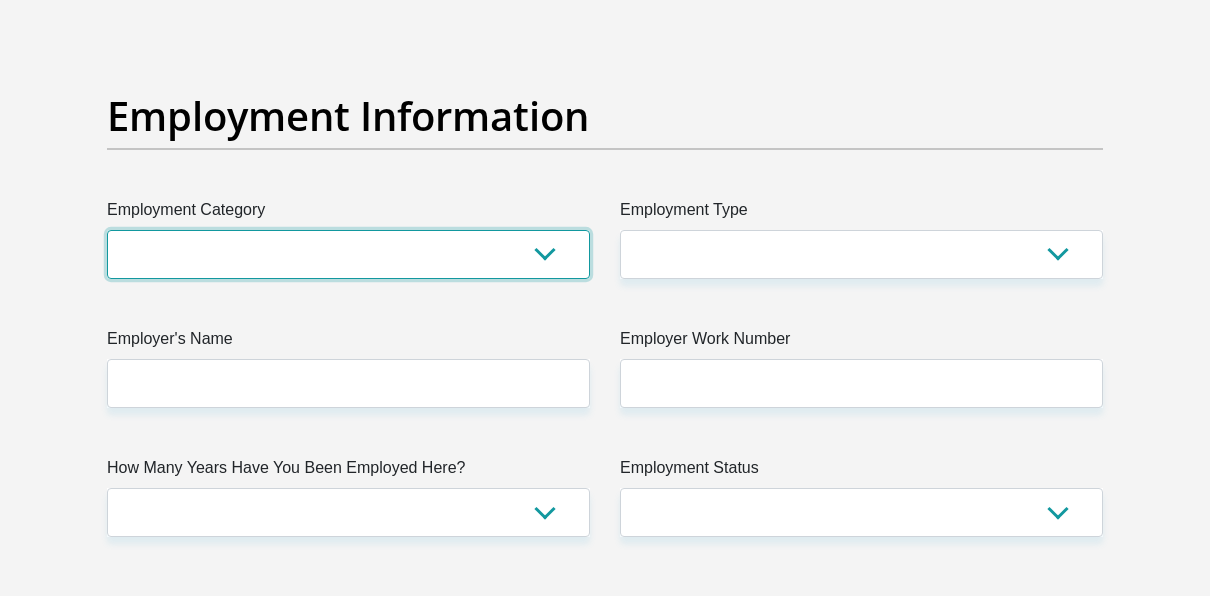 click on "AGRICULTURE
ALCOHOL & TOBACCO
CONSTRUCTION MATERIALS
METALLURGY
EQUIPMENT FOR RENEWABLE ENERGY
SPECIALIZED CONTRACTORS
CAR
GAMING (INCL. INTERNET
OTHER WHOLESALE
UNLICENSED PHARMACEUTICALS
CURRENCY EXCHANGE HOUSES
OTHER FINANCIAL INSTITUTIONS & INSURANCE
REAL ESTATE AGENTS
OIL & GAS
OTHER MATERIALS (E.G. IRON ORE)
PRECIOUS STONES & PRECIOUS METALS
POLITICAL ORGANIZATIONS
RELIGIOUS ORGANIZATIONS(NOT SECTS)
ACTI. HAVING BUSINESS DEAL WITH PUBLIC ADMINISTRATION
LAUNDROMATS" at bounding box center [348, 254] 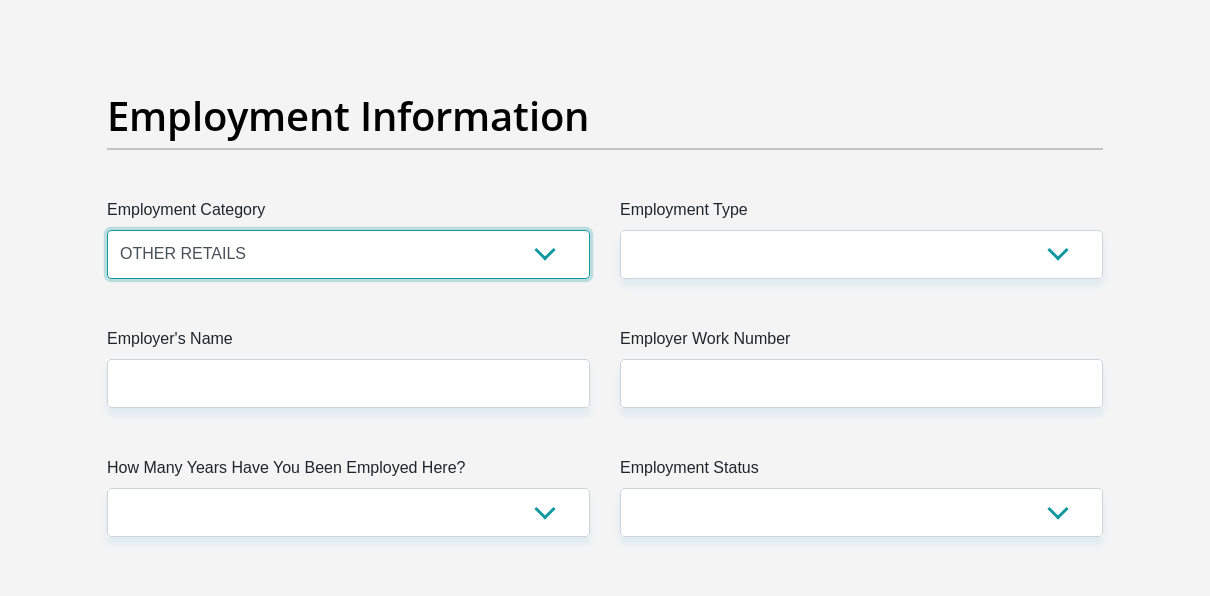 click on "AGRICULTURE
ALCOHOL & TOBACCO
CONSTRUCTION MATERIALS
METALLURGY
EQUIPMENT FOR RENEWABLE ENERGY
SPECIALIZED CONTRACTORS
CAR
GAMING (INCL. INTERNET
OTHER WHOLESALE
UNLICENSED PHARMACEUTICALS
CURRENCY EXCHANGE HOUSES
OTHER FINANCIAL INSTITUTIONS & INSURANCE
REAL ESTATE AGENTS
OIL & GAS
OTHER MATERIALS (E.G. IRON ORE)
PRECIOUS STONES & PRECIOUS METALS
POLITICAL ORGANIZATIONS
RELIGIOUS ORGANIZATIONS(NOT SECTS)
ACTI. HAVING BUSINESS DEAL WITH PUBLIC ADMINISTRATION
LAUNDROMATS" at bounding box center [348, 254] 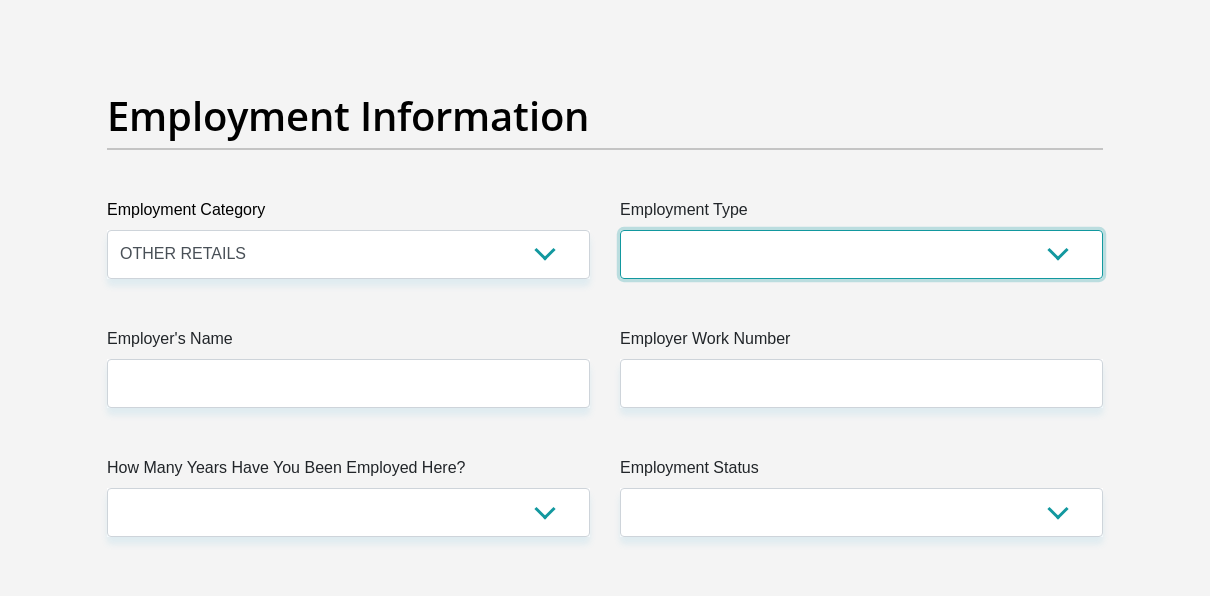 click on "College/Lecturer
Craft Seller
Creative
Driver
Executive
Farmer
Forces - Non Commissioned
Forces - Officer
Hawker
Housewife
Labourer
Licenced Professional
Manager
Miner
Non Licenced Professional
Office Staff/Clerk
Outside Worker
Pensioner
Permanent Teacher
Production/Manufacturing
Sales
Self-Employed
Semi-Professional Worker
Service Industry  Social Worker  Student" at bounding box center [861, 254] 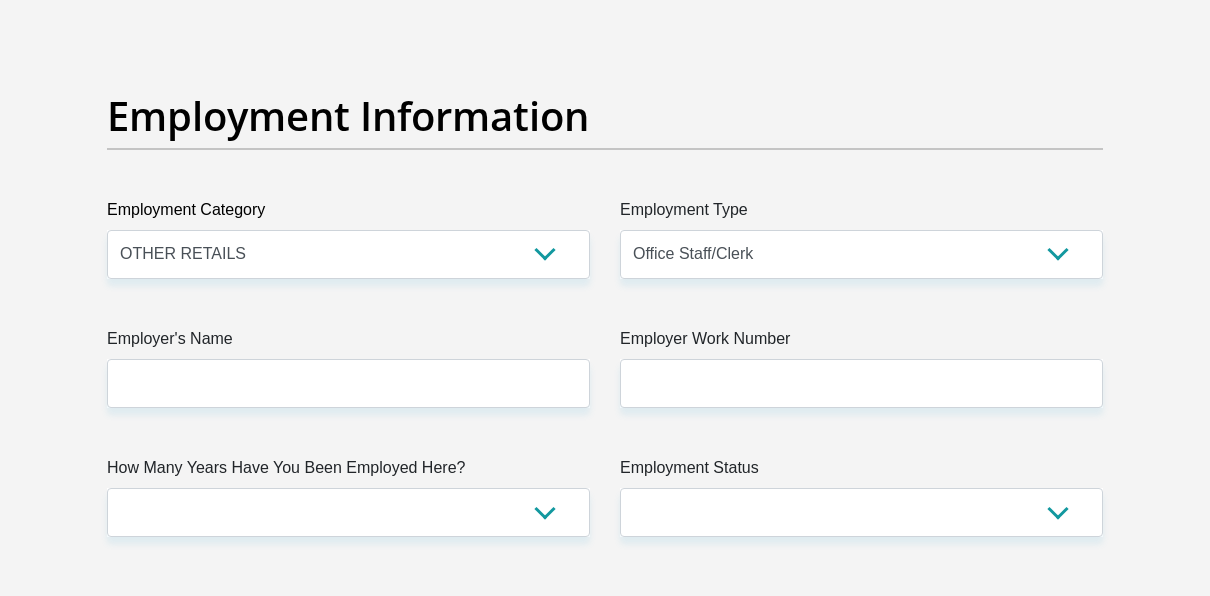 click on "Title
Mr
Ms
Mrs
Dr
[PERSON_NAME]
First Name
[PERSON_NAME]
Surname
[DEMOGRAPHIC_DATA]
ID Number
8204285067088
Please input valid ID number
Race
Black
Coloured
Indian
White
Other
Contact Number
0730129936
Please input valid contact number
Nationality
[GEOGRAPHIC_DATA]
[GEOGRAPHIC_DATA]
[GEOGRAPHIC_DATA]  [GEOGRAPHIC_DATA]  [GEOGRAPHIC_DATA]" at bounding box center [605, -37] 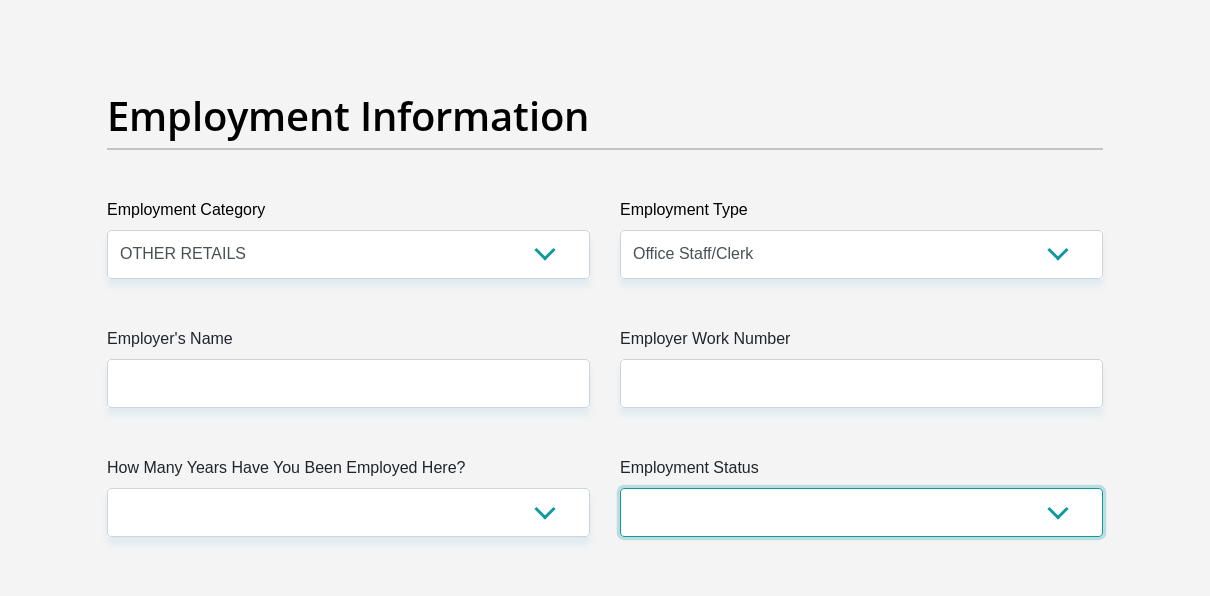 click on "Permanent/Full-time
Part-time/Casual
[DEMOGRAPHIC_DATA] Worker
Self-Employed
Housewife
Retired
Student
Medically Boarded
Disability
Unemployed" at bounding box center [861, 512] 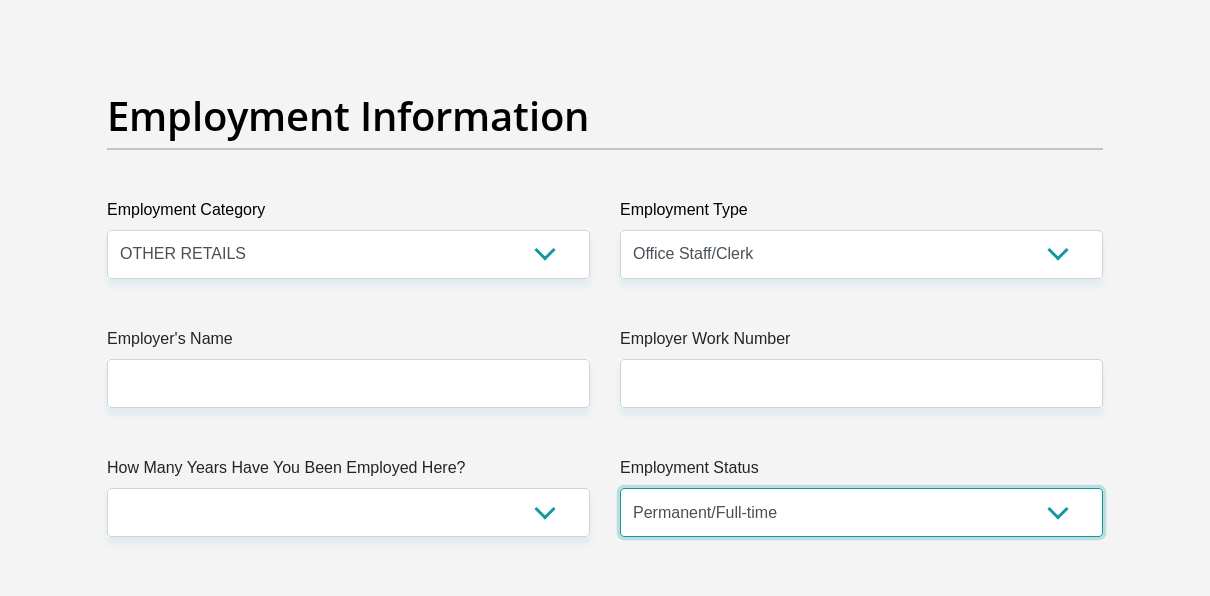 click on "Permanent/Full-time
Part-time/Casual
[DEMOGRAPHIC_DATA] Worker
Self-Employed
Housewife
Retired
Student
Medically Boarded
Disability
Unemployed" at bounding box center (861, 512) 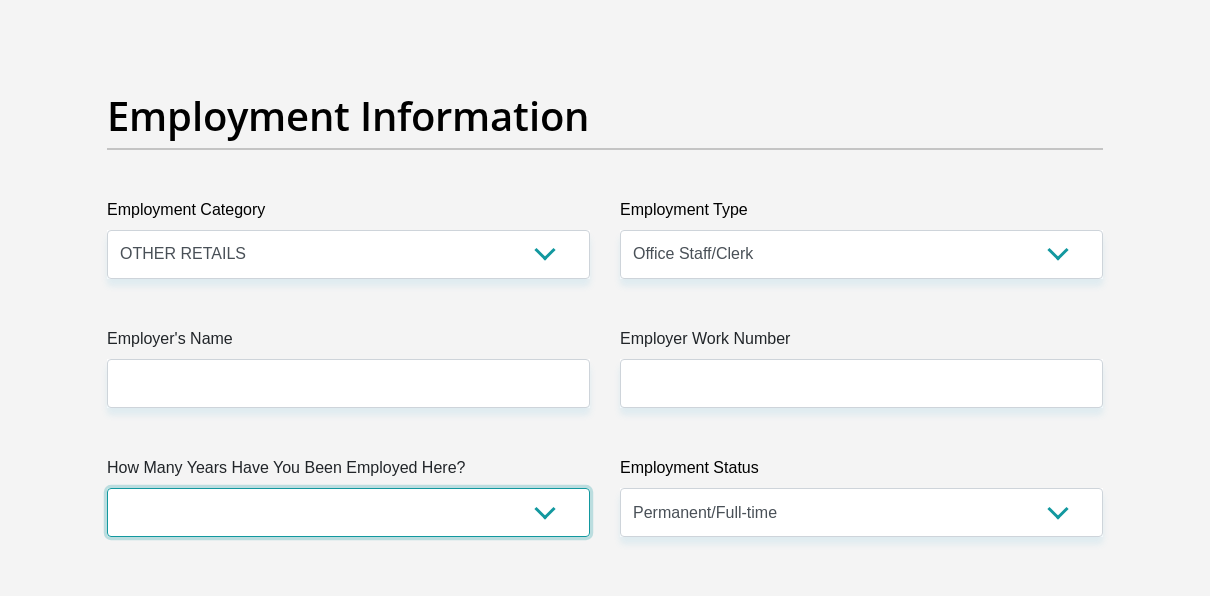 drag, startPoint x: 539, startPoint y: 514, endPoint x: 495, endPoint y: 501, distance: 45.88028 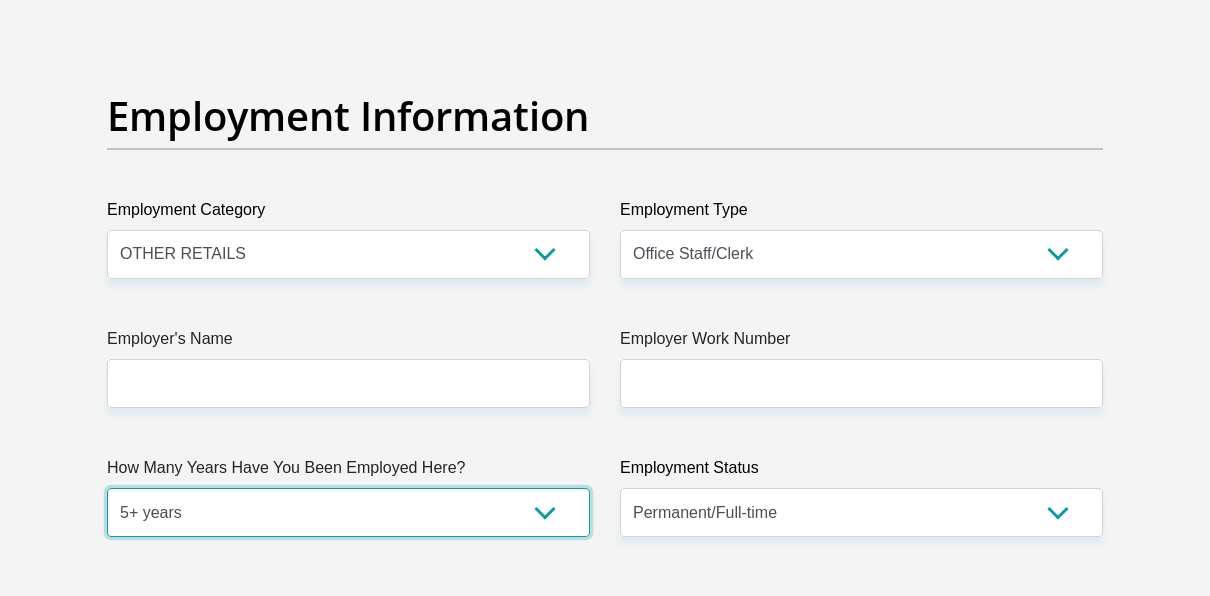 click on "less than 1 year
1-3 years
3-5 years
5+ years" at bounding box center [348, 512] 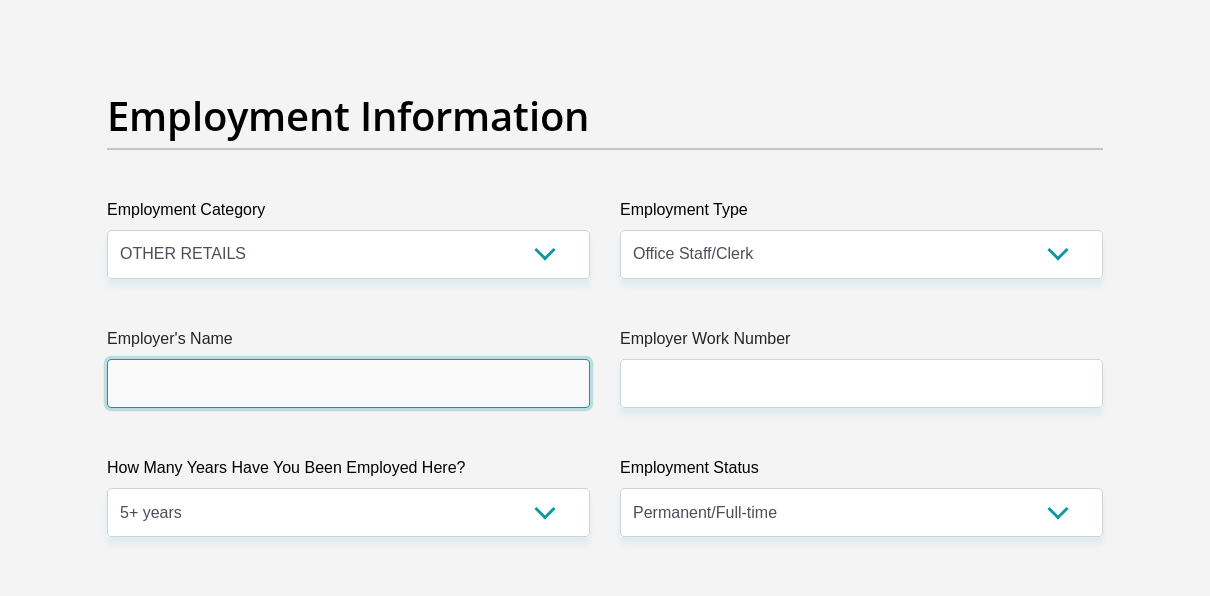 click on "Employer's Name" at bounding box center (348, 383) 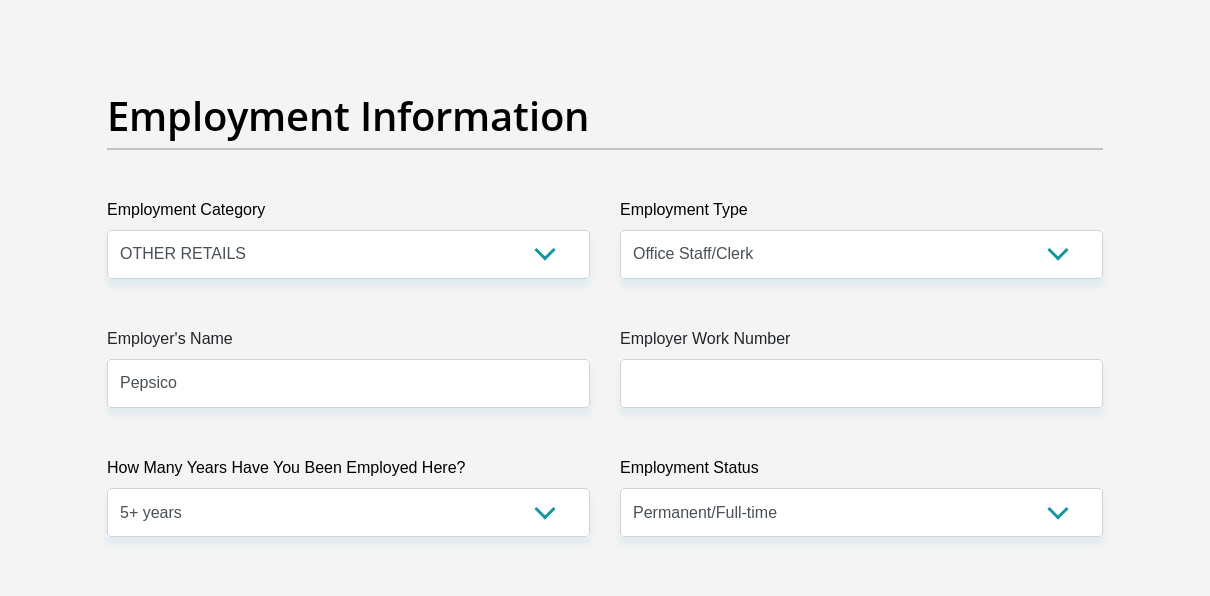 type on "[PERSON_NAME]" 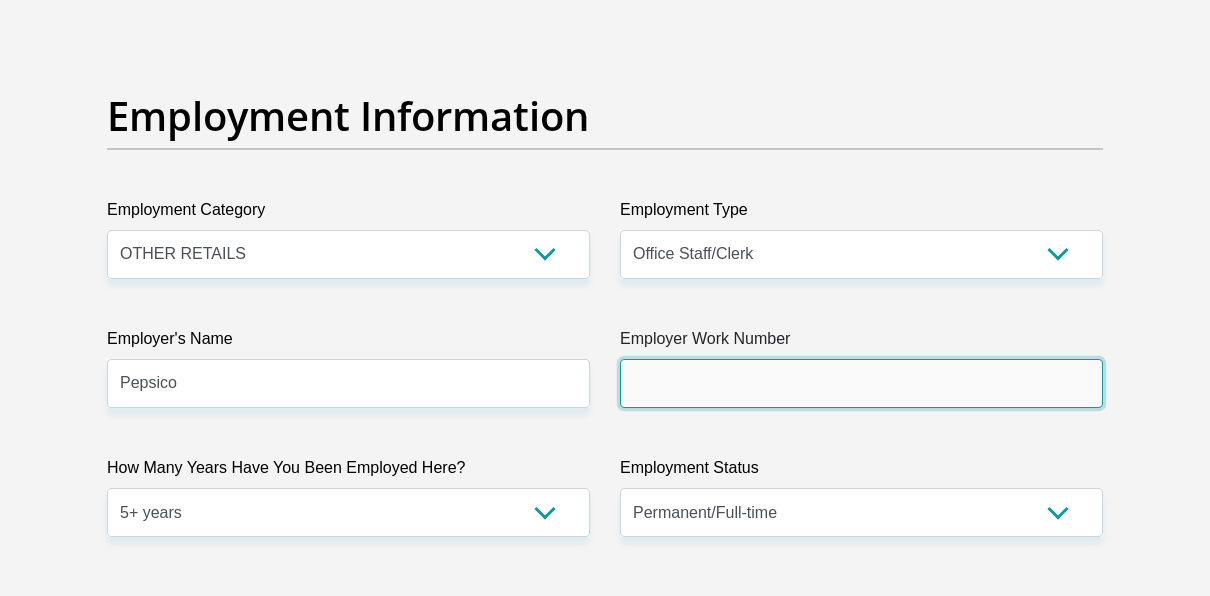 click on "Employer Work Number" at bounding box center [861, 383] 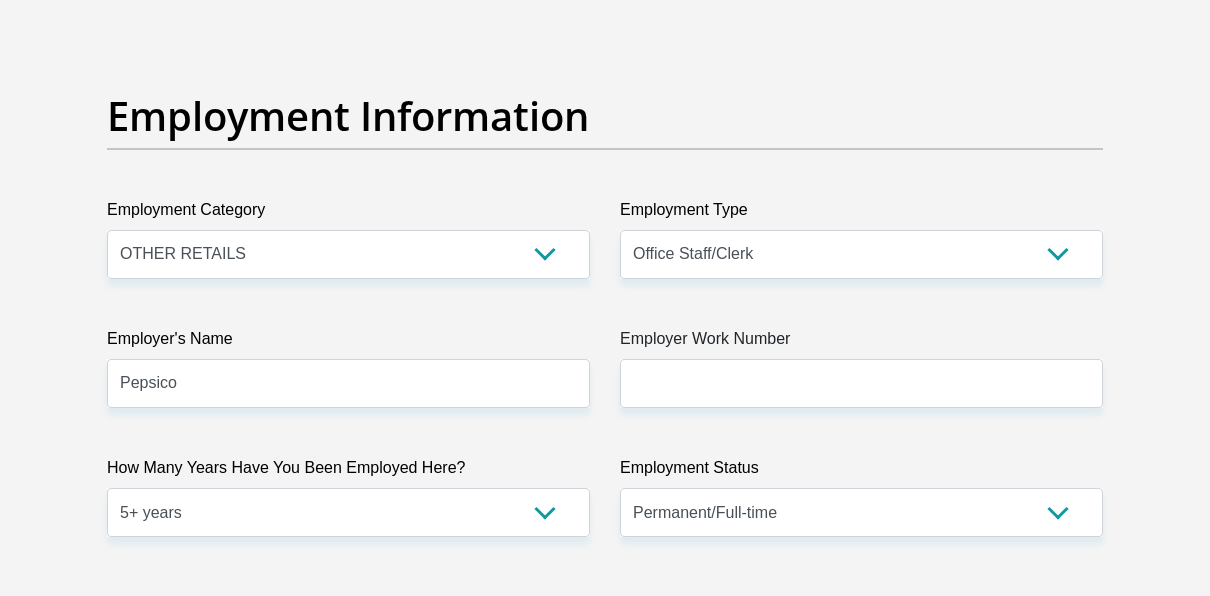 click on "Title
Mr
Ms
Mrs
Dr
[PERSON_NAME]
First Name
[PERSON_NAME]
Surname
[DEMOGRAPHIC_DATA]
ID Number
8204285067088
Please input valid ID number
Race
Black
Coloured
Indian
White
Other
Contact Number
0730129936
Please input valid contact number
Nationality
[GEOGRAPHIC_DATA]
[GEOGRAPHIC_DATA]
[GEOGRAPHIC_DATA]  [GEOGRAPHIC_DATA]  [GEOGRAPHIC_DATA]" at bounding box center (605, -37) 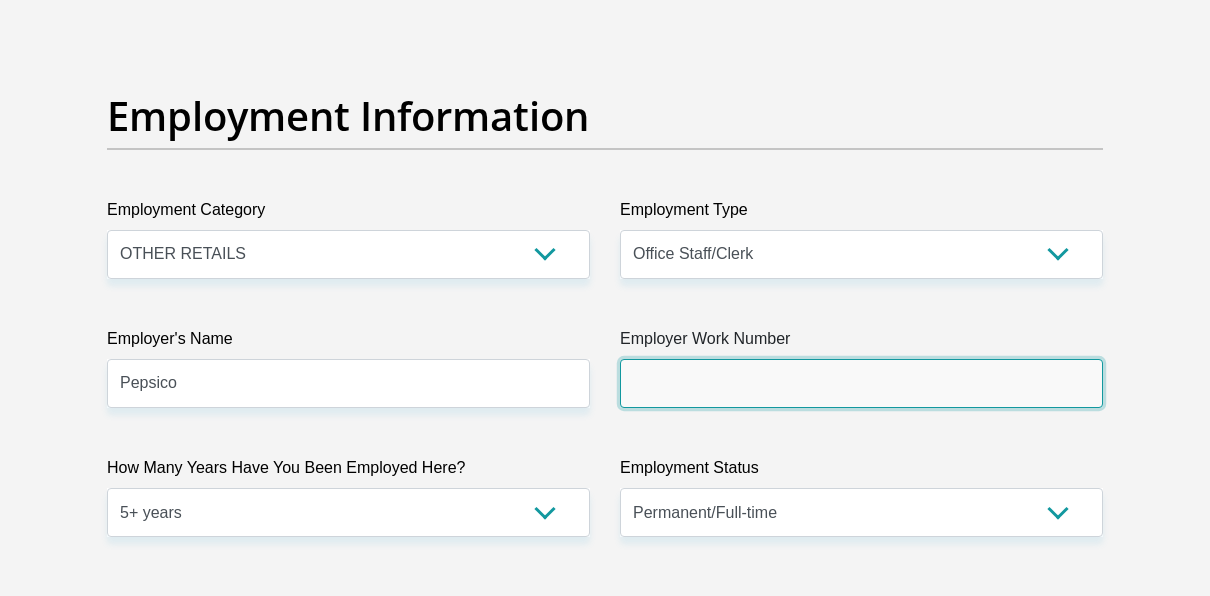 click on "Employer Work Number" at bounding box center (861, 383) 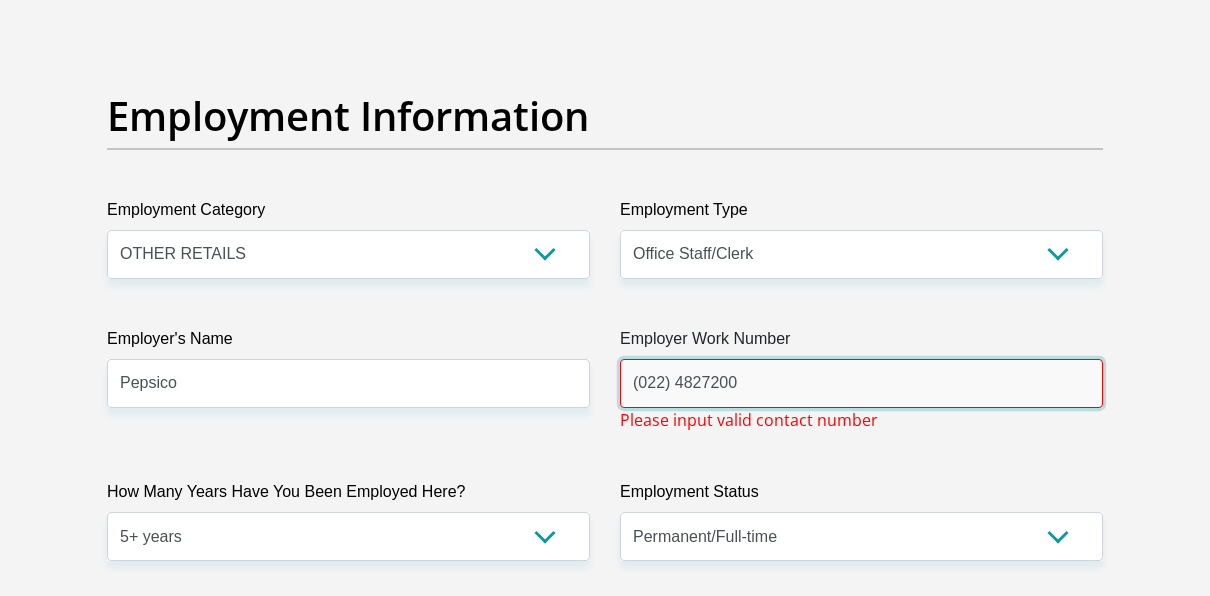 click on "(022) 4827200" at bounding box center (861, 383) 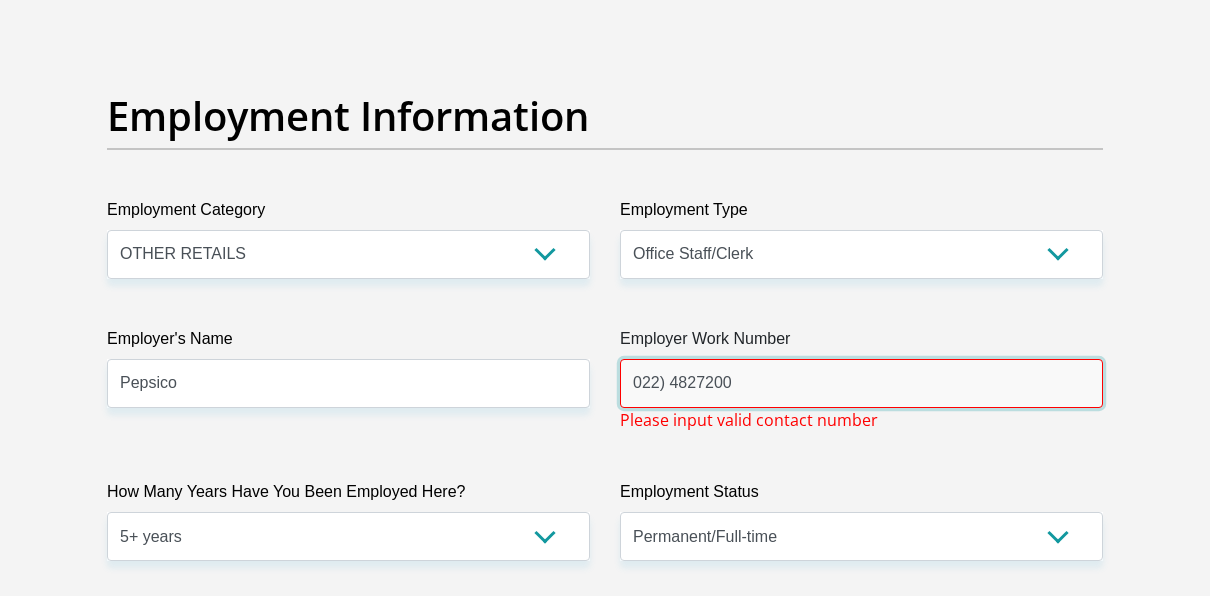 click on "022) 4827200" at bounding box center [861, 383] 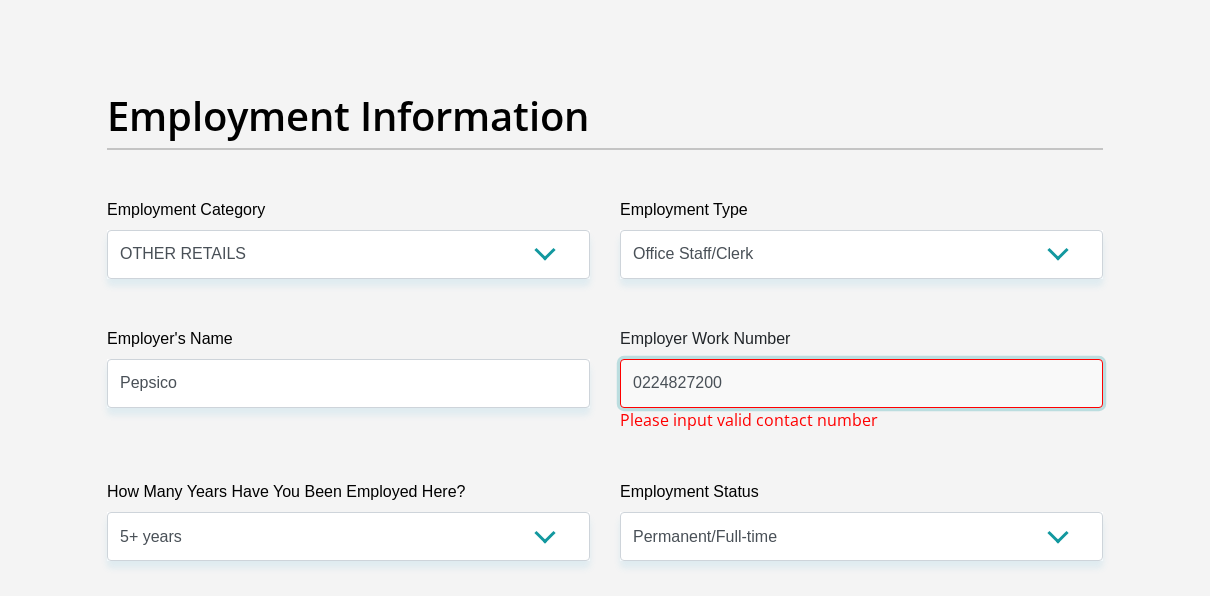 type on "0224827200" 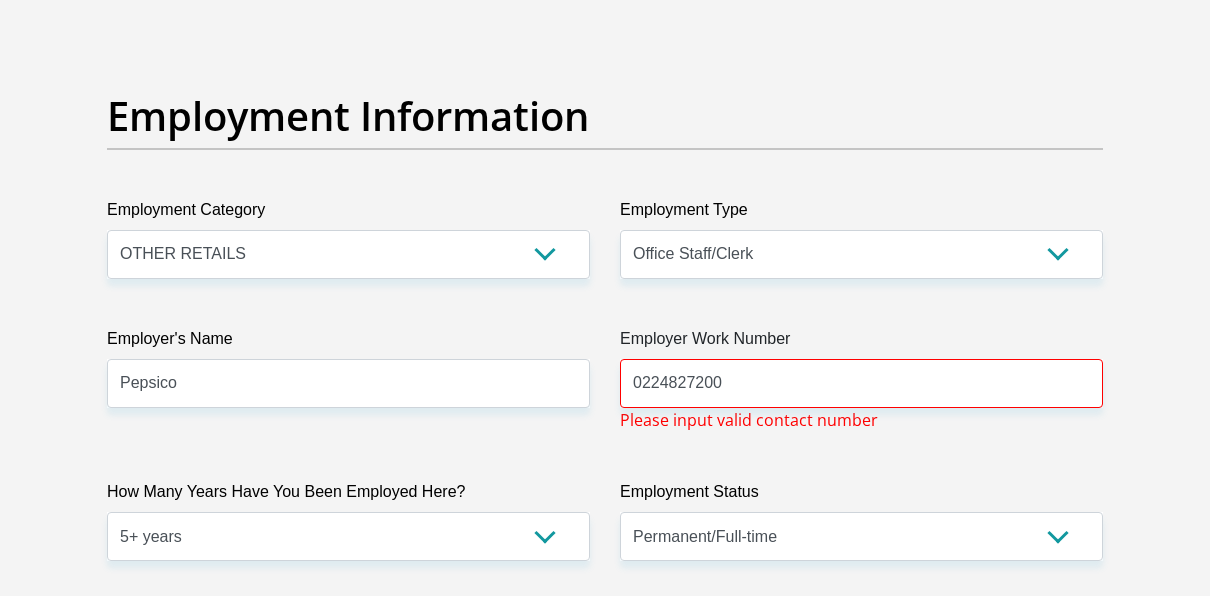 click on "Title
Mr
Ms
Mrs
Dr
[PERSON_NAME]
First Name
[PERSON_NAME]
Surname
[DEMOGRAPHIC_DATA]
ID Number
8204285067088
Please input valid ID number
Race
Black
Coloured
Indian
White
Other
Contact Number
0730129936
Please input valid contact number
Nationality
[GEOGRAPHIC_DATA]
[GEOGRAPHIC_DATA]
[GEOGRAPHIC_DATA]  [GEOGRAPHIC_DATA]  [GEOGRAPHIC_DATA]" at bounding box center [605, -25] 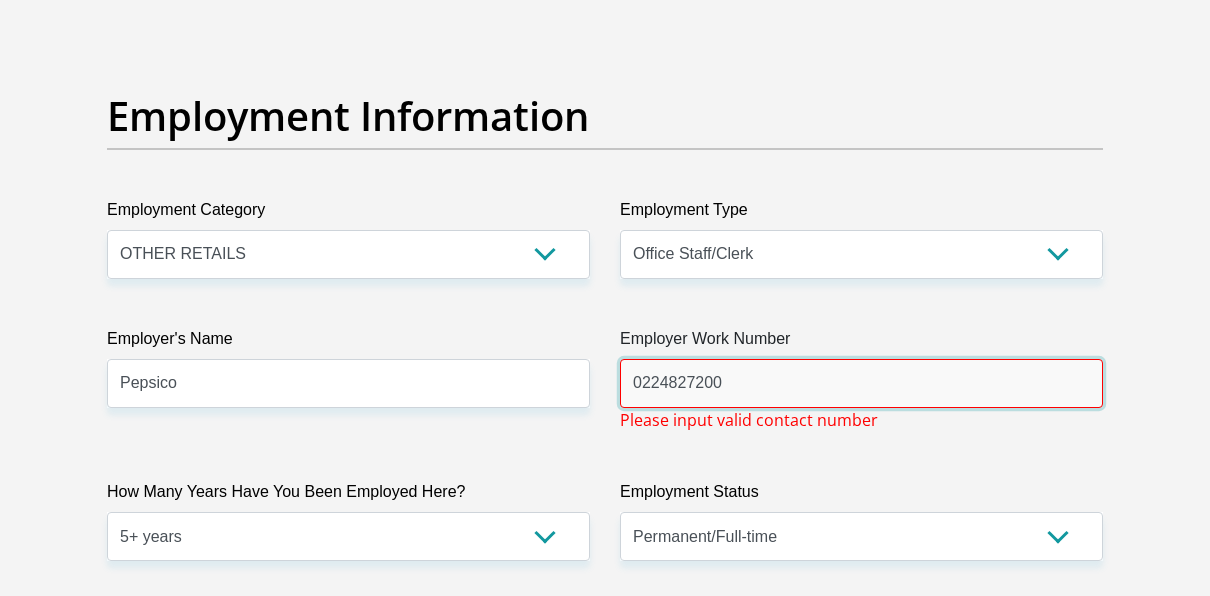 click on "0224827200" at bounding box center (861, 383) 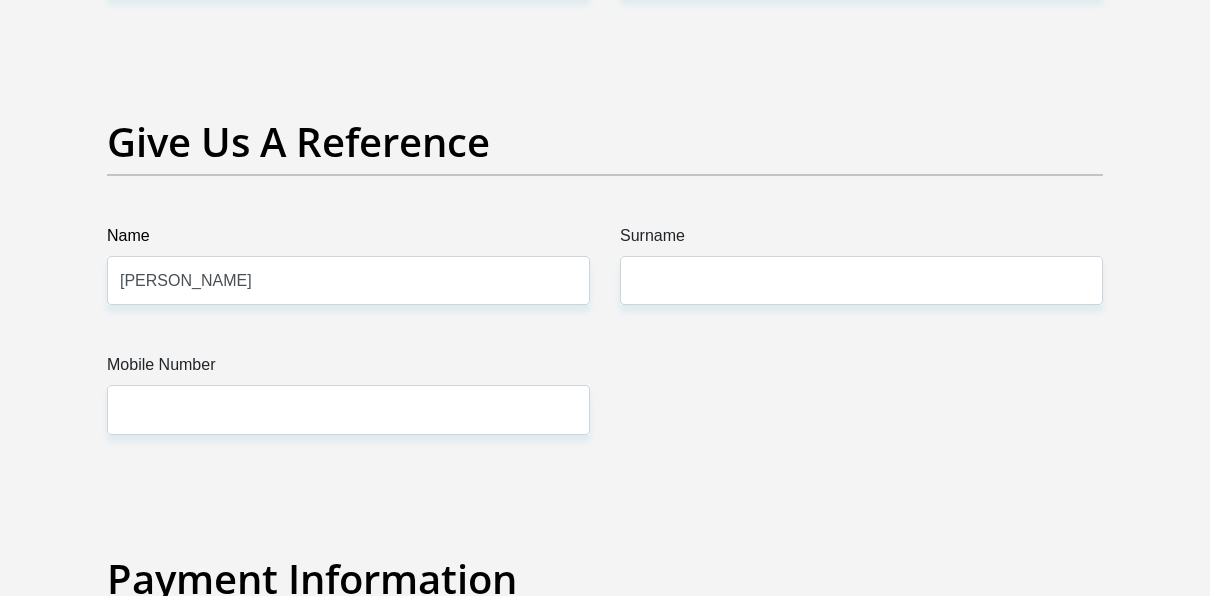 scroll, scrollTop: 4271, scrollLeft: 0, axis: vertical 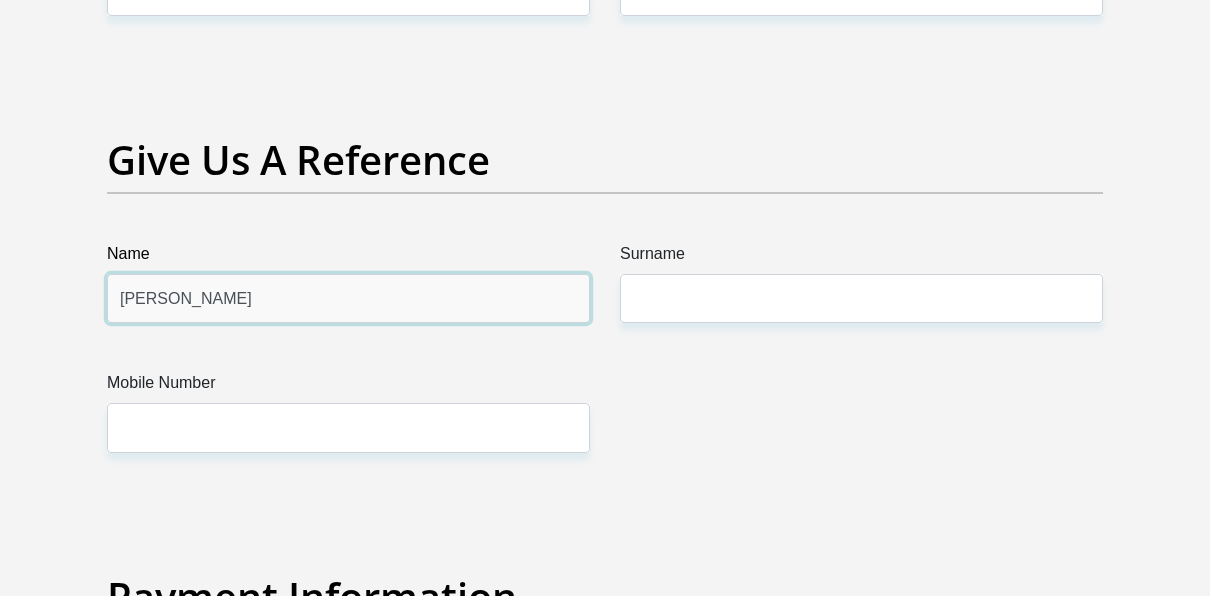 click on "[PERSON_NAME]" at bounding box center (348, 298) 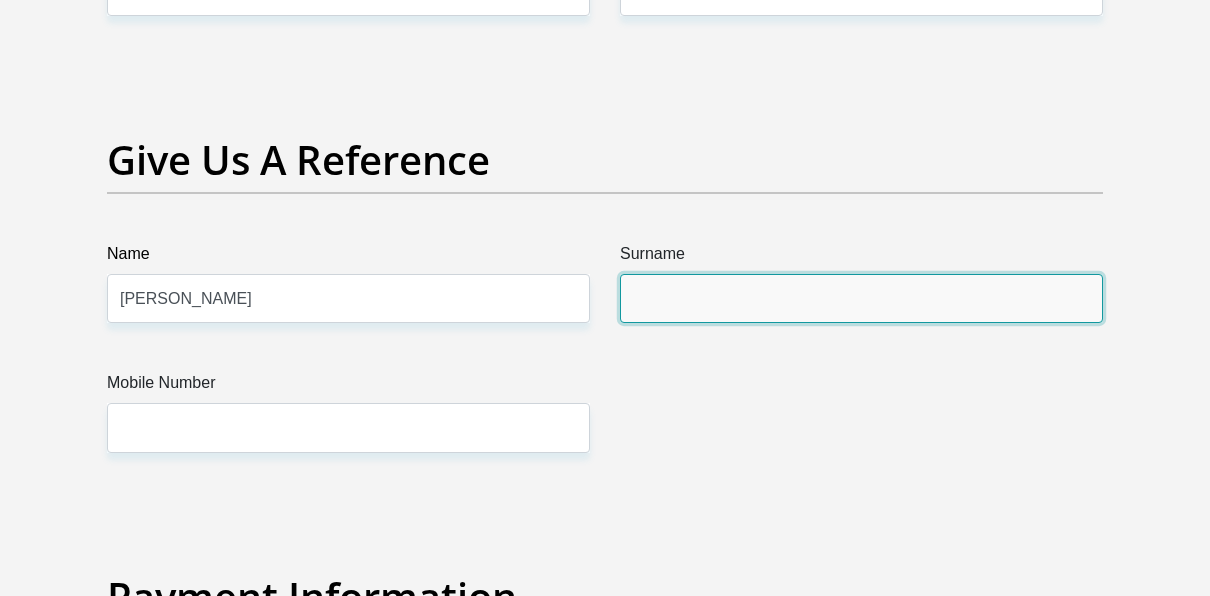 click on "Surname" at bounding box center [861, 298] 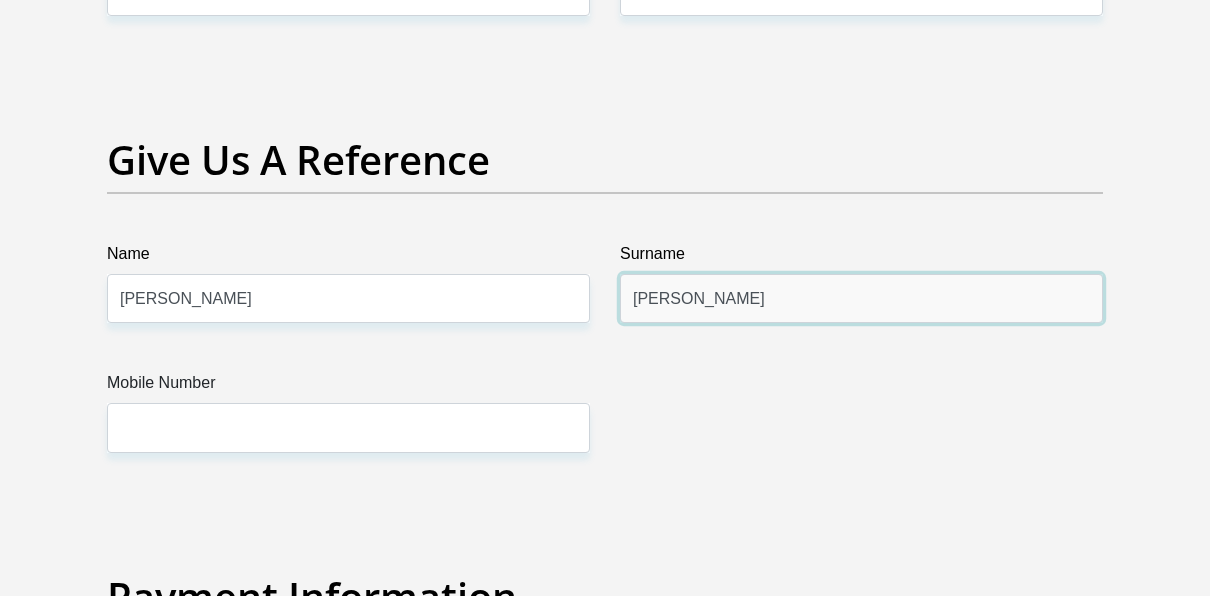 type on "[PERSON_NAME]" 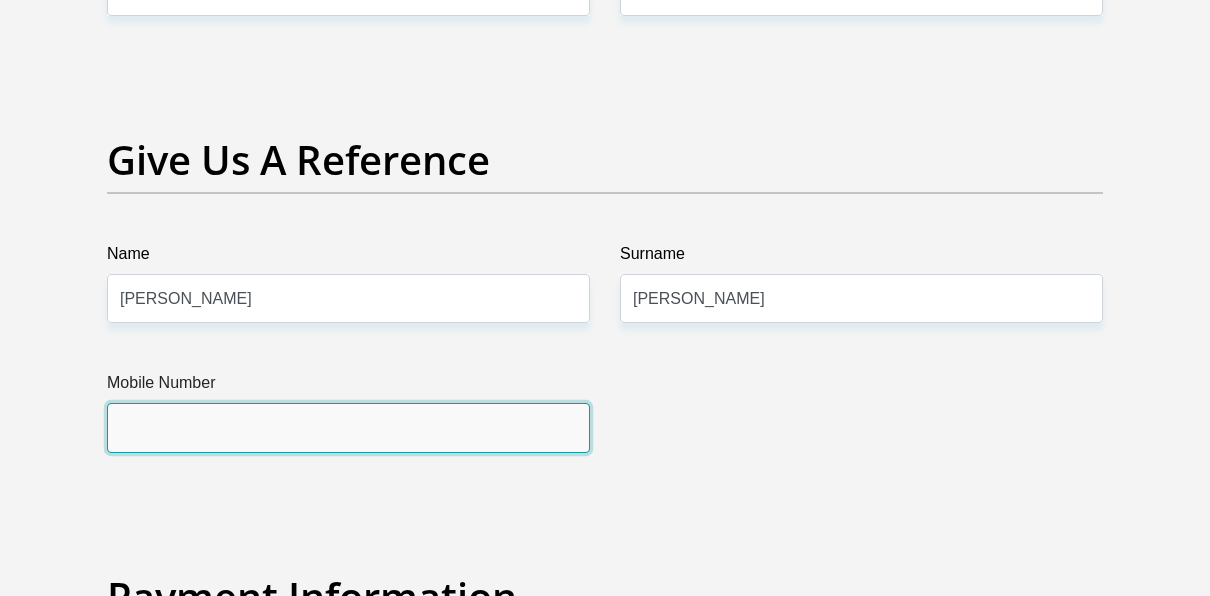 click on "Mobile Number" at bounding box center [348, 427] 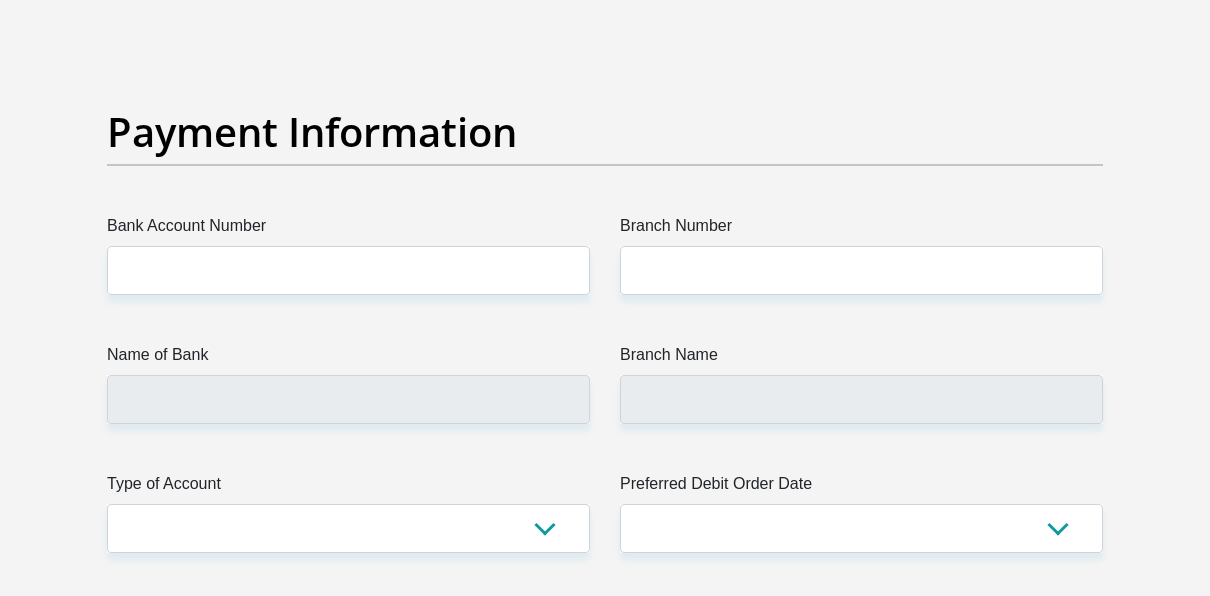 scroll, scrollTop: 4754, scrollLeft: 0, axis: vertical 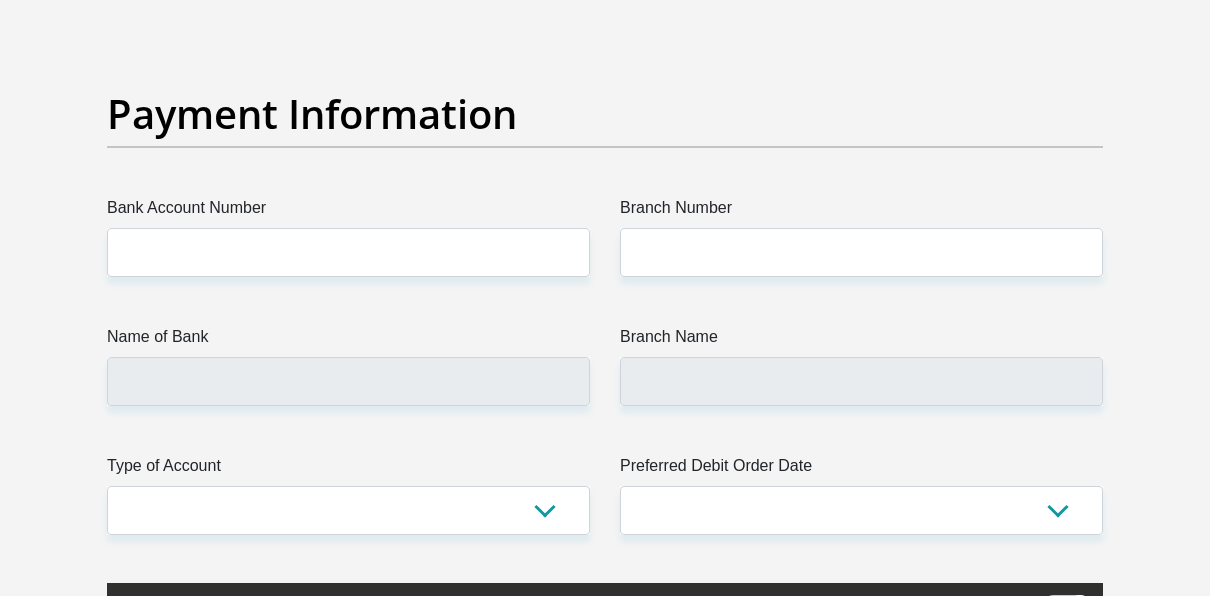 type on "0817253774" 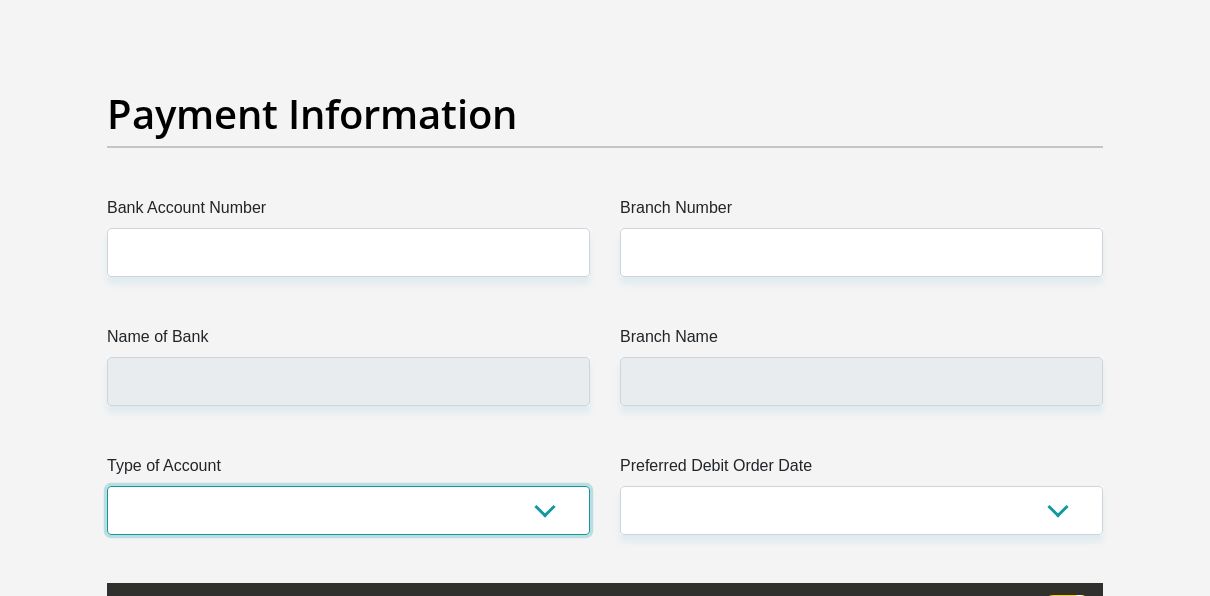 click on "Cheque
Savings" at bounding box center (348, 510) 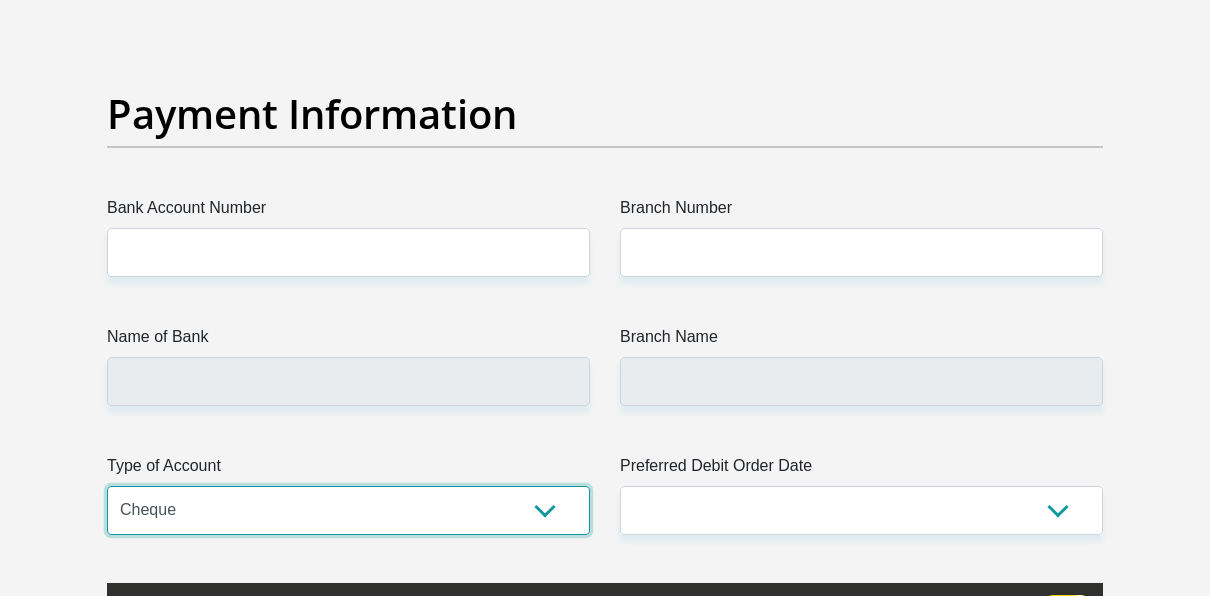 click on "Cheque
Savings" at bounding box center [348, 510] 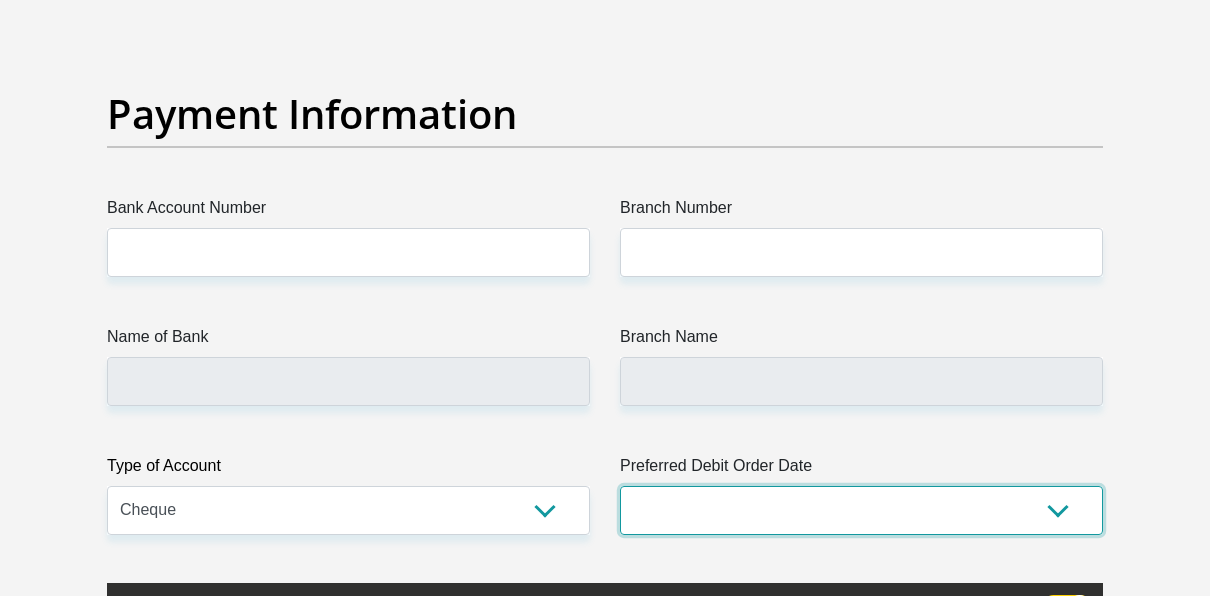 click on "1st
2nd
3rd
4th
5th
7th
18th
19th
20th
21st
22nd
23rd
24th
25th
26th
27th
28th
29th
30th" at bounding box center (861, 510) 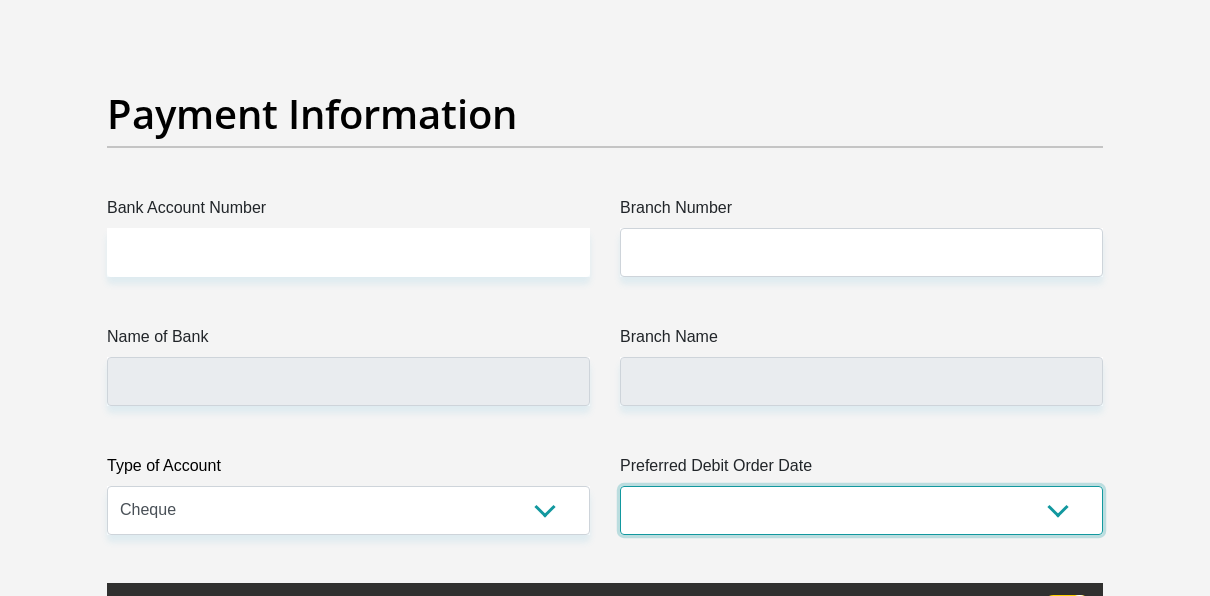 select on "25" 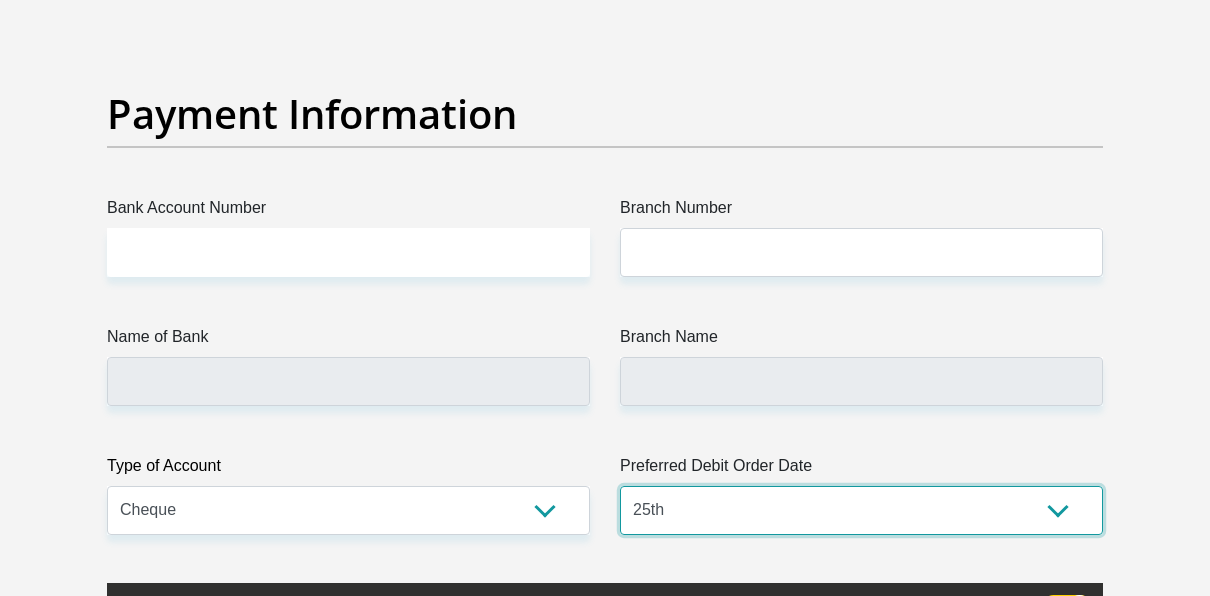 click on "1st
2nd
3rd
4th
5th
7th
18th
19th
20th
21st
22nd
23rd
24th
25th
26th
27th
28th
29th
30th" at bounding box center [861, 510] 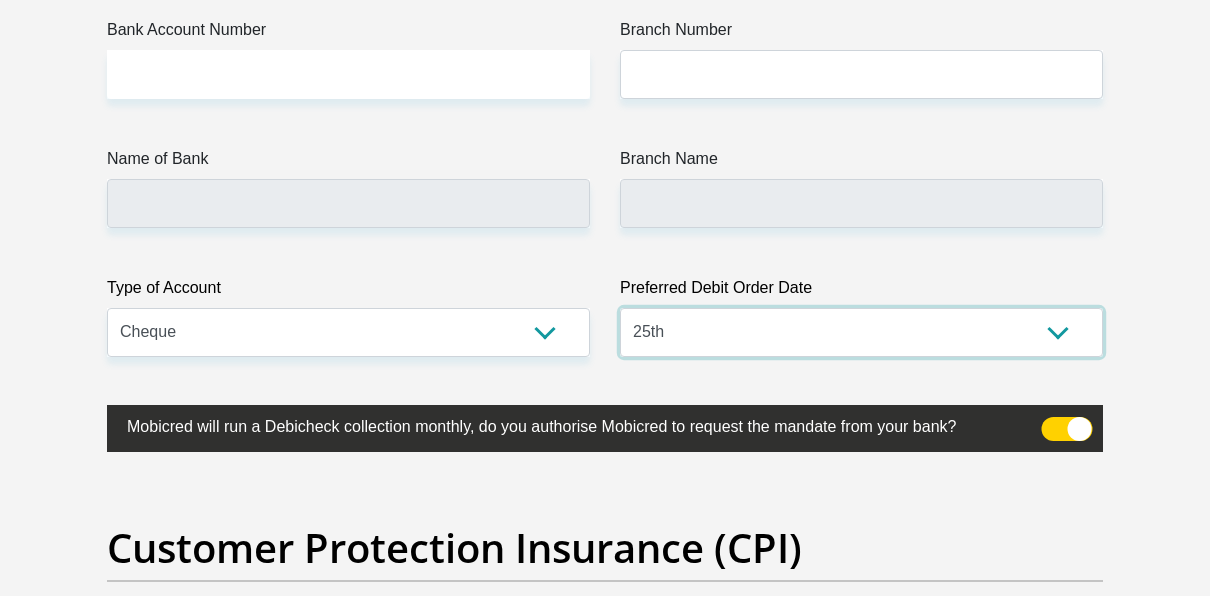scroll, scrollTop: 4924, scrollLeft: 0, axis: vertical 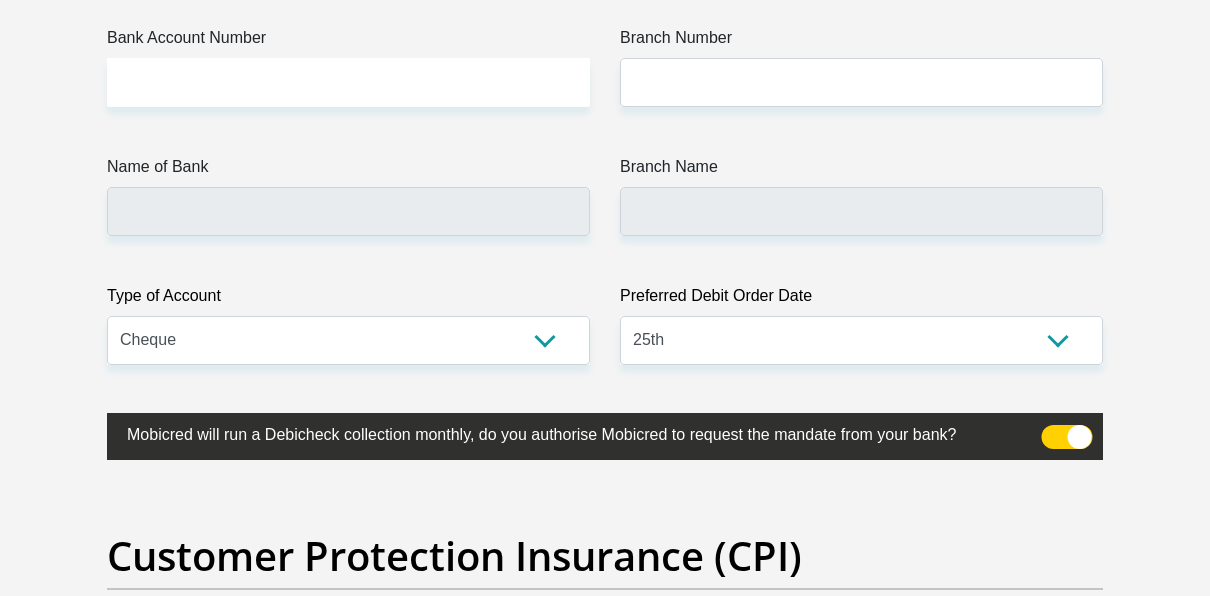 click at bounding box center (1067, 437) 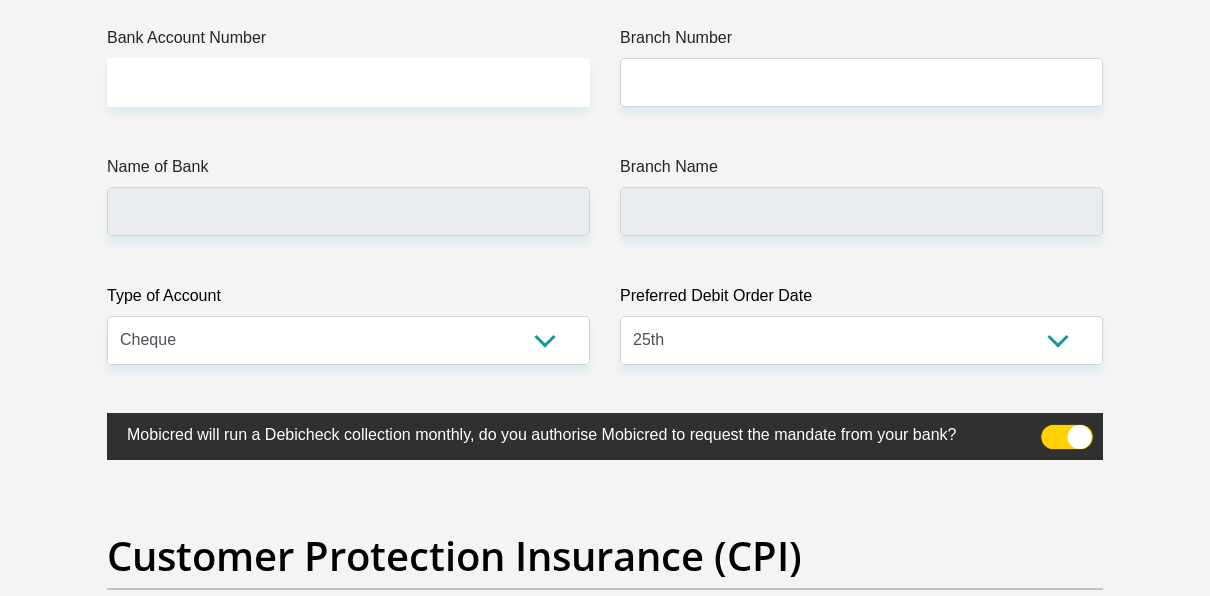 click at bounding box center (1053, 430) 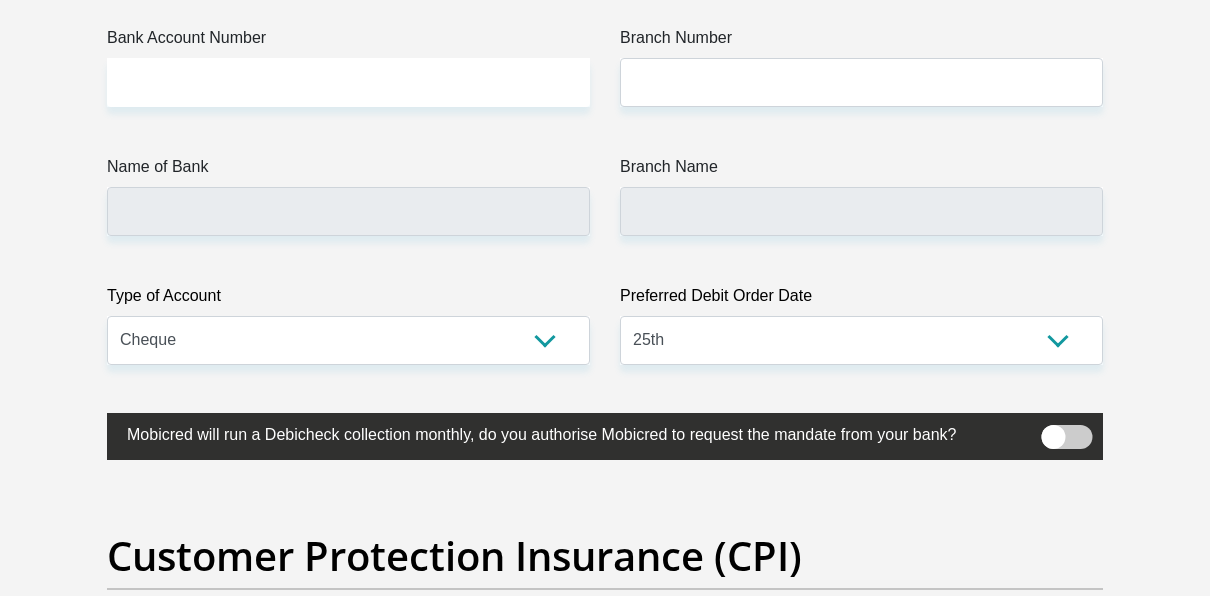click at bounding box center [1067, 437] 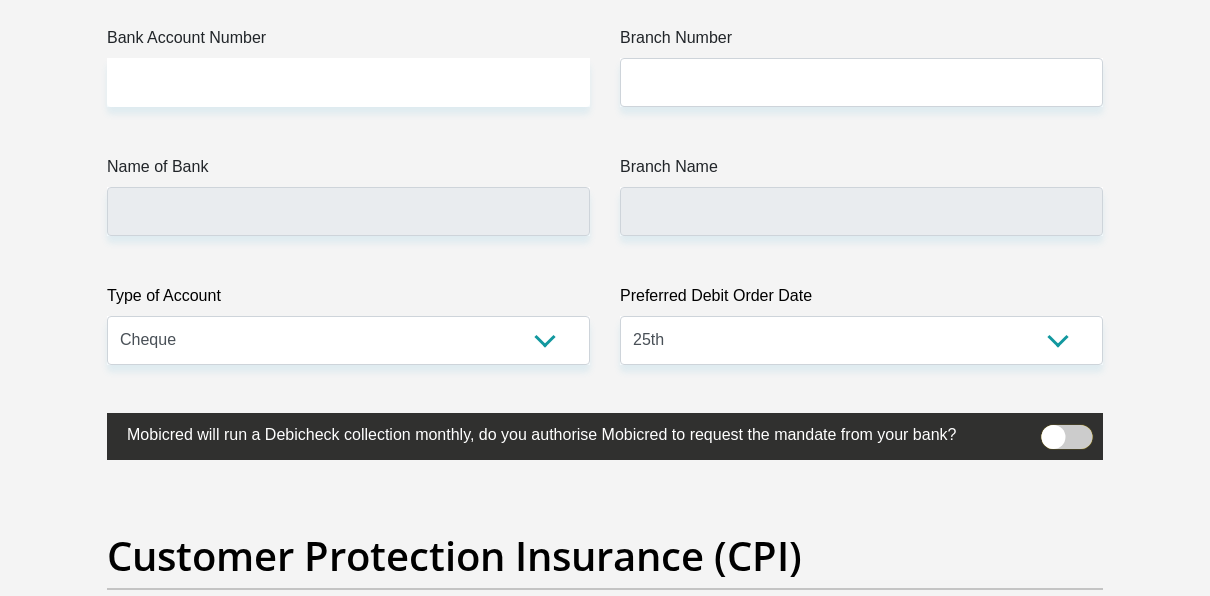 click at bounding box center [1053, 430] 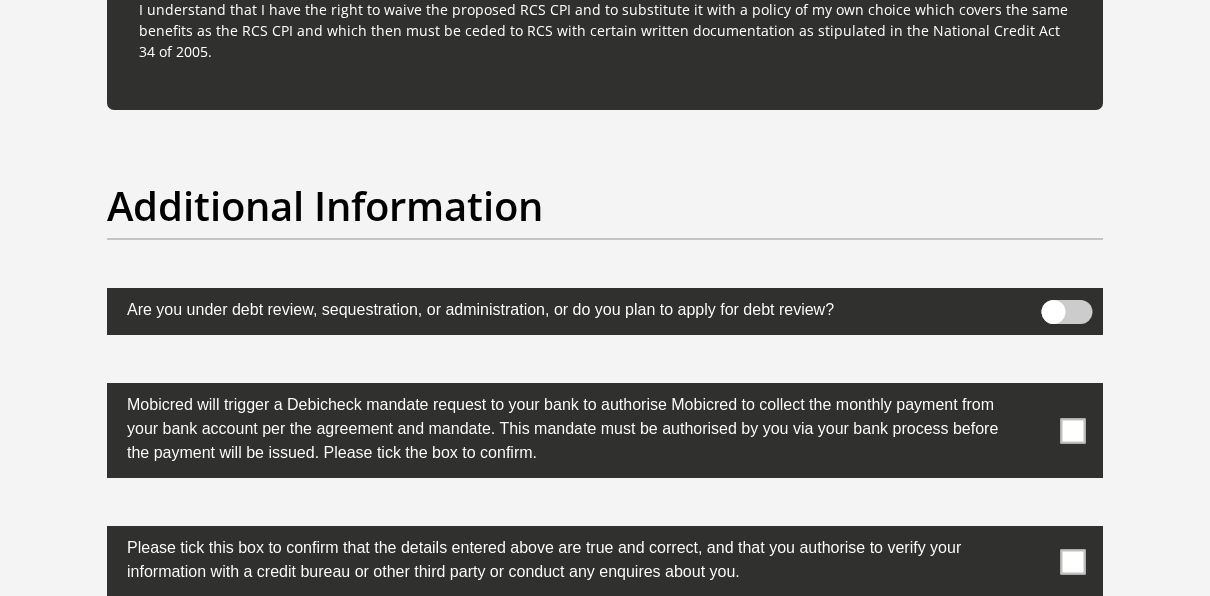 scroll, scrollTop: 6300, scrollLeft: 0, axis: vertical 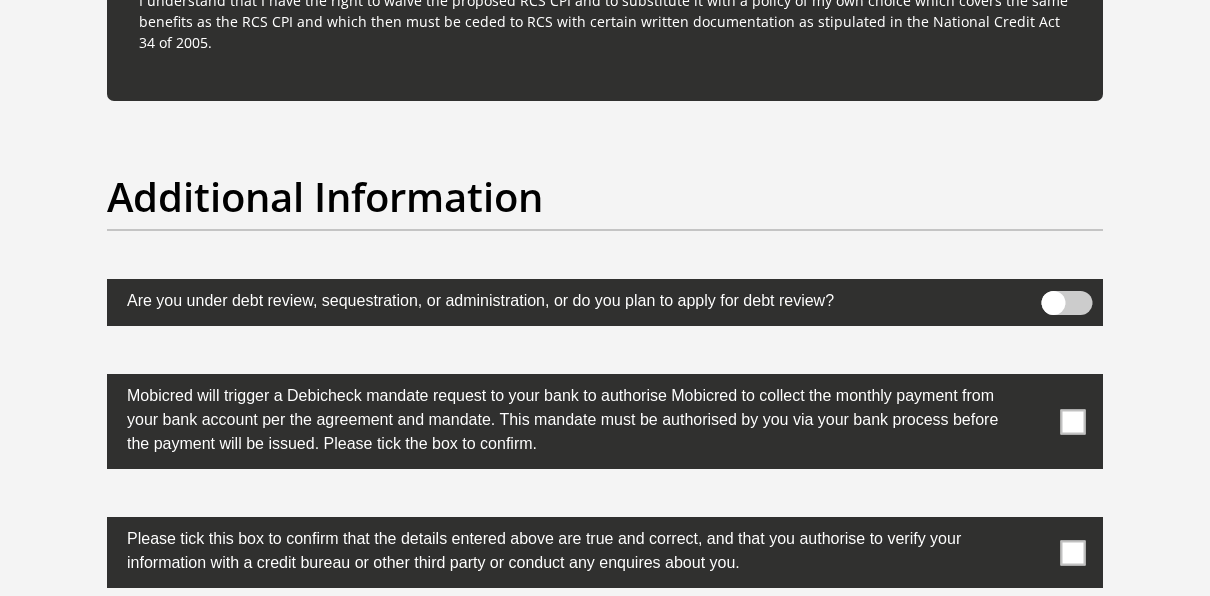 click at bounding box center (1067, 303) 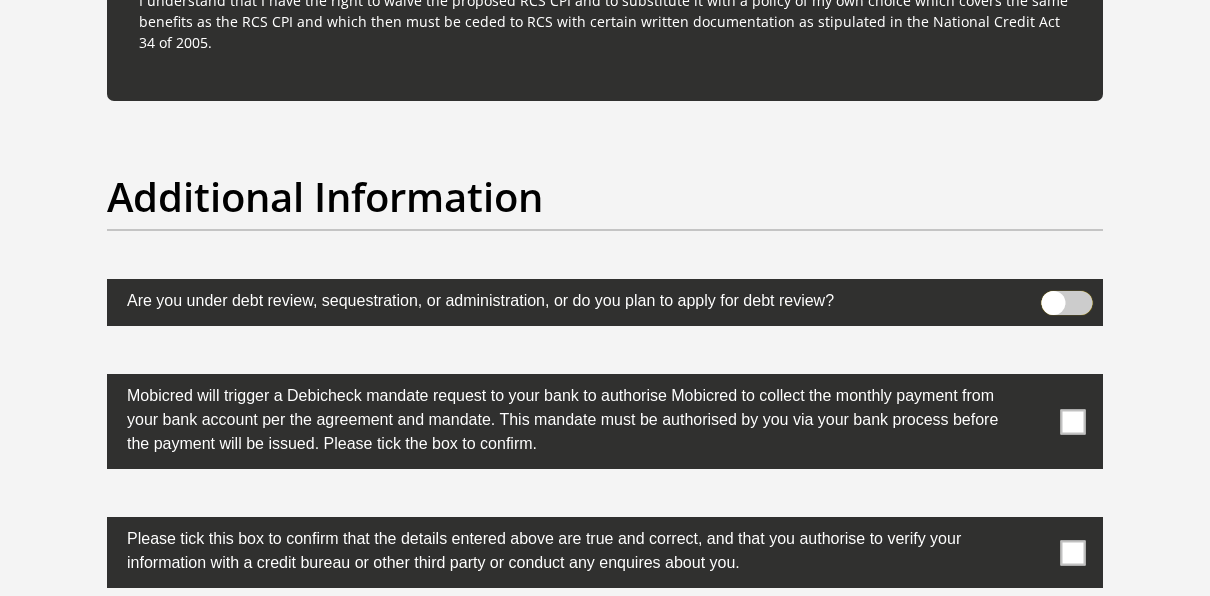 click at bounding box center [1053, 296] 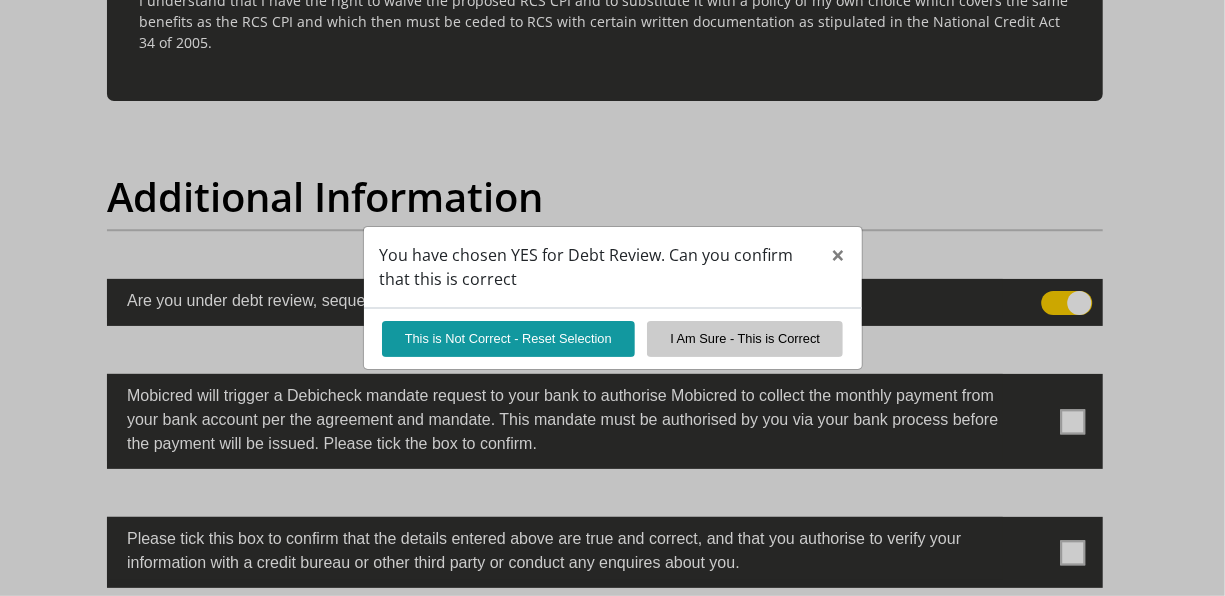 click on "You have chosen YES for Debt Review.
Can you confirm that this is correct
×
This is Not Correct - Reset Selection
I Am Sure - This is Correct" at bounding box center [612, 298] 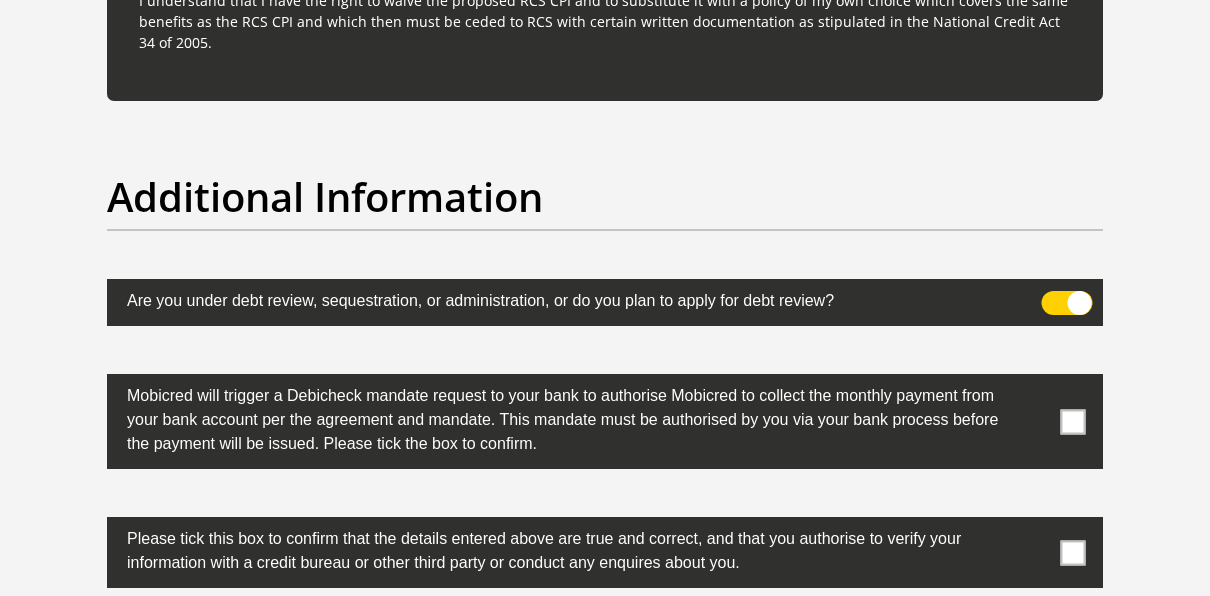 click at bounding box center [1067, 303] 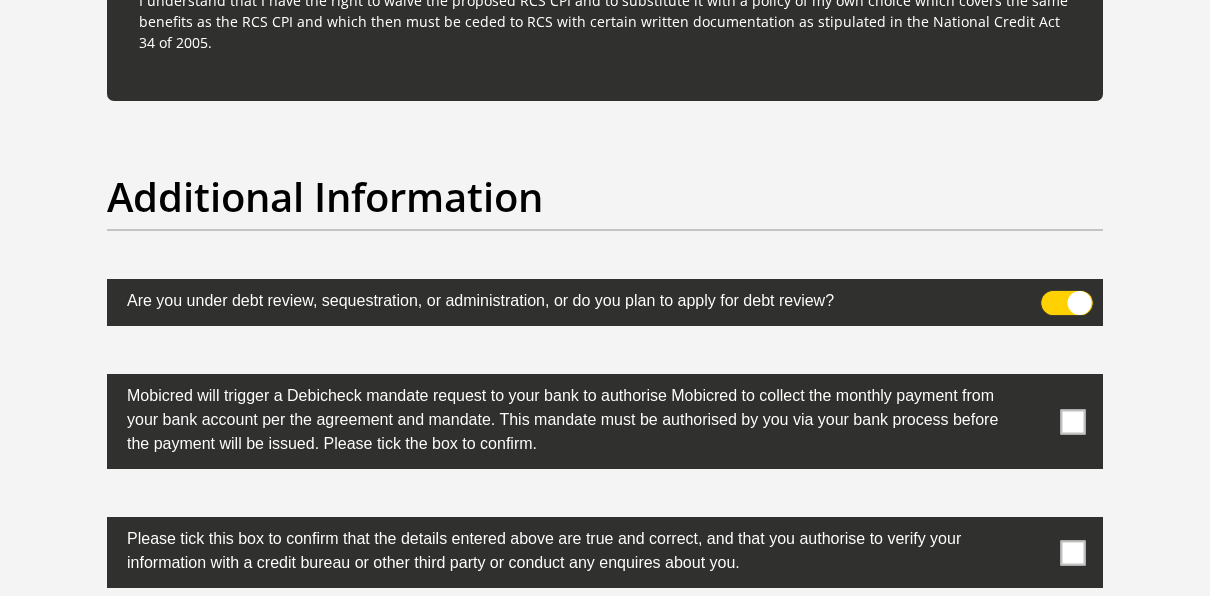 click at bounding box center (1053, 296) 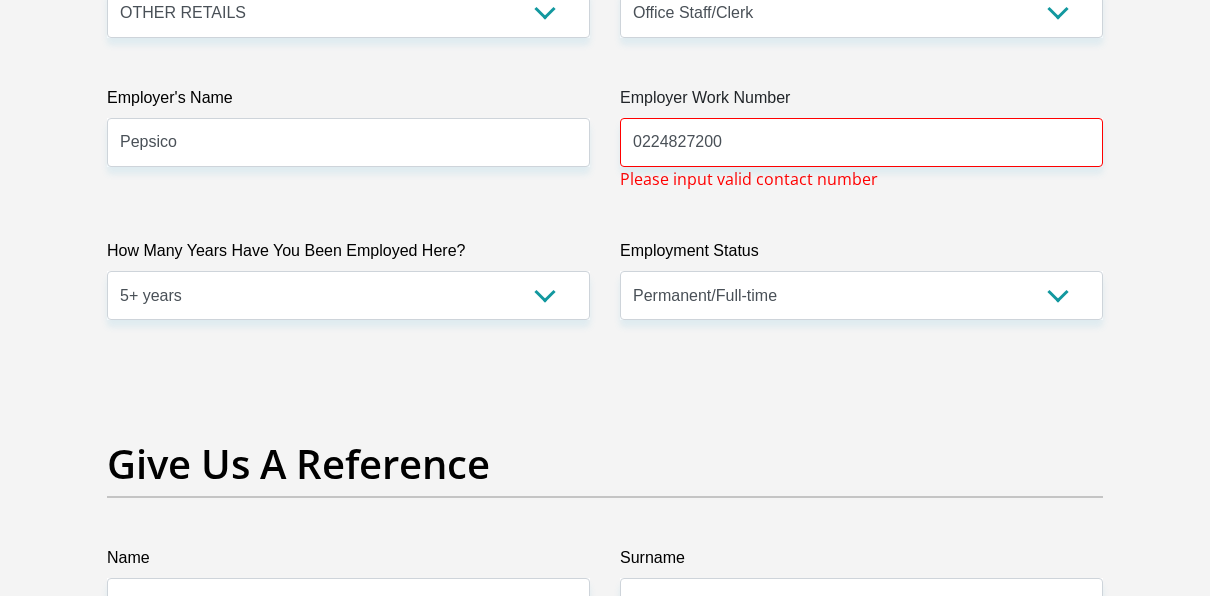 scroll, scrollTop: 3976, scrollLeft: 0, axis: vertical 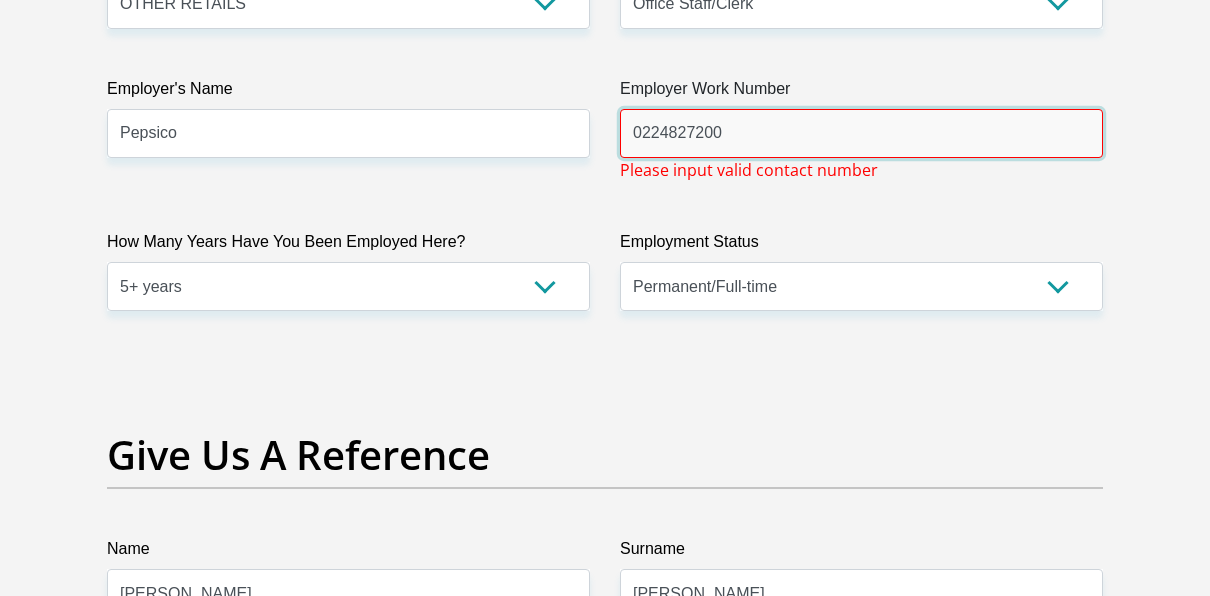 click on "0224827200" at bounding box center [861, 133] 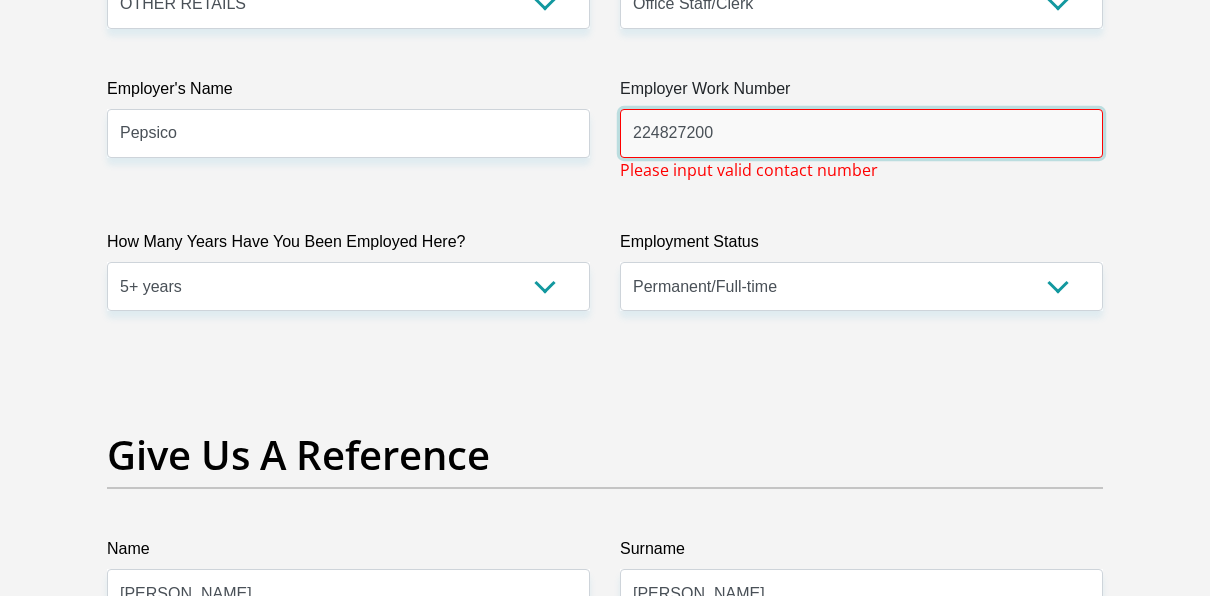type on "0224827200" 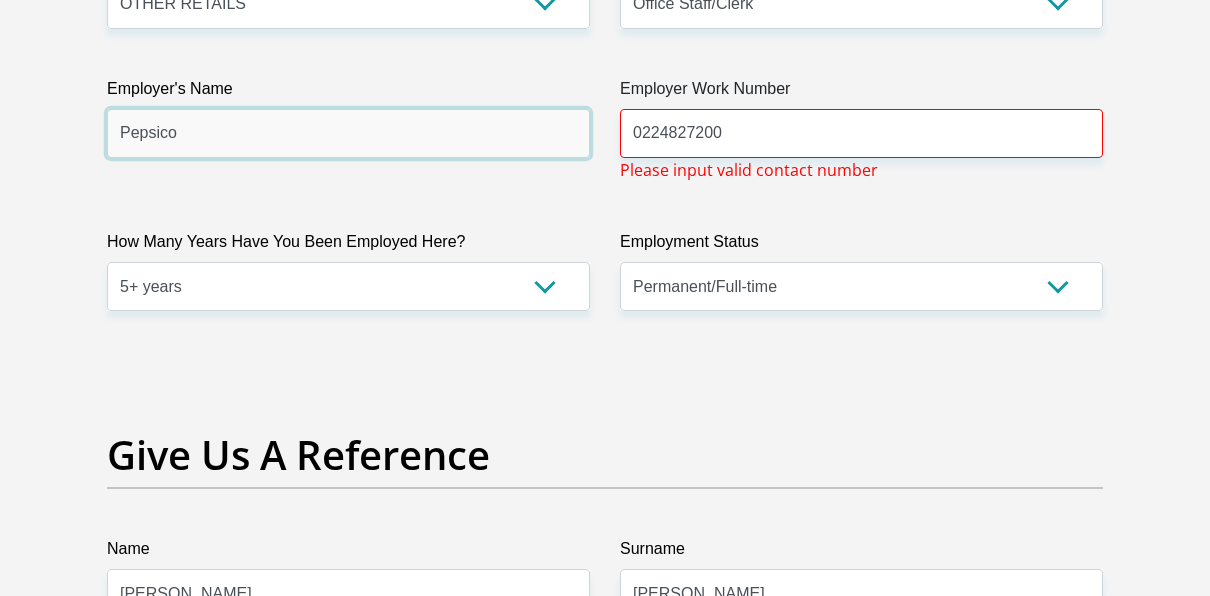 click on "Pepsico" at bounding box center (348, 133) 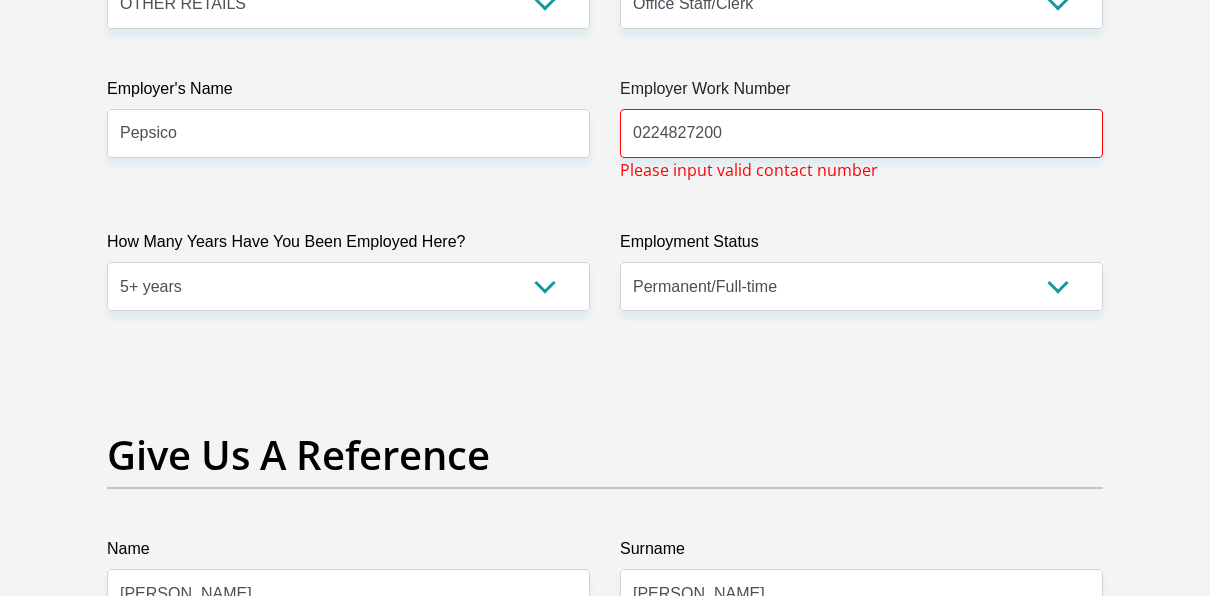 click on "Title
Mr
Ms
Mrs
Dr
[PERSON_NAME]
First Name
[PERSON_NAME]
Surname
[DEMOGRAPHIC_DATA]
ID Number
8204285067088
Please input valid ID number
Race
Black
Coloured
Indian
White
Other
Contact Number
0730129936
Please input valid contact number
Nationality
[GEOGRAPHIC_DATA]
[GEOGRAPHIC_DATA]
[GEOGRAPHIC_DATA]  [GEOGRAPHIC_DATA]  [GEOGRAPHIC_DATA]" at bounding box center (605, -275) 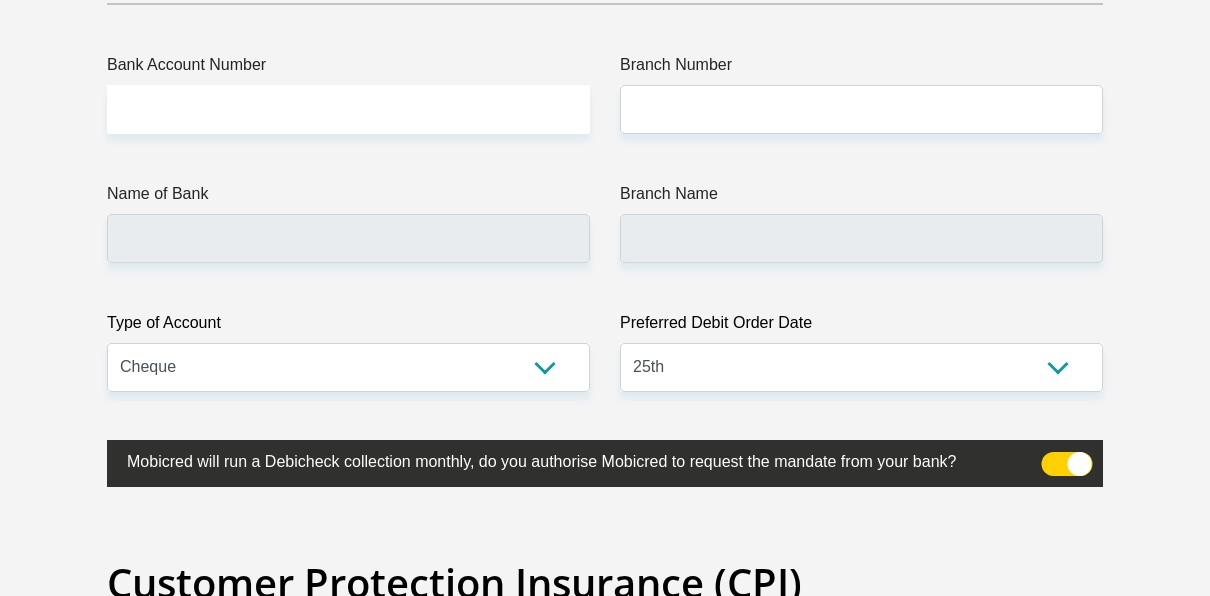 scroll, scrollTop: 4906, scrollLeft: 0, axis: vertical 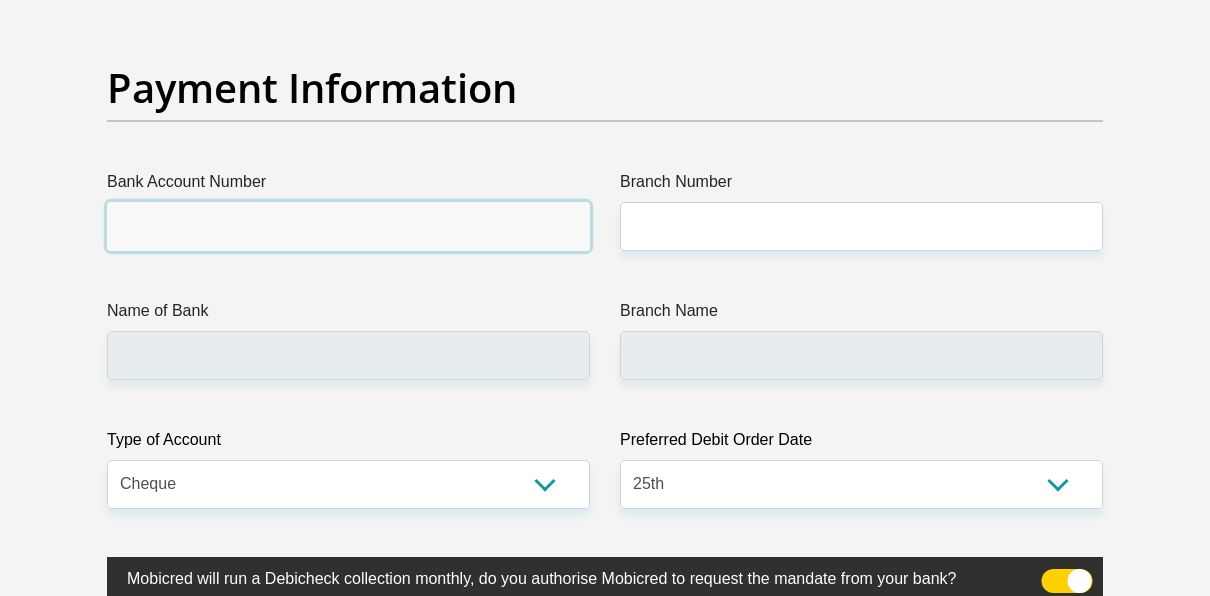 click on "Bank Account Number" at bounding box center (348, 226) 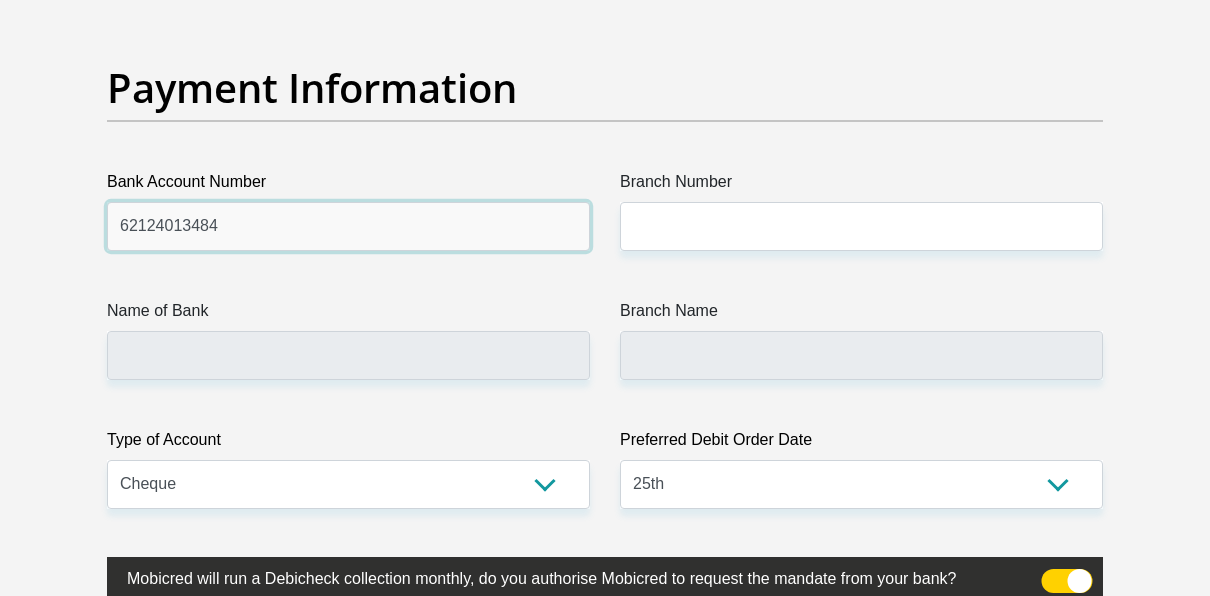 type on "62124013484" 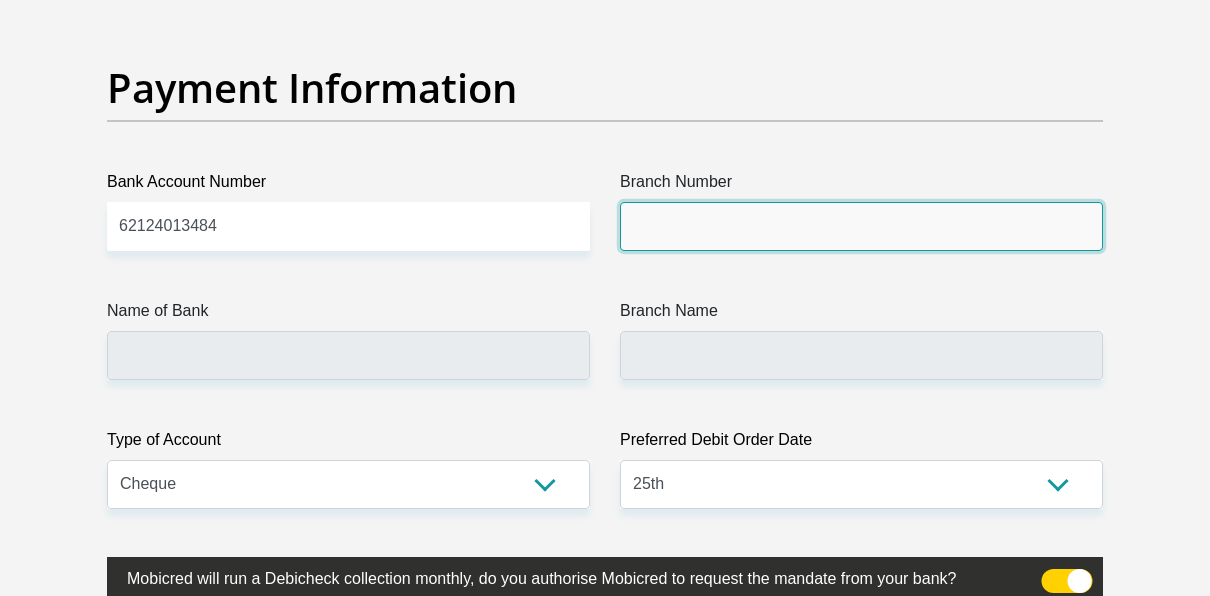 click on "Branch Number" at bounding box center (861, 226) 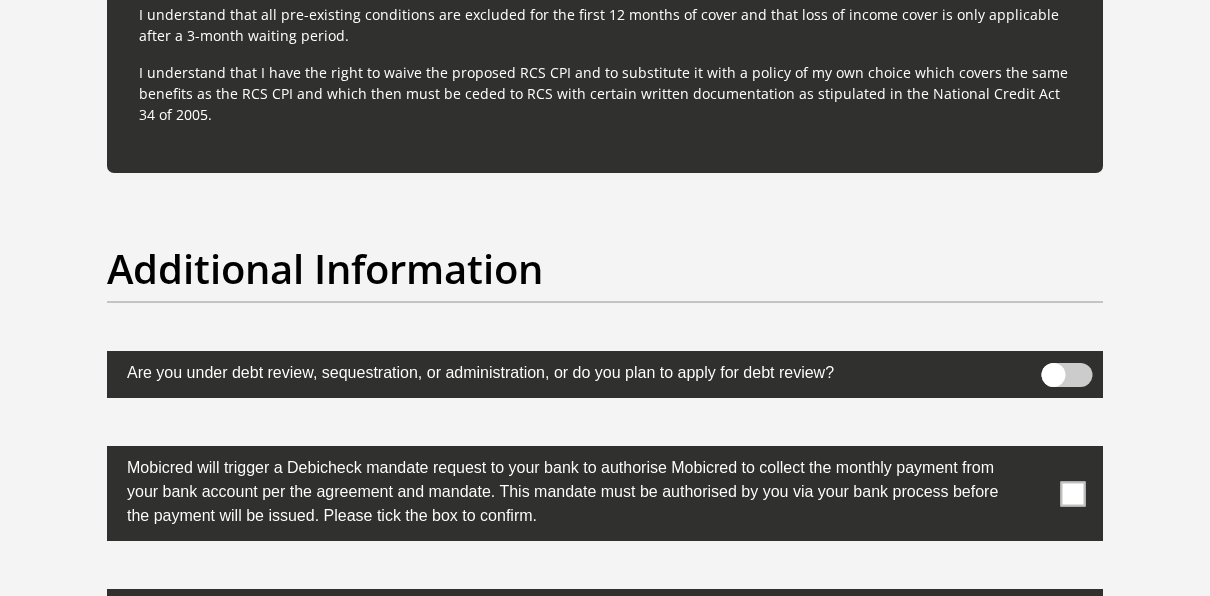 scroll, scrollTop: 6318, scrollLeft: 0, axis: vertical 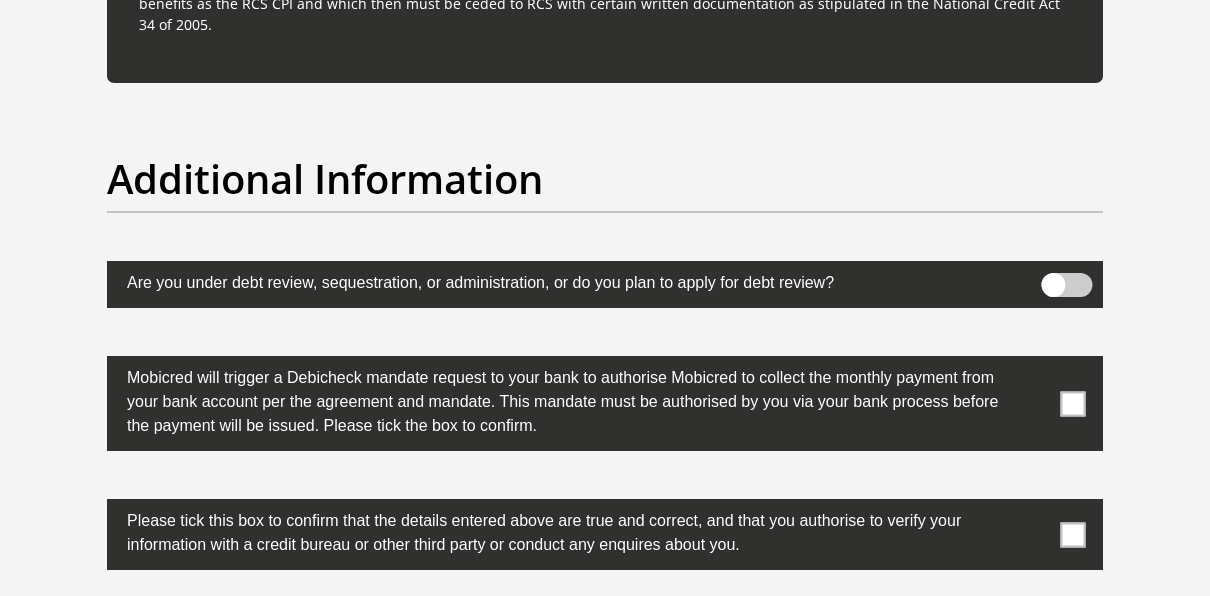 type on "250655" 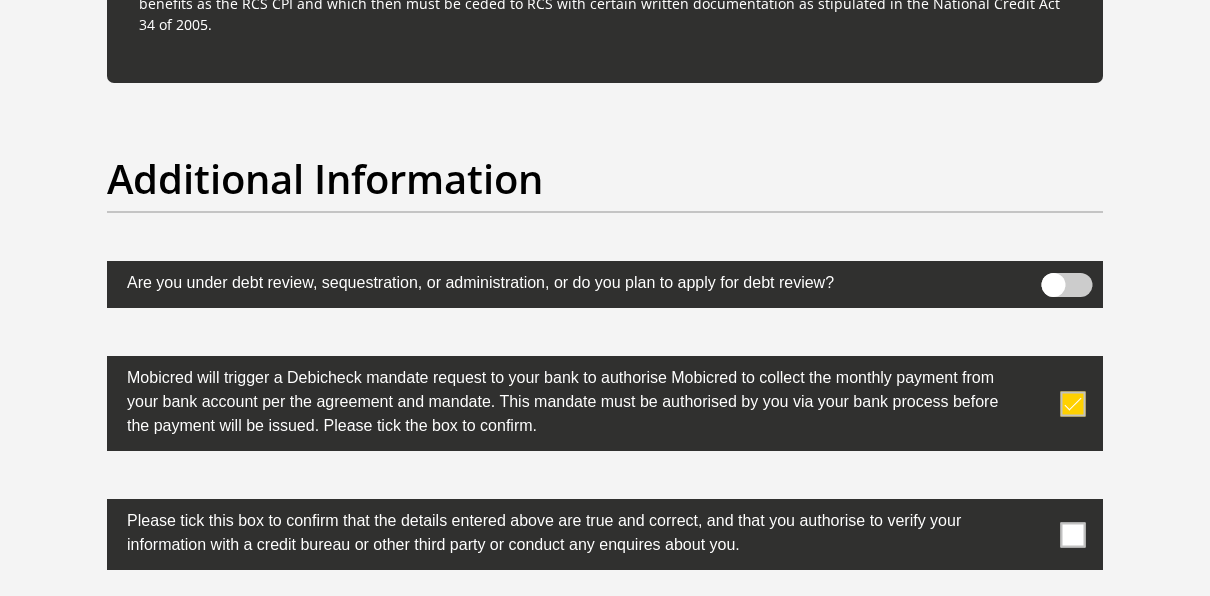 type on "FIRSTRAND BANK" 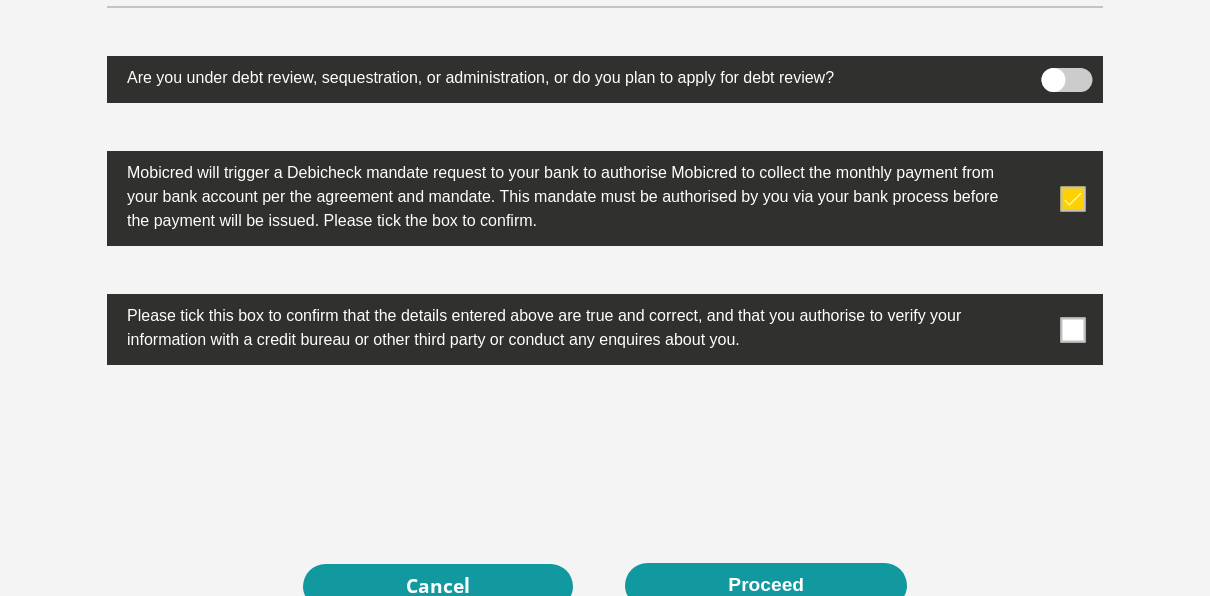 scroll, scrollTop: 6532, scrollLeft: 0, axis: vertical 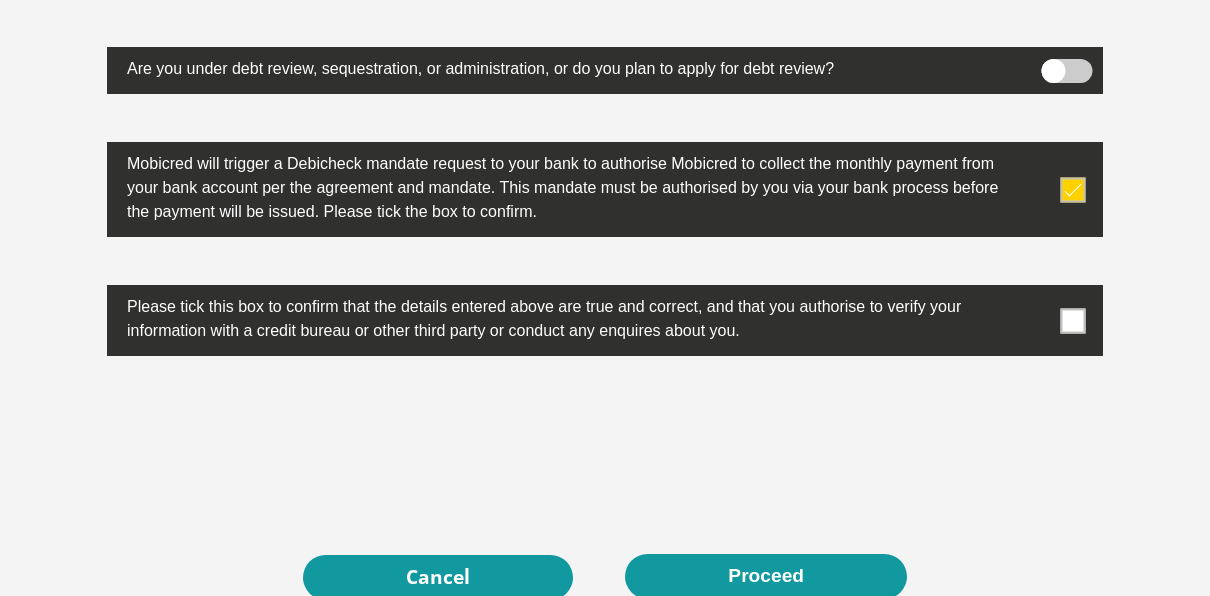 click at bounding box center [1073, 320] 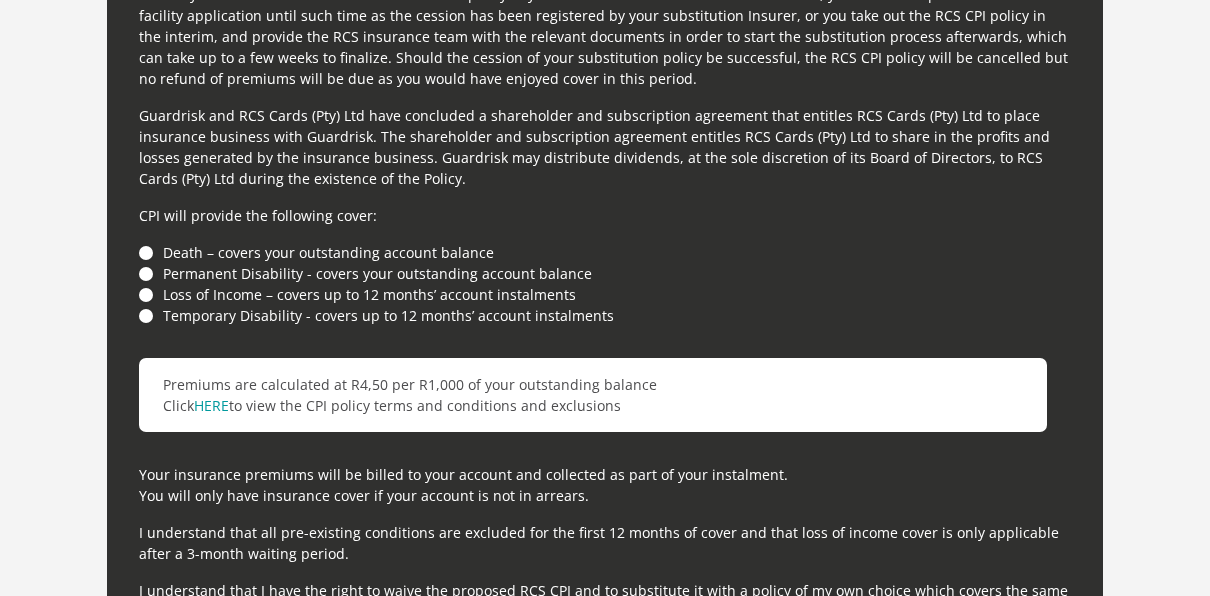 scroll, scrollTop: 5719, scrollLeft: 0, axis: vertical 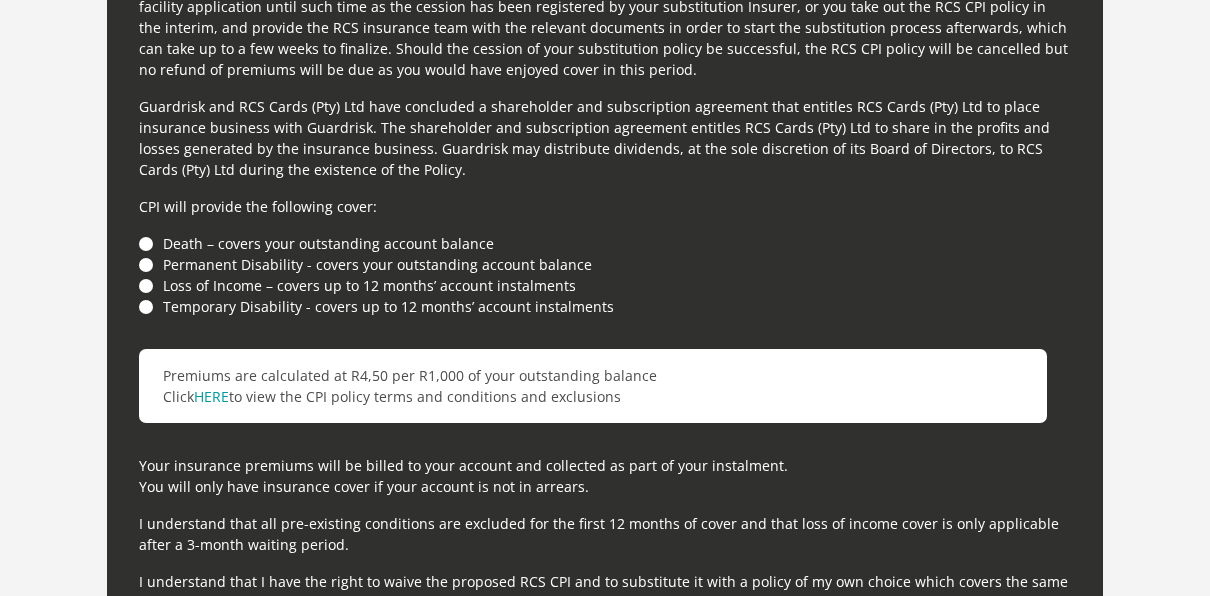 click on "Death – covers your outstanding account balance" at bounding box center (605, 243) 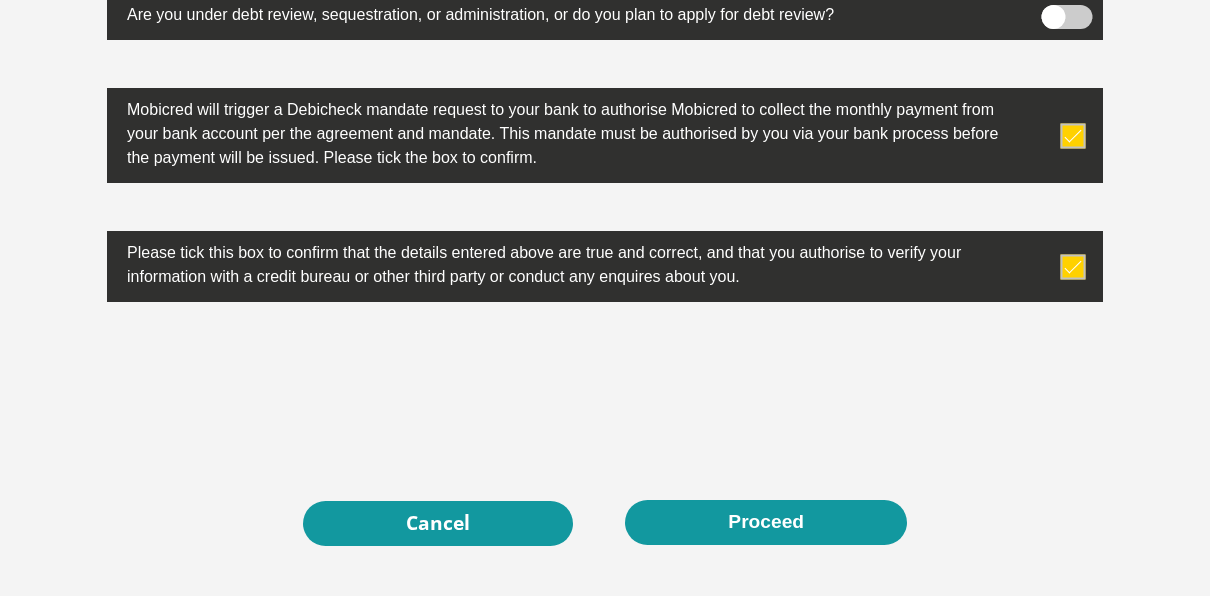 scroll, scrollTop: 6765, scrollLeft: 0, axis: vertical 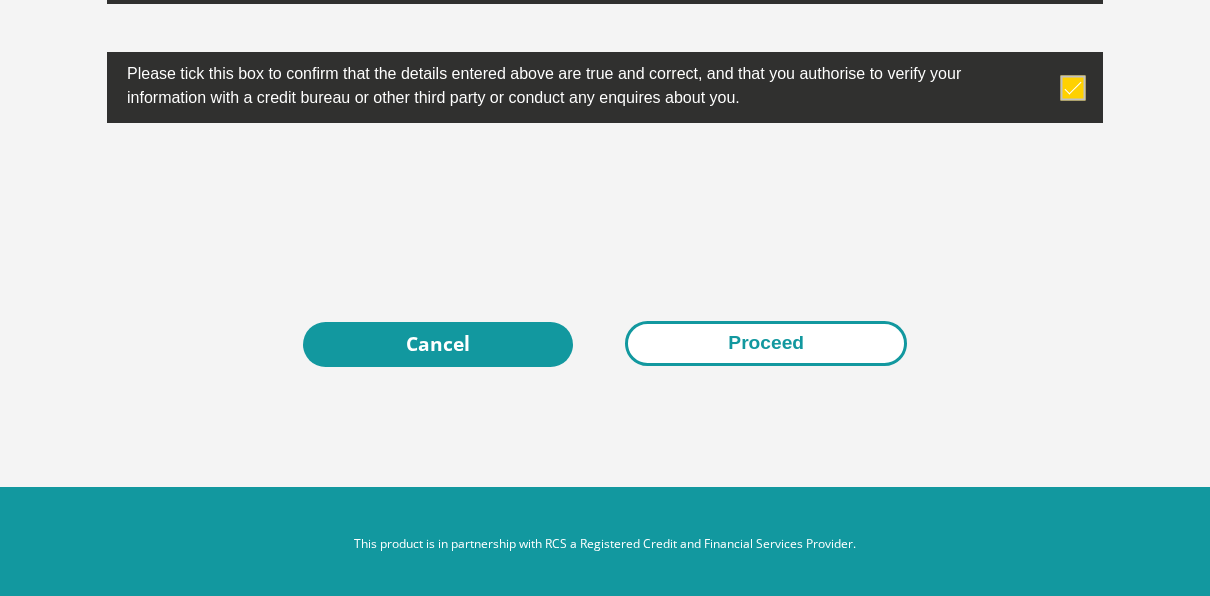 click on "Proceed" at bounding box center (766, 343) 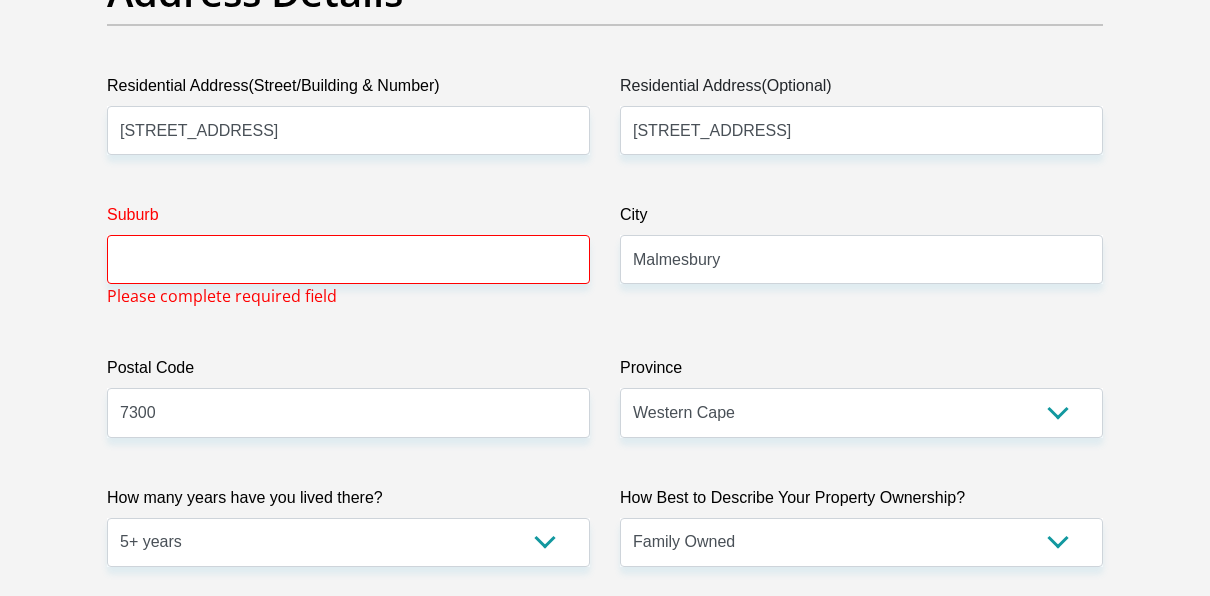 scroll, scrollTop: 1216, scrollLeft: 0, axis: vertical 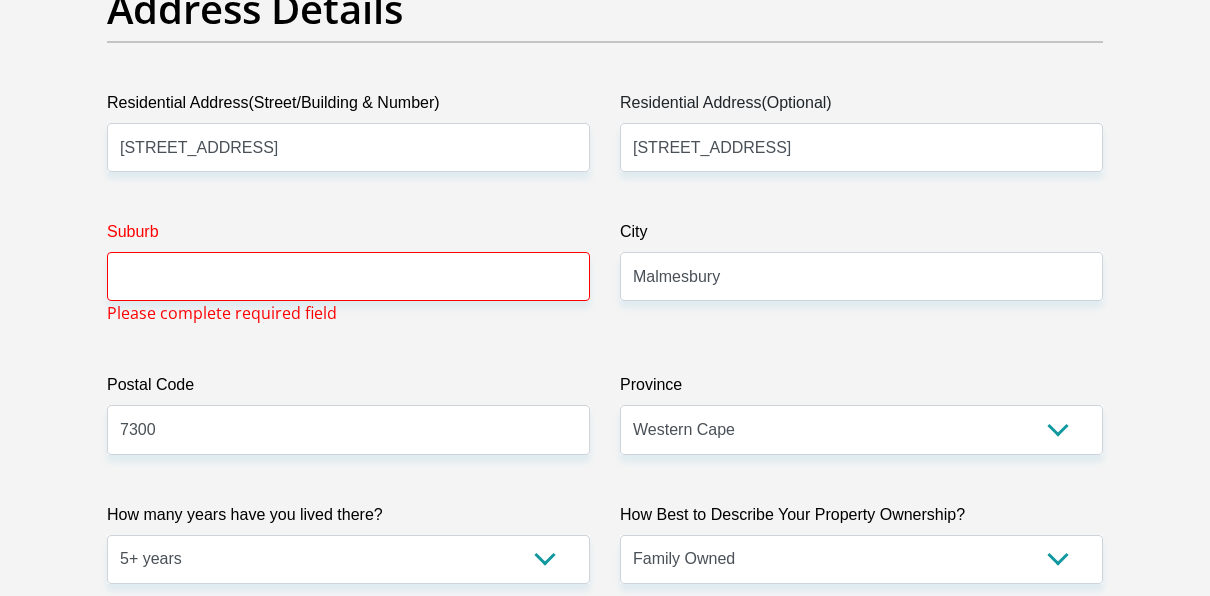 type 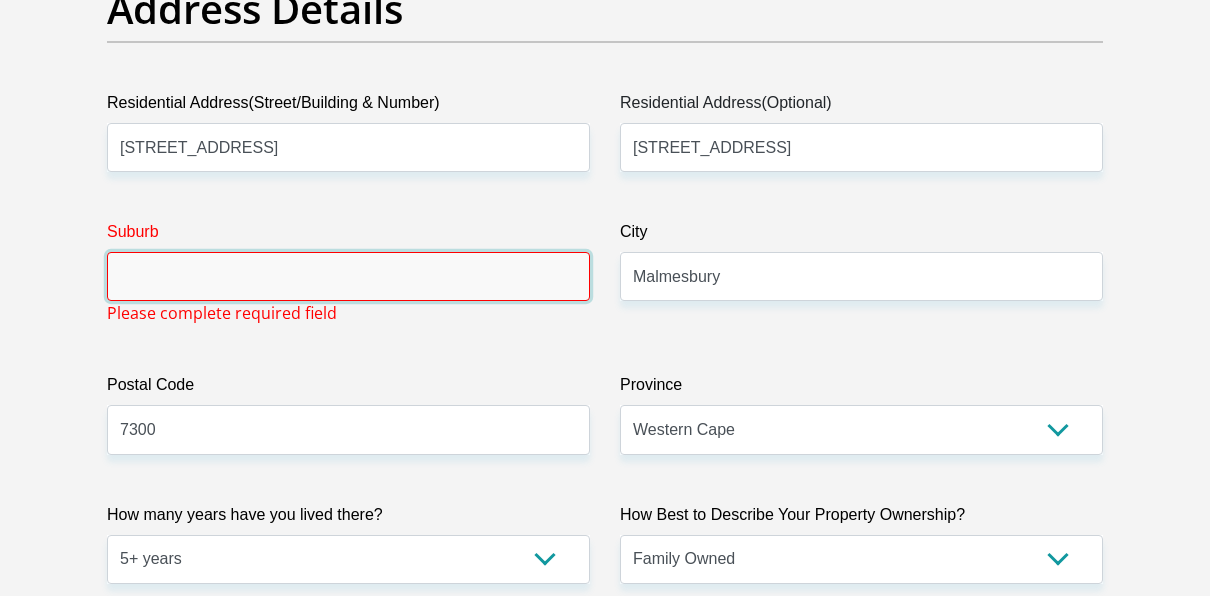 click on "Suburb" at bounding box center [348, 276] 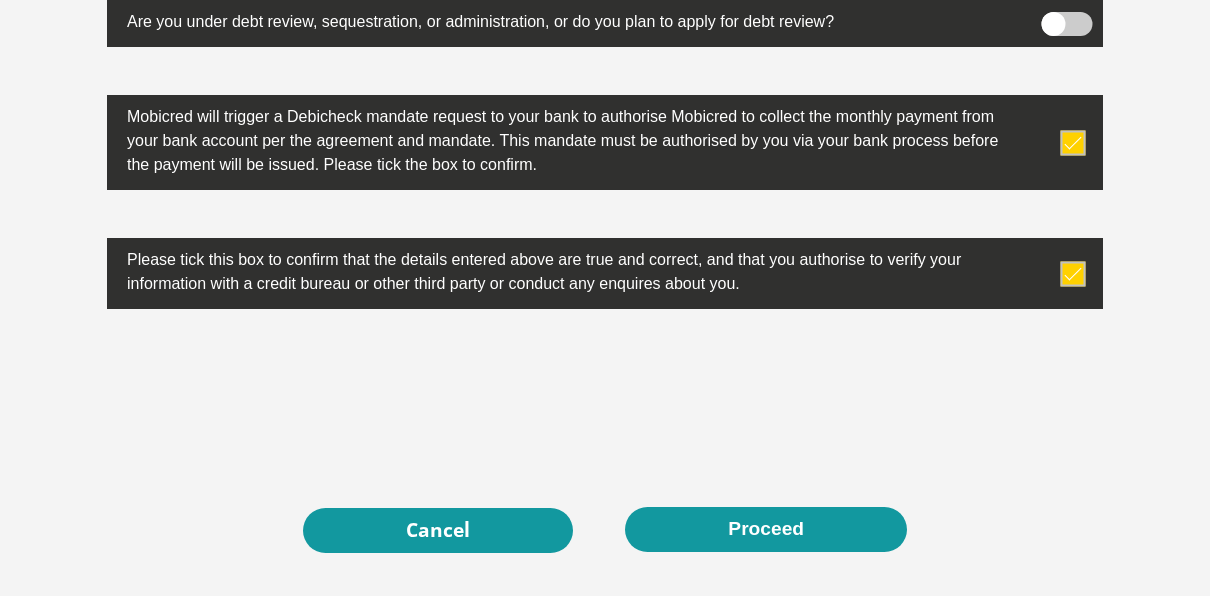 scroll, scrollTop: 6734, scrollLeft: 0, axis: vertical 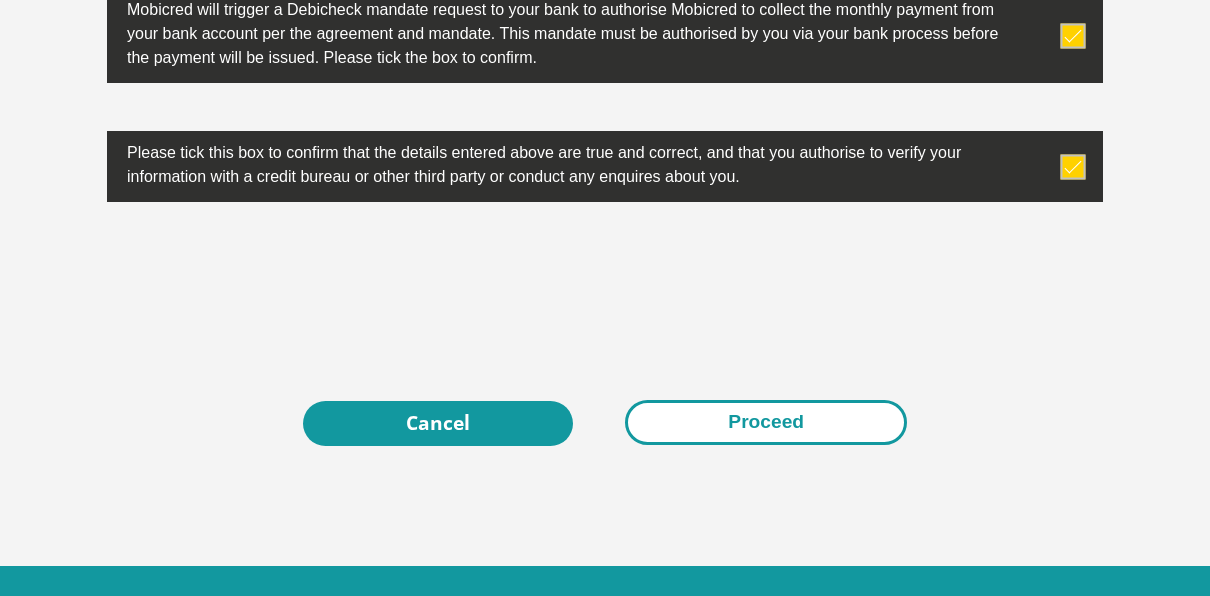 type on "Wesbank" 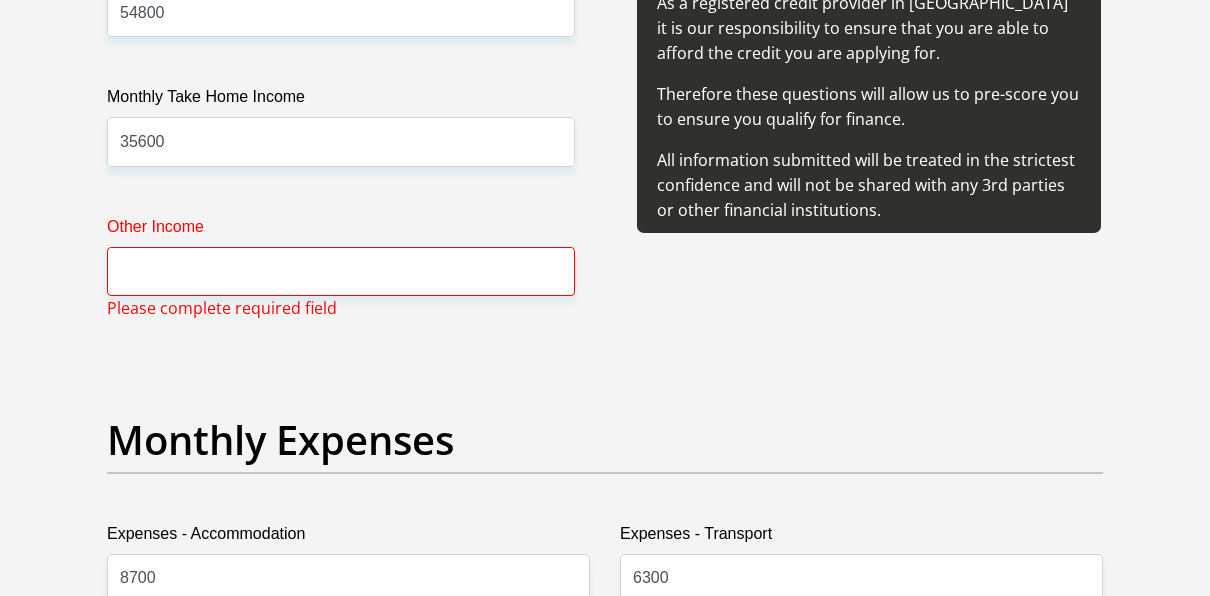 scroll, scrollTop: 2652, scrollLeft: 0, axis: vertical 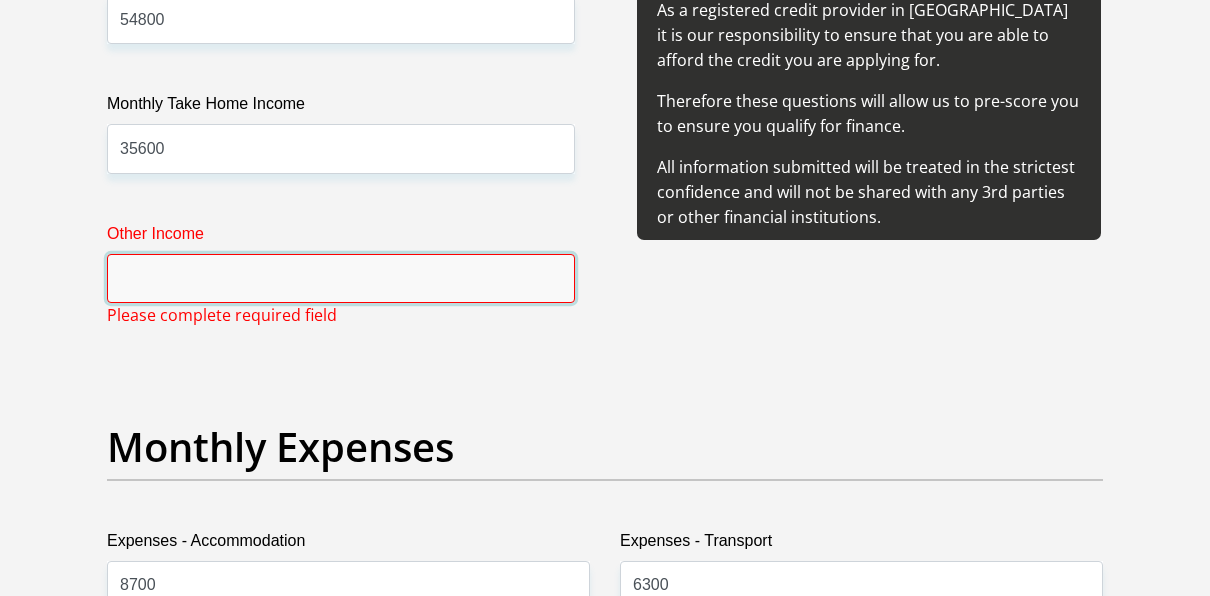click on "Other Income" at bounding box center (341, 278) 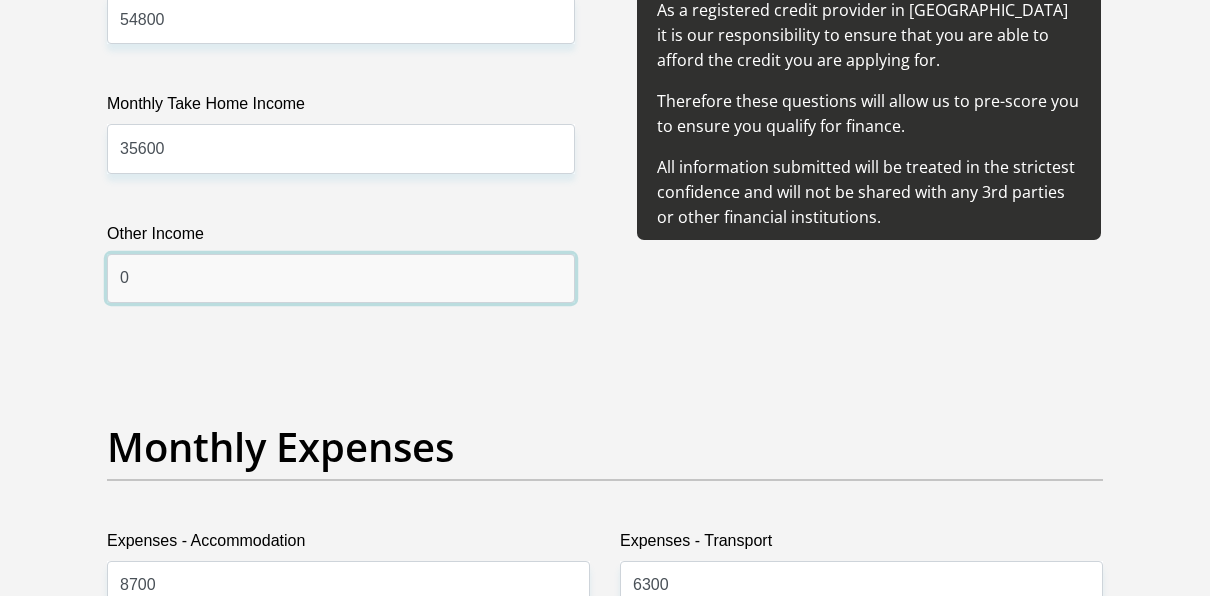 type on "0" 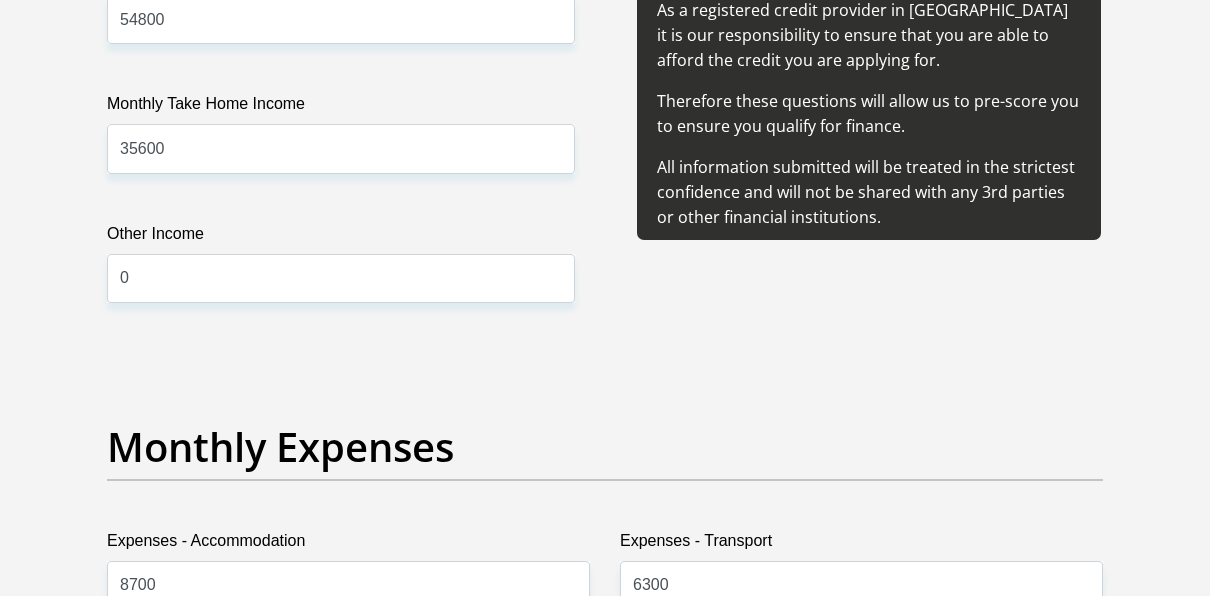 scroll, scrollTop: 6726, scrollLeft: 0, axis: vertical 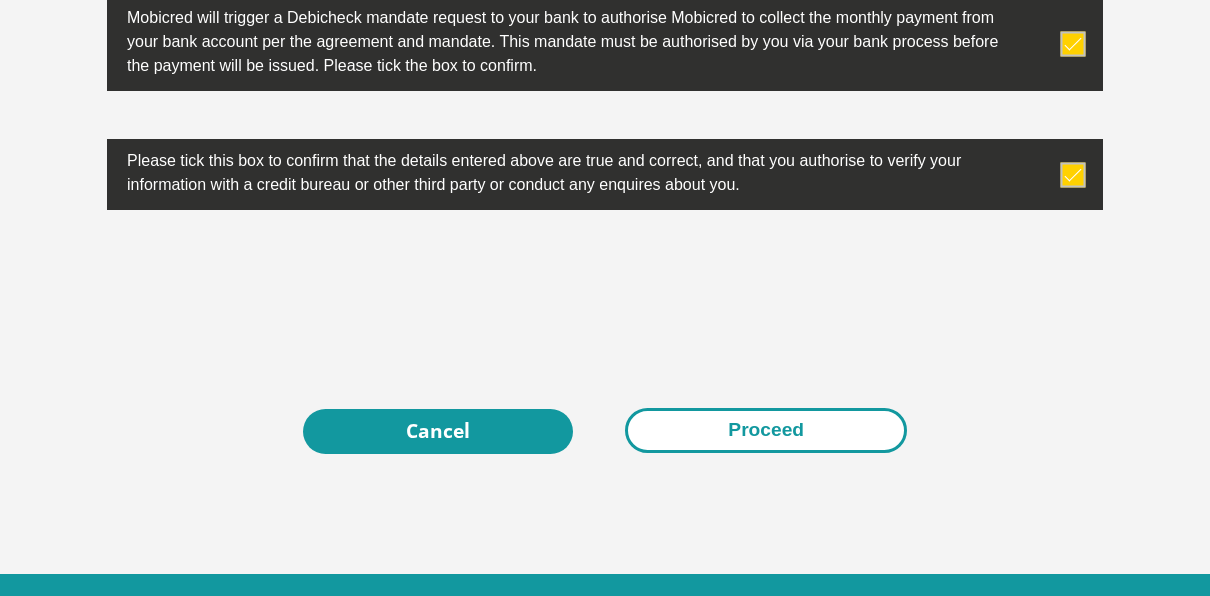 click on "Proceed" at bounding box center [766, 430] 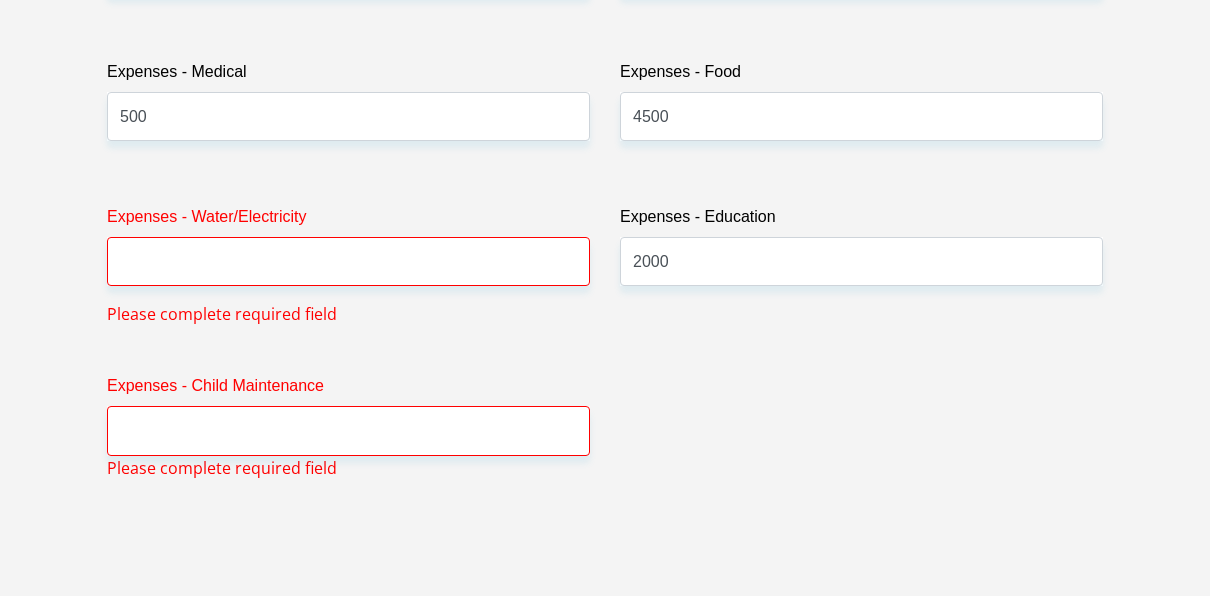 scroll, scrollTop: 3265, scrollLeft: 0, axis: vertical 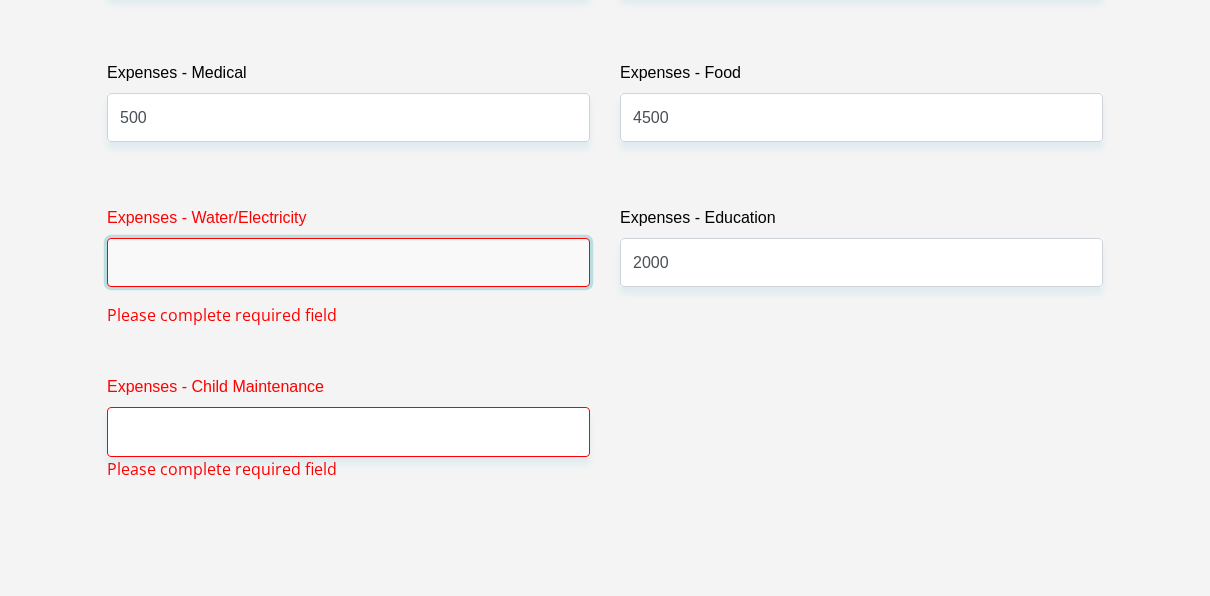 click on "Expenses - Water/Electricity" at bounding box center [348, 262] 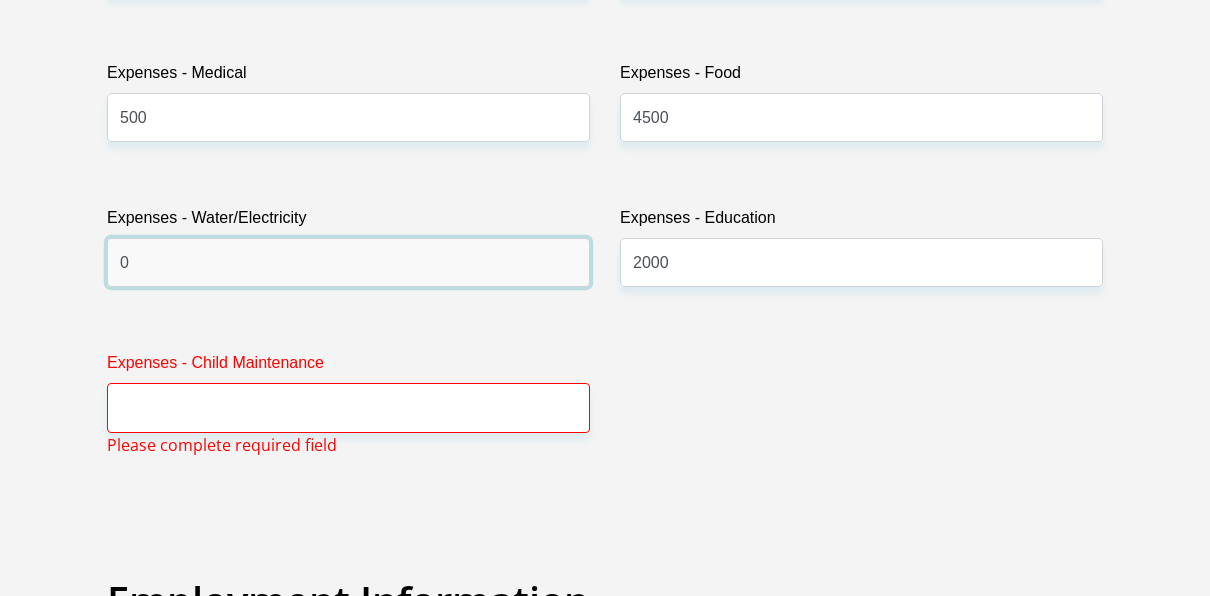 type on "0" 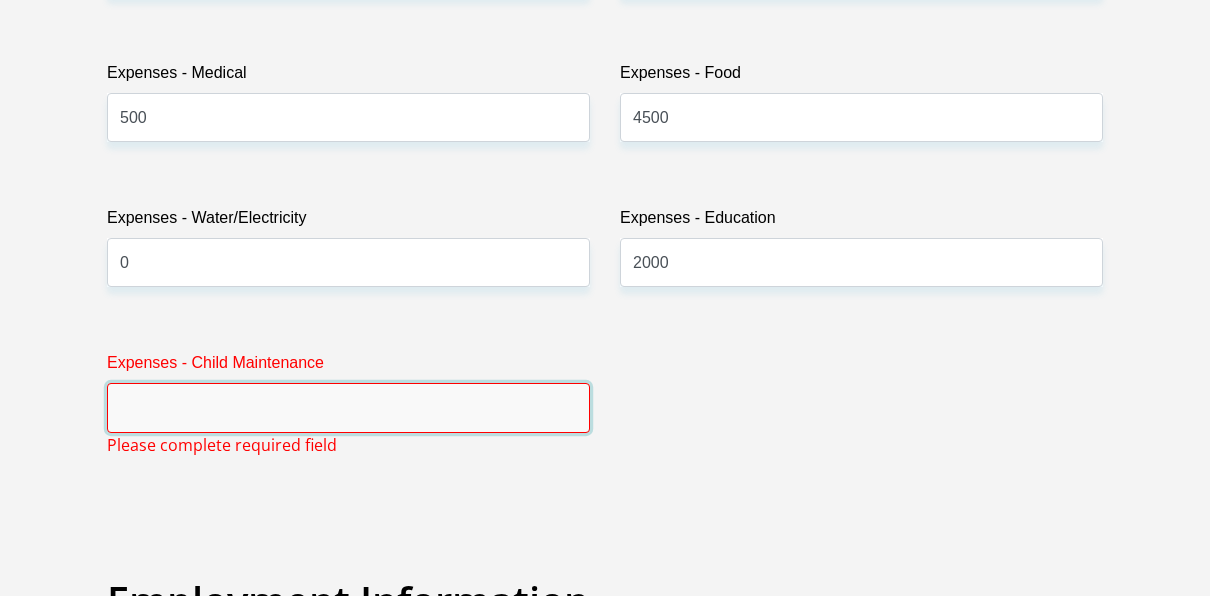 click on "Expenses - Child Maintenance" at bounding box center (348, 407) 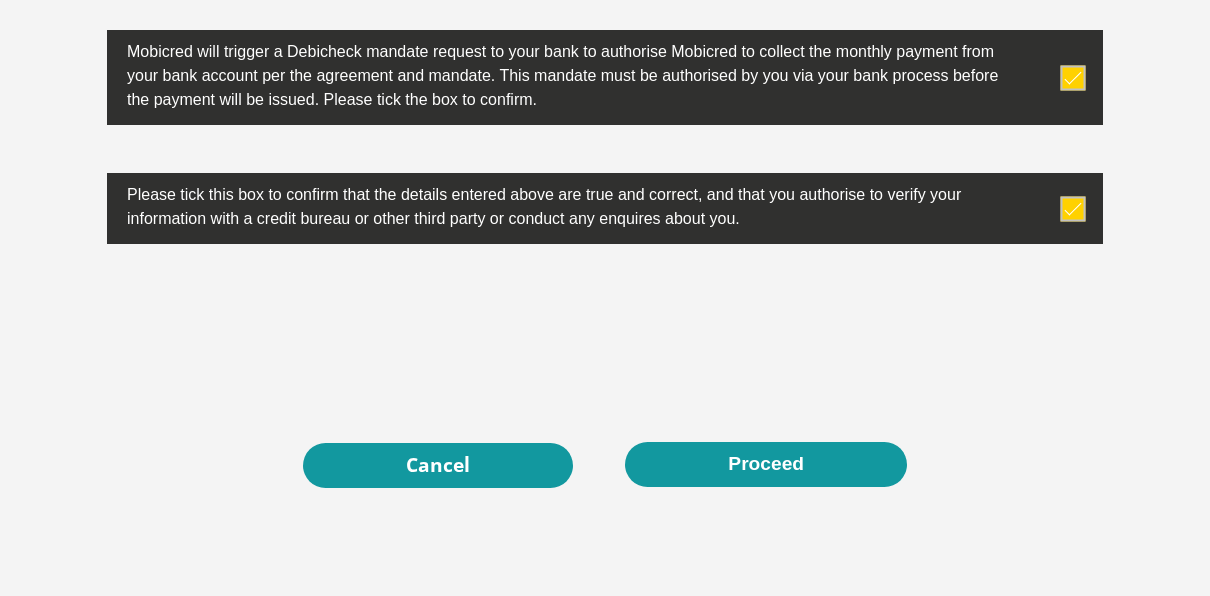 scroll, scrollTop: 6652, scrollLeft: 0, axis: vertical 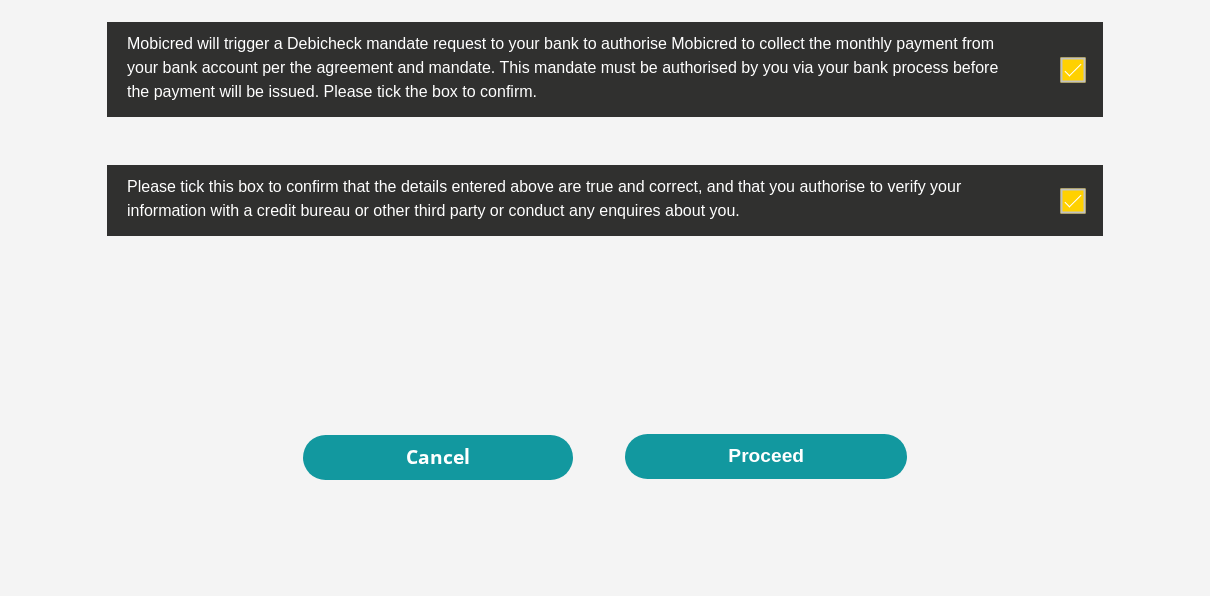 type on "0" 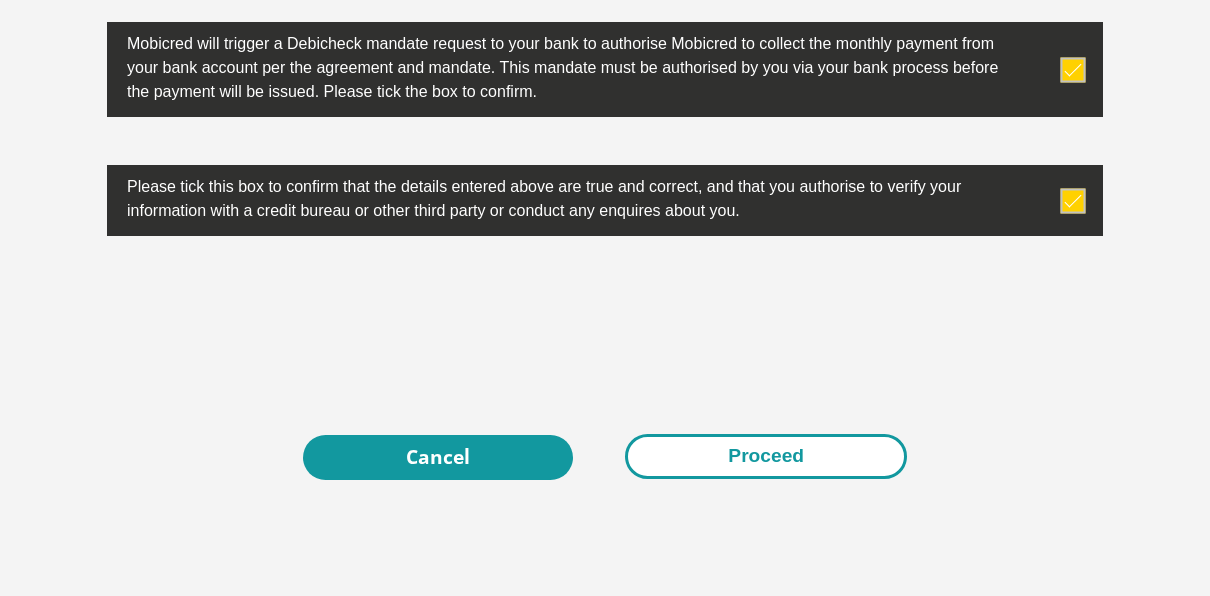 click on "Proceed" at bounding box center (766, 456) 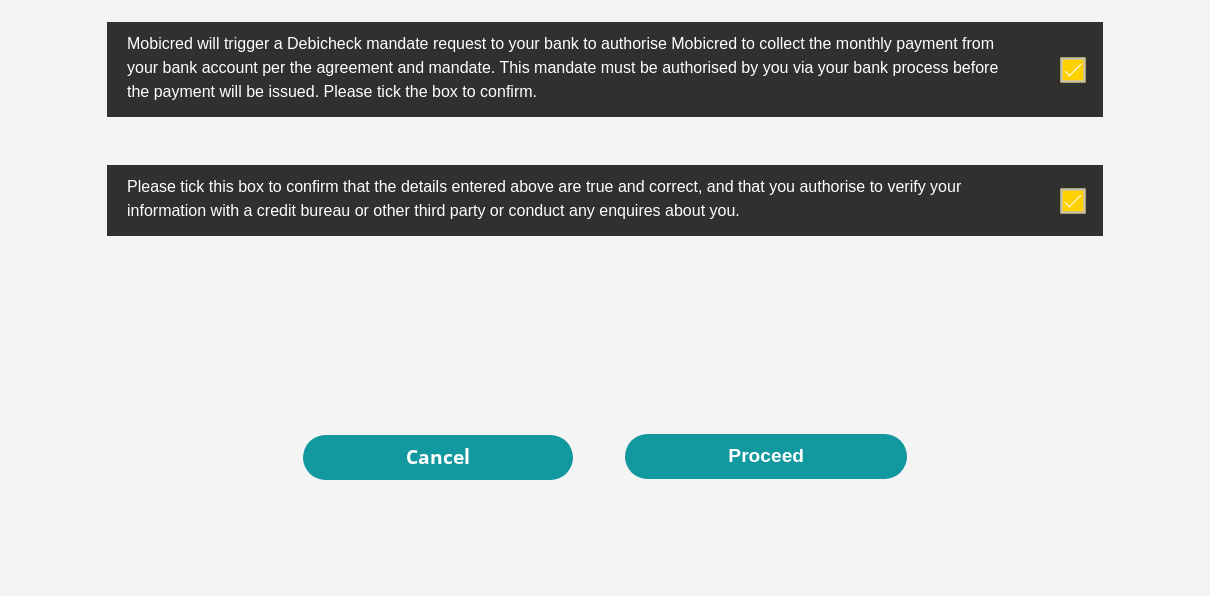 scroll, scrollTop: 6765, scrollLeft: 0, axis: vertical 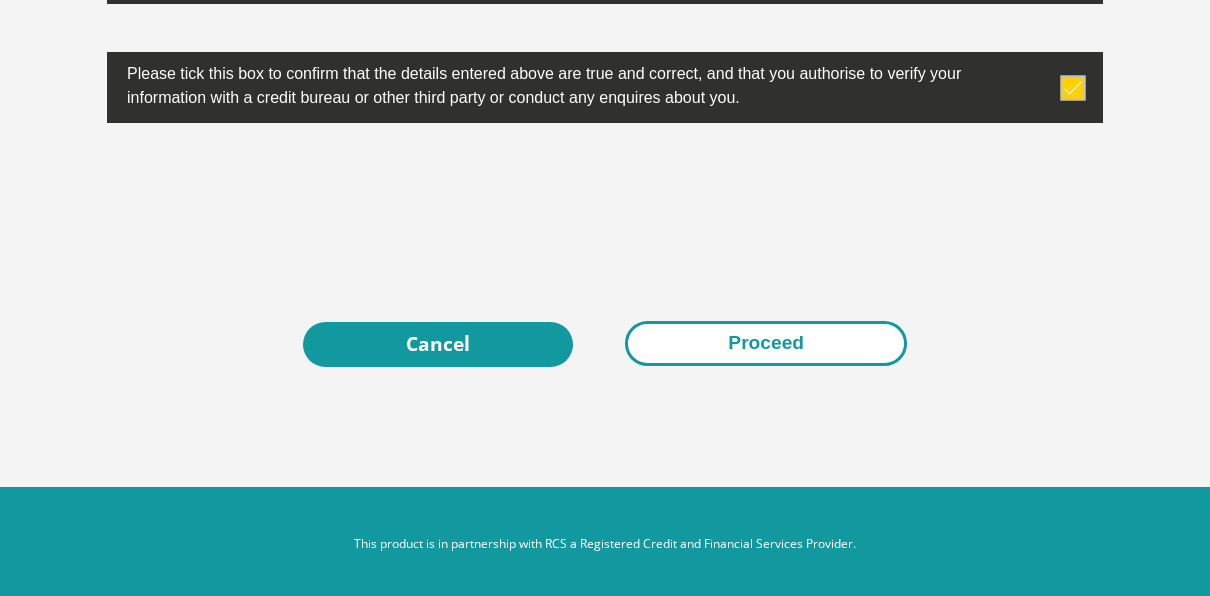 click on "Proceed" at bounding box center [766, 343] 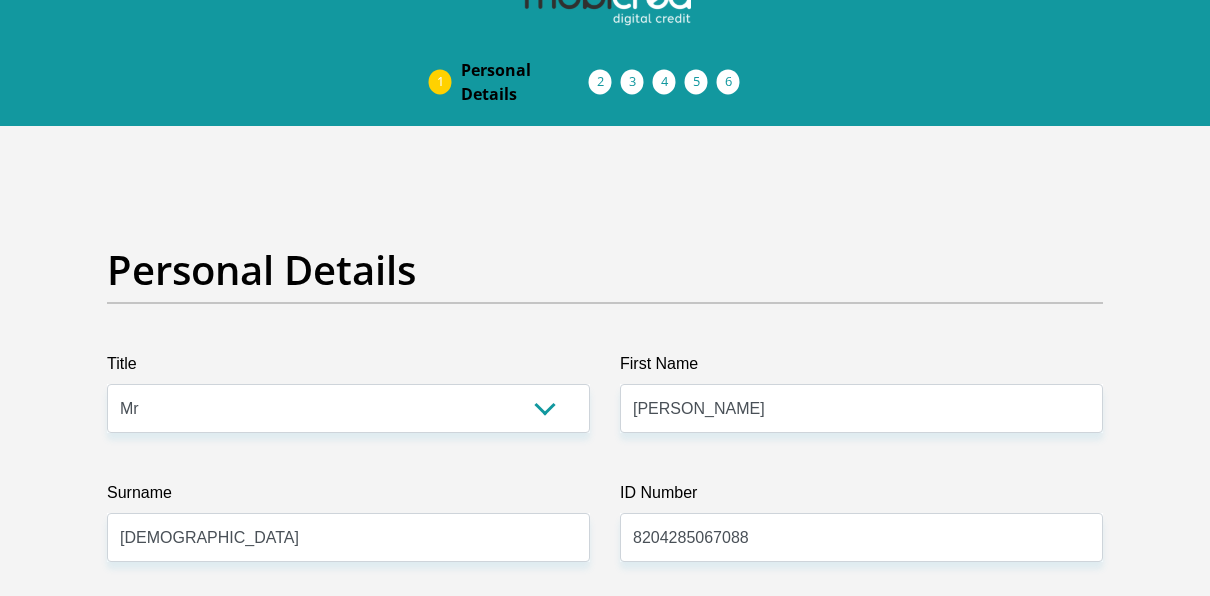 scroll, scrollTop: 0, scrollLeft: 0, axis: both 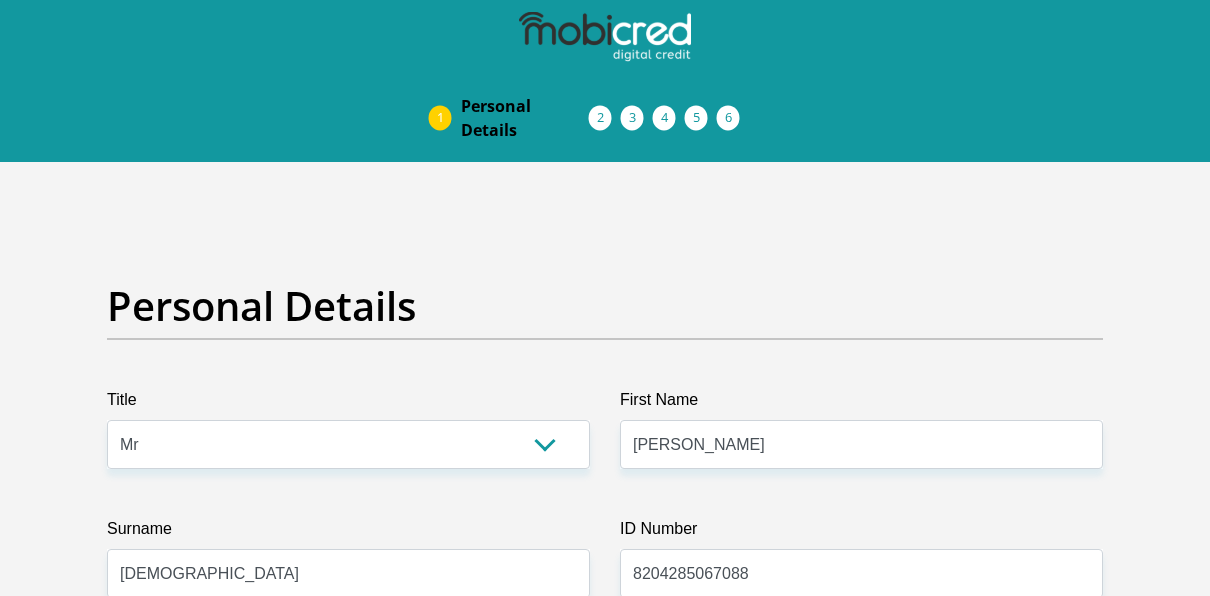 click on "Acceptance  of Services" at bounding box center [621, 118] 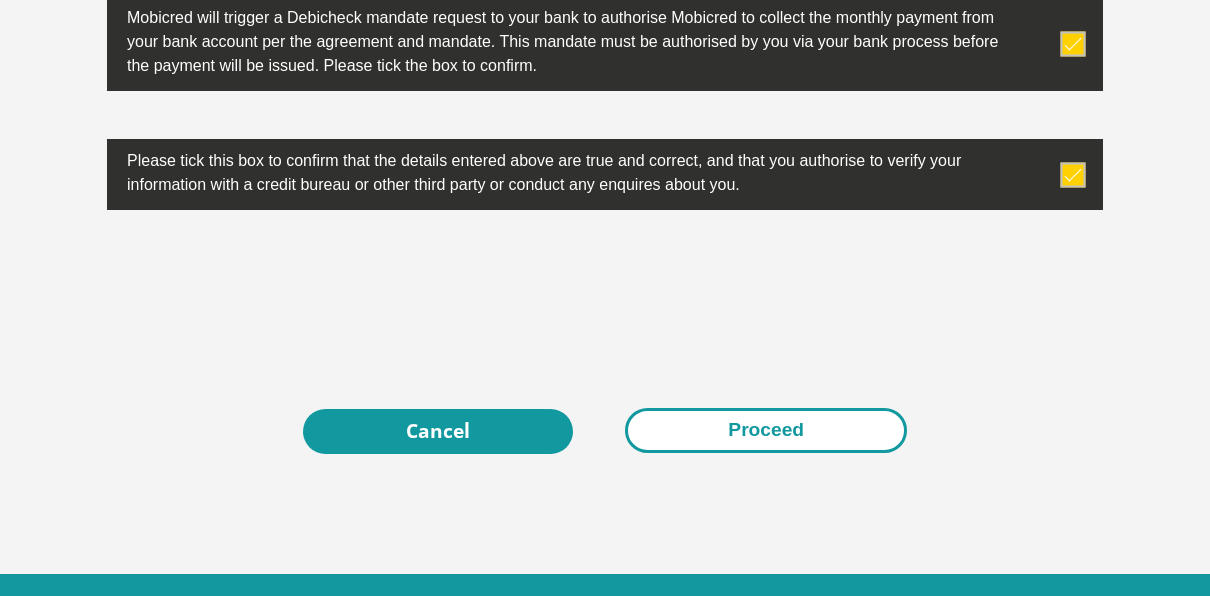 click on "Proceed" at bounding box center (766, 430) 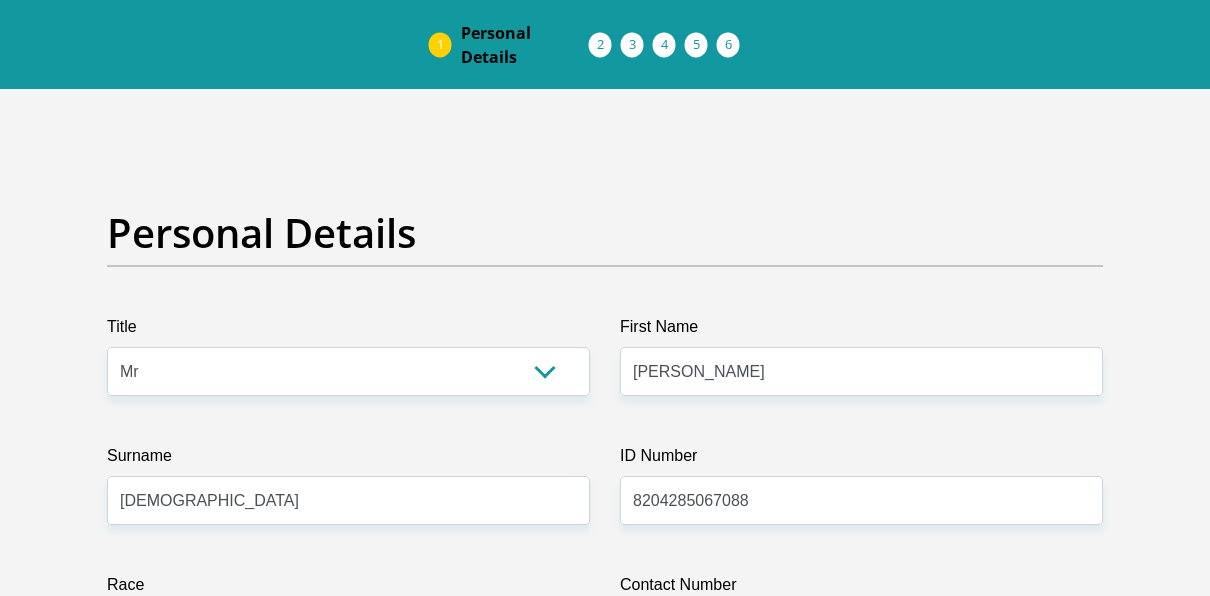 scroll, scrollTop: 0, scrollLeft: 0, axis: both 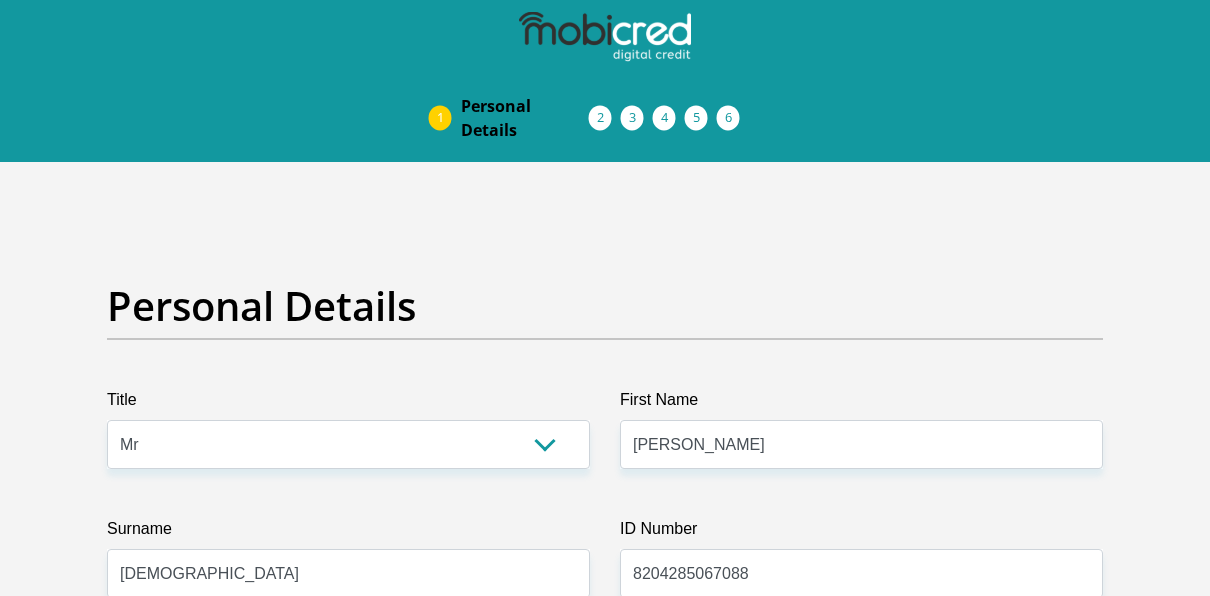 click on "Personal  Details" at bounding box center (525, 118) 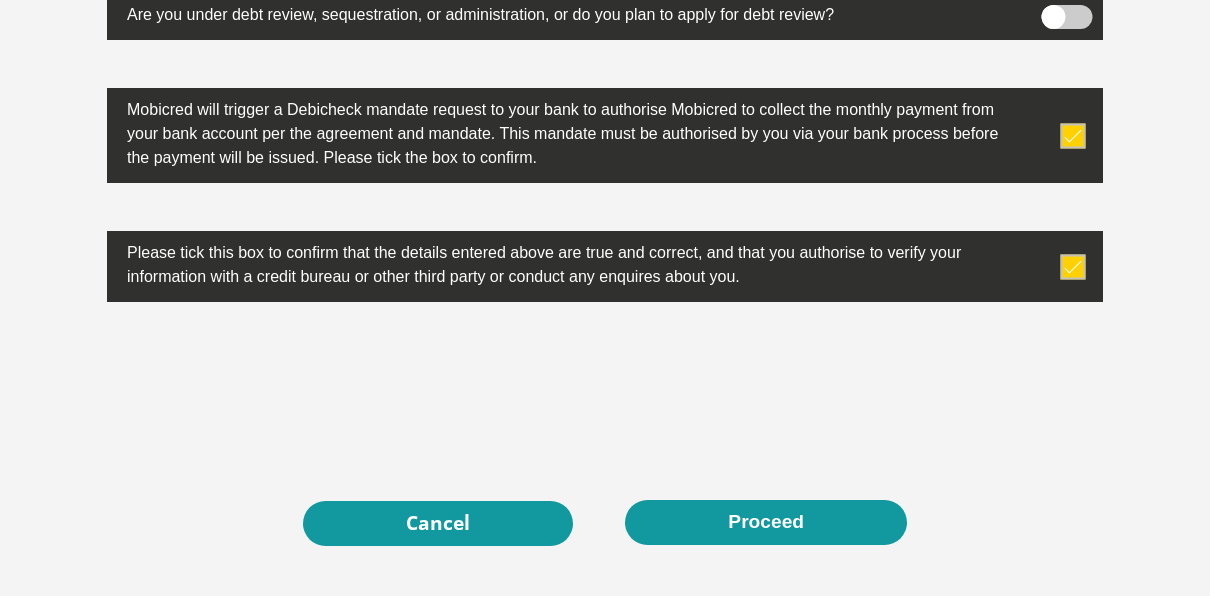 scroll, scrollTop: 6765, scrollLeft: 0, axis: vertical 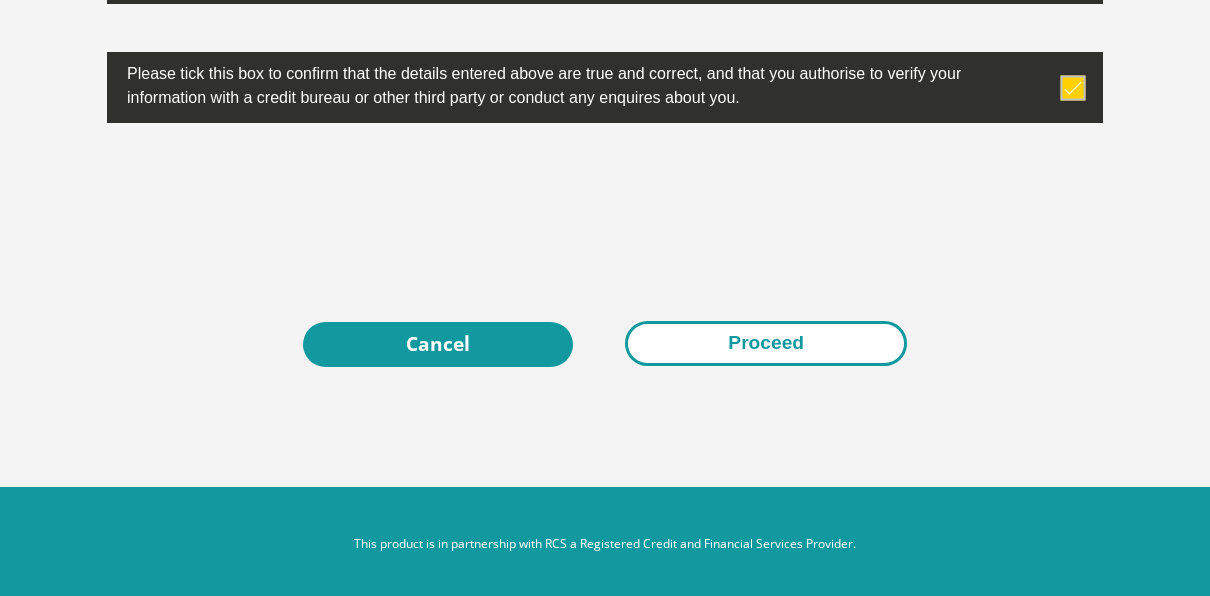 click on "Proceed" at bounding box center (766, 343) 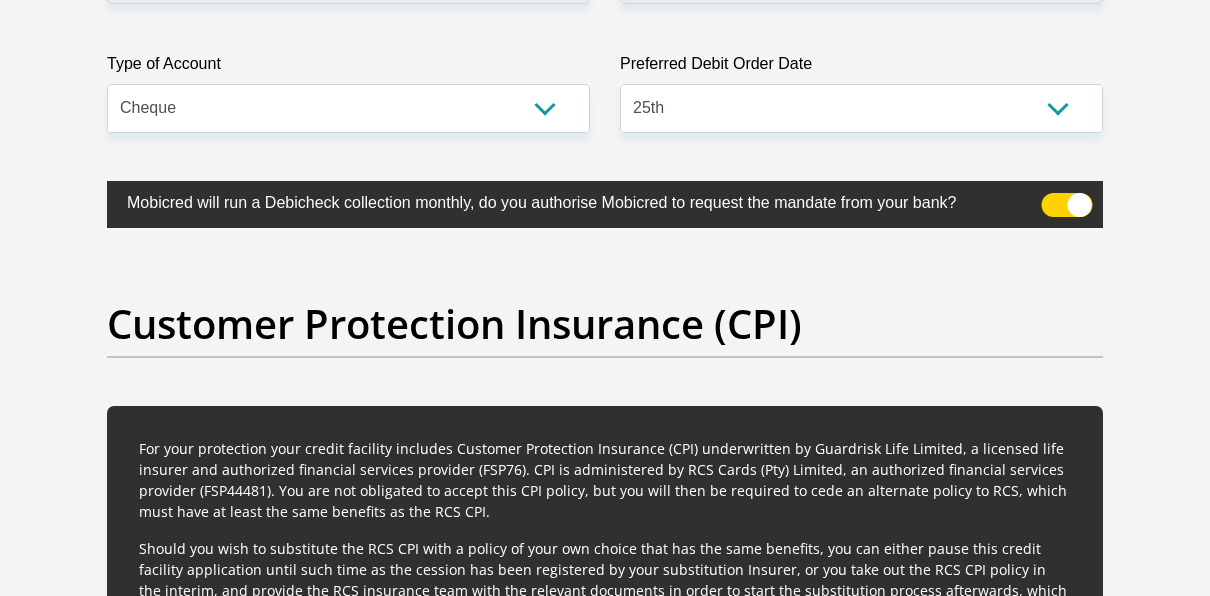 scroll, scrollTop: 5148, scrollLeft: 0, axis: vertical 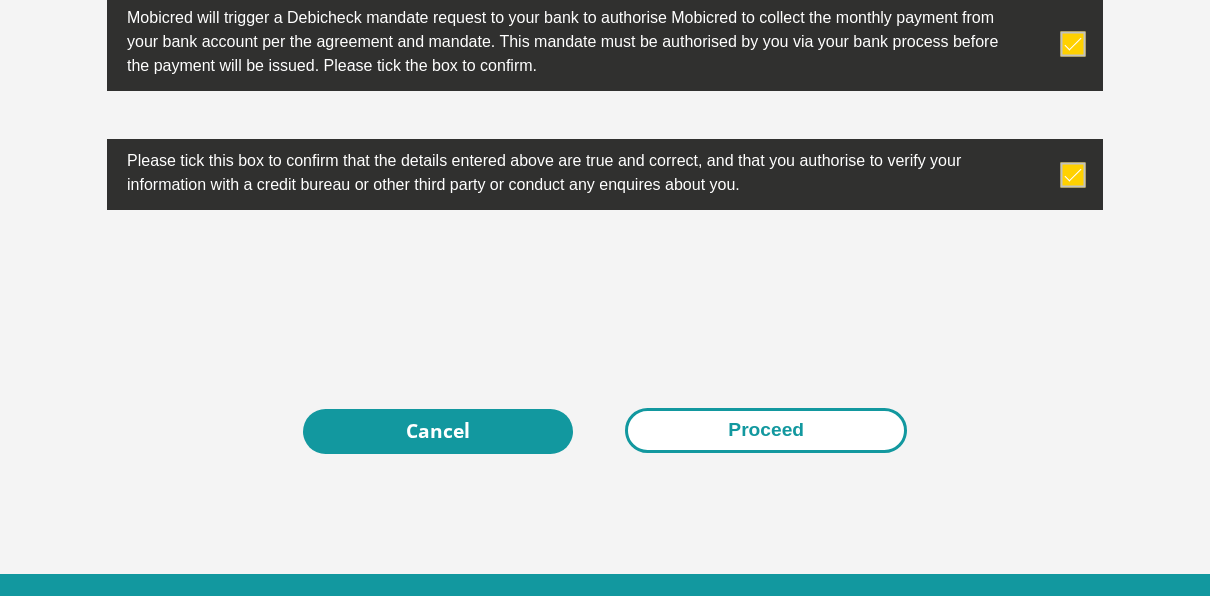 click on "Proceed" at bounding box center [766, 430] 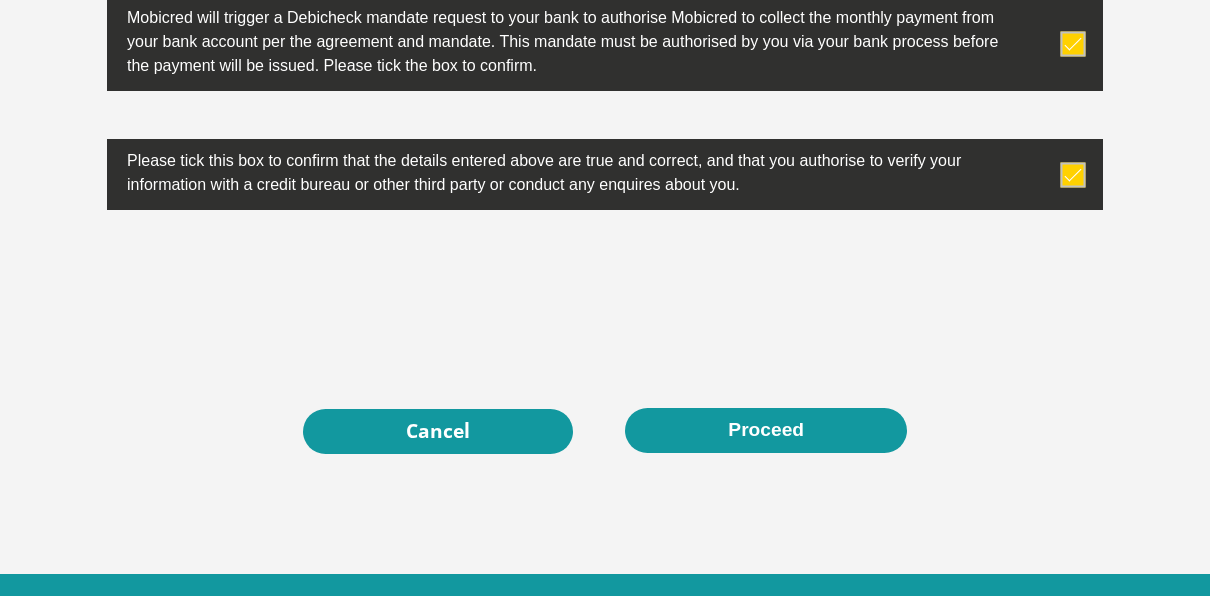 drag, startPoint x: 1219, startPoint y: 544, endPoint x: 834, endPoint y: 353, distance: 429.77435 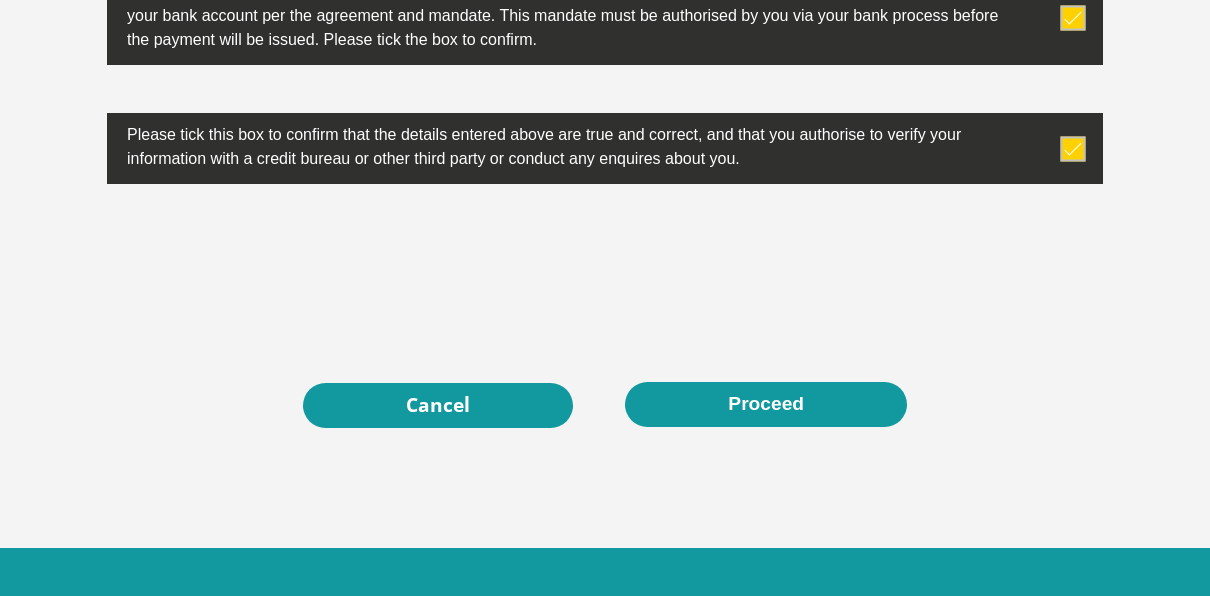 scroll, scrollTop: 6765, scrollLeft: 0, axis: vertical 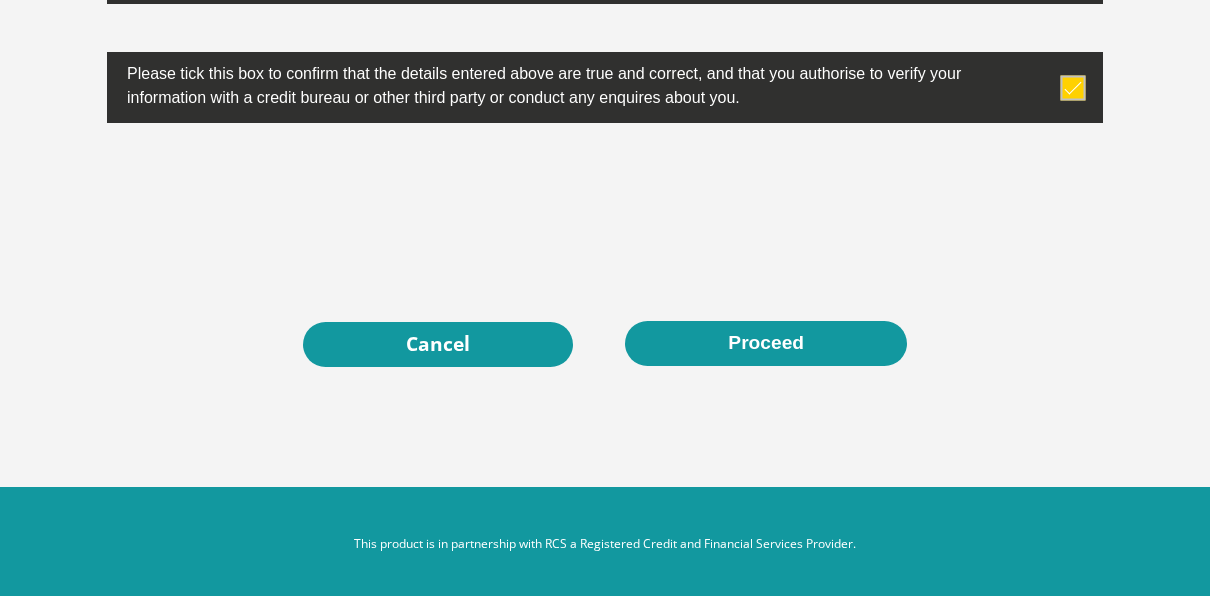 click at bounding box center [605, 210] 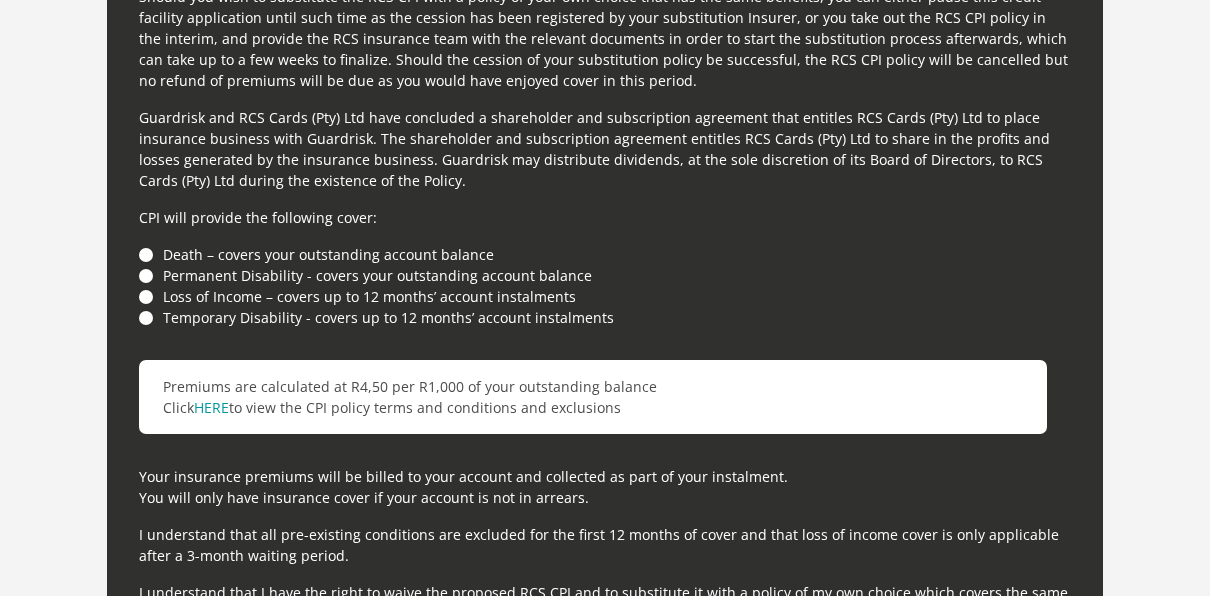 scroll, scrollTop: 5698, scrollLeft: 0, axis: vertical 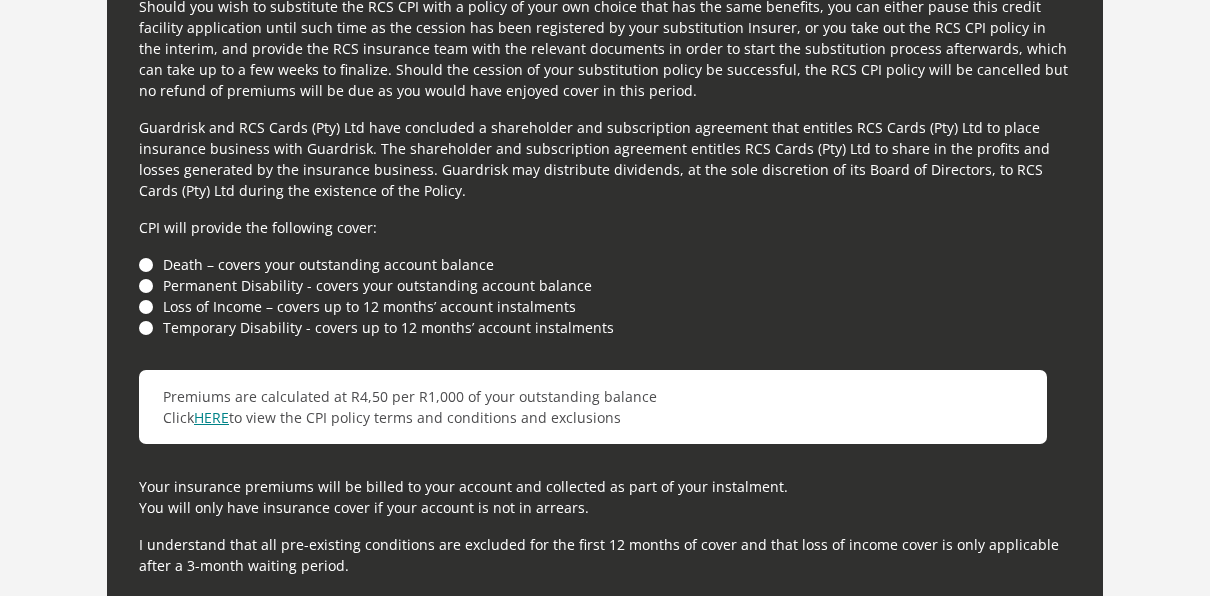 click on "HERE" at bounding box center (211, 417) 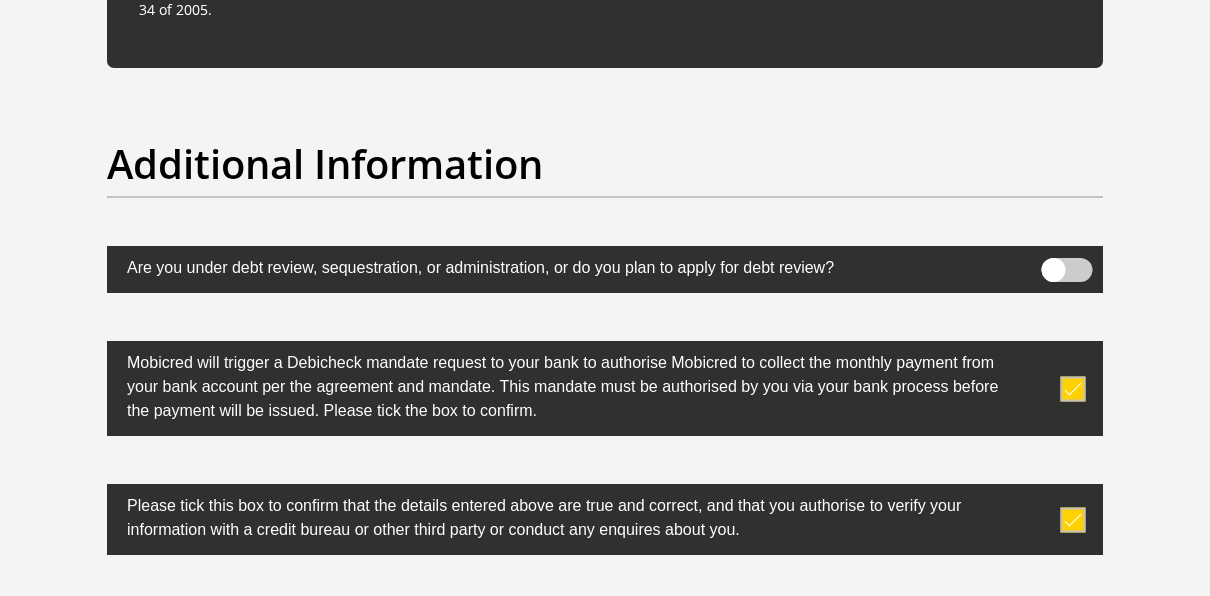 scroll, scrollTop: 6765, scrollLeft: 0, axis: vertical 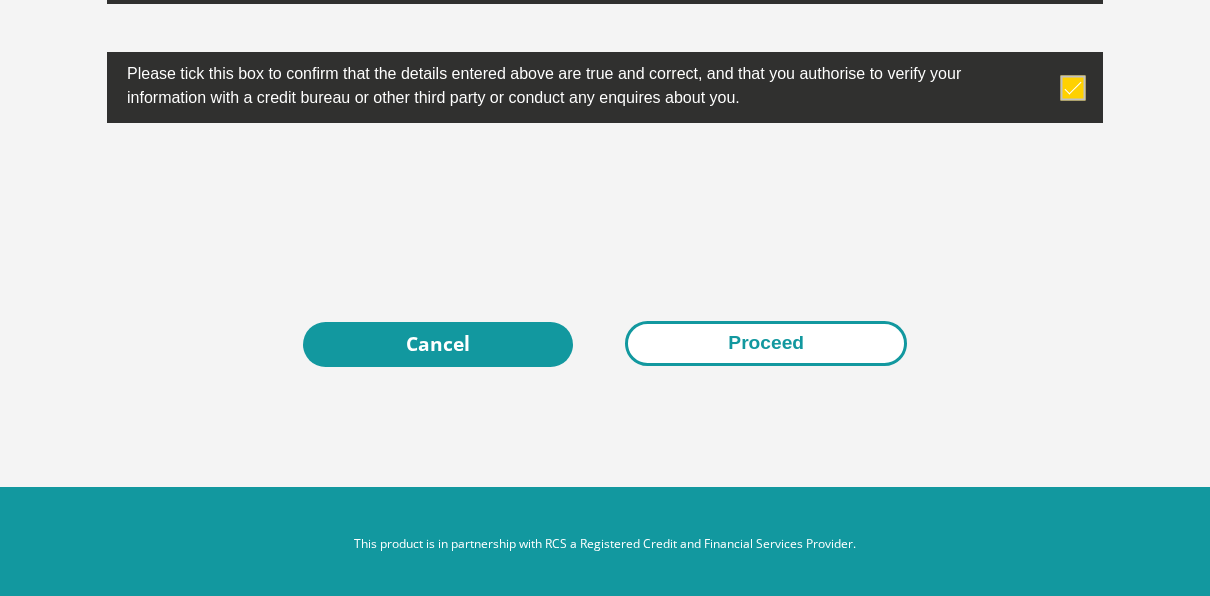 click on "Proceed" at bounding box center (766, 343) 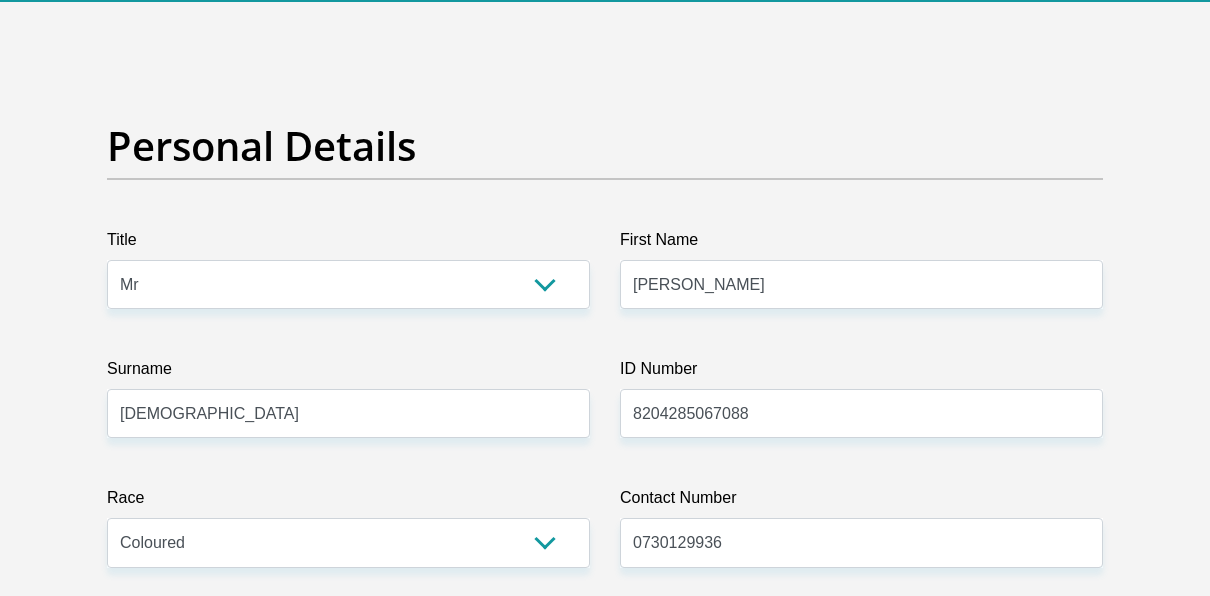 scroll, scrollTop: 0, scrollLeft: 0, axis: both 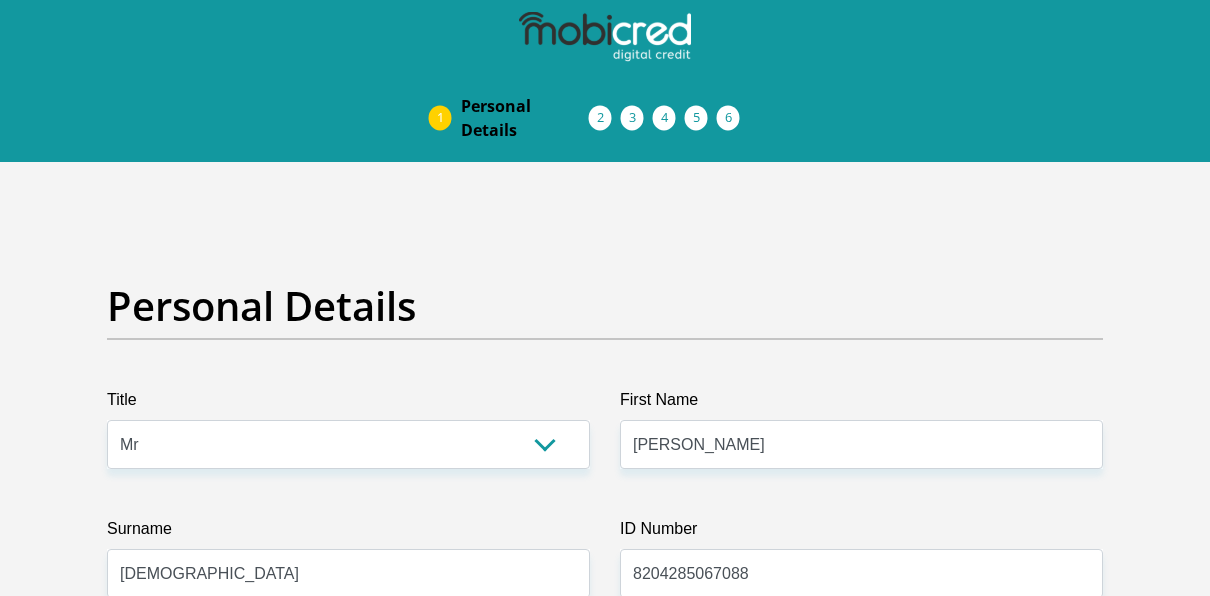 click on "Personal  Details" at bounding box center (525, 118) 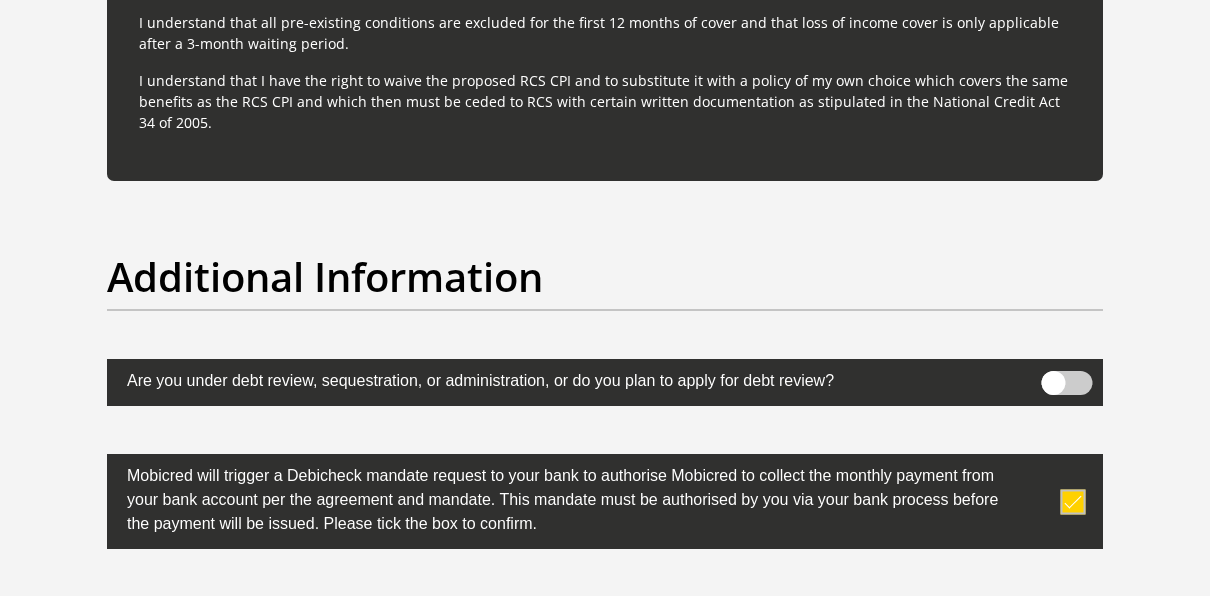 scroll, scrollTop: 6765, scrollLeft: 0, axis: vertical 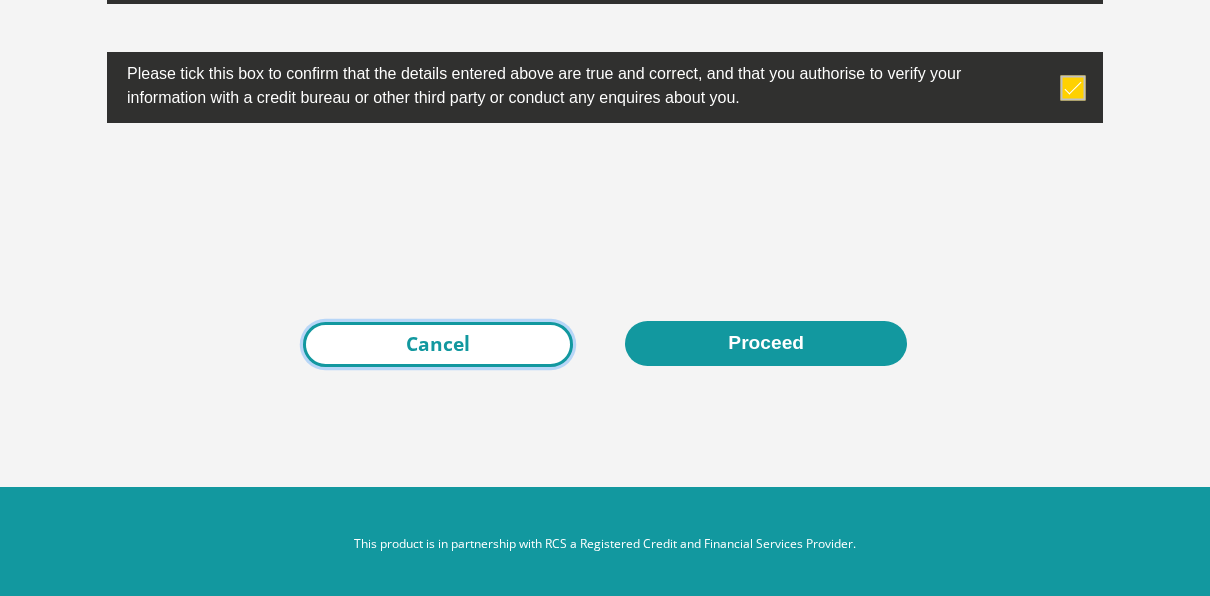 click on "Cancel" at bounding box center [438, 344] 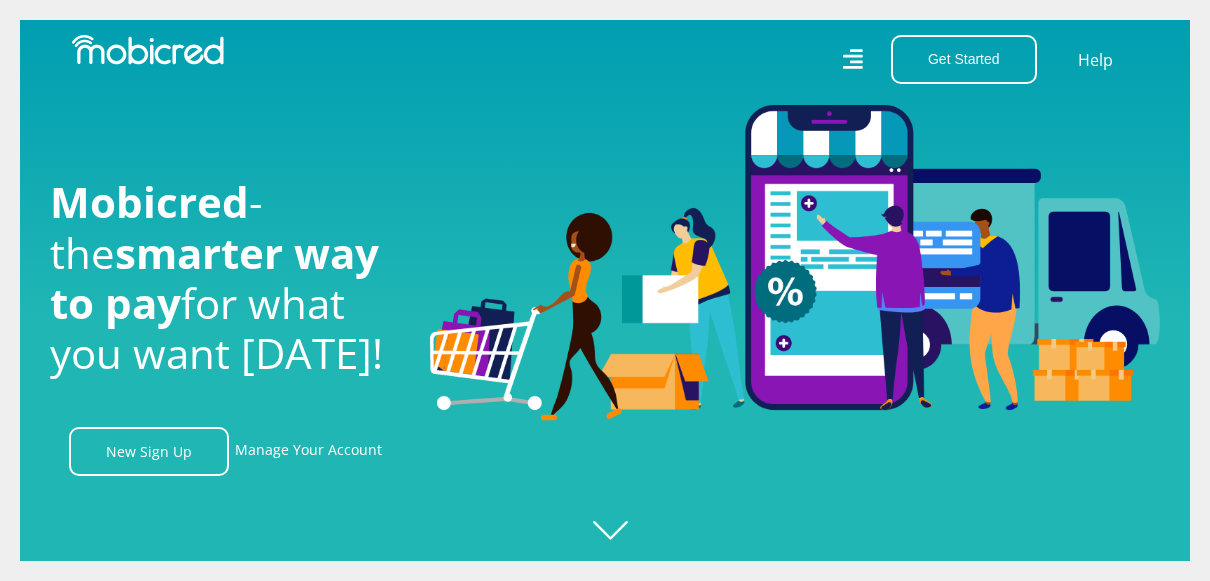 scroll, scrollTop: 0, scrollLeft: 0, axis: both 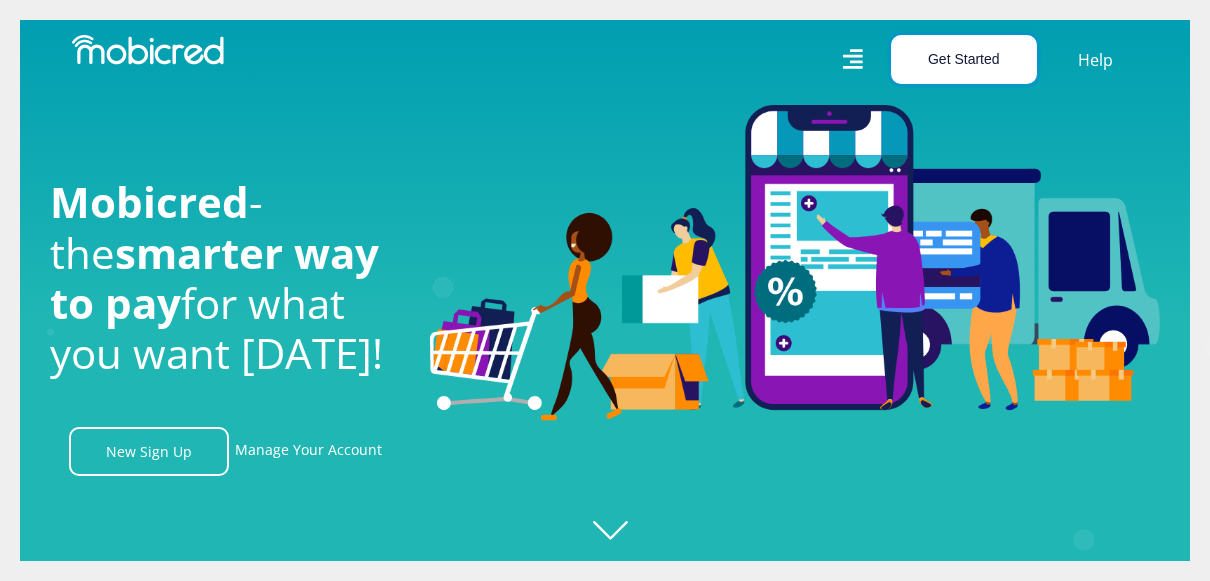 click on "Get Started" at bounding box center [964, 59] 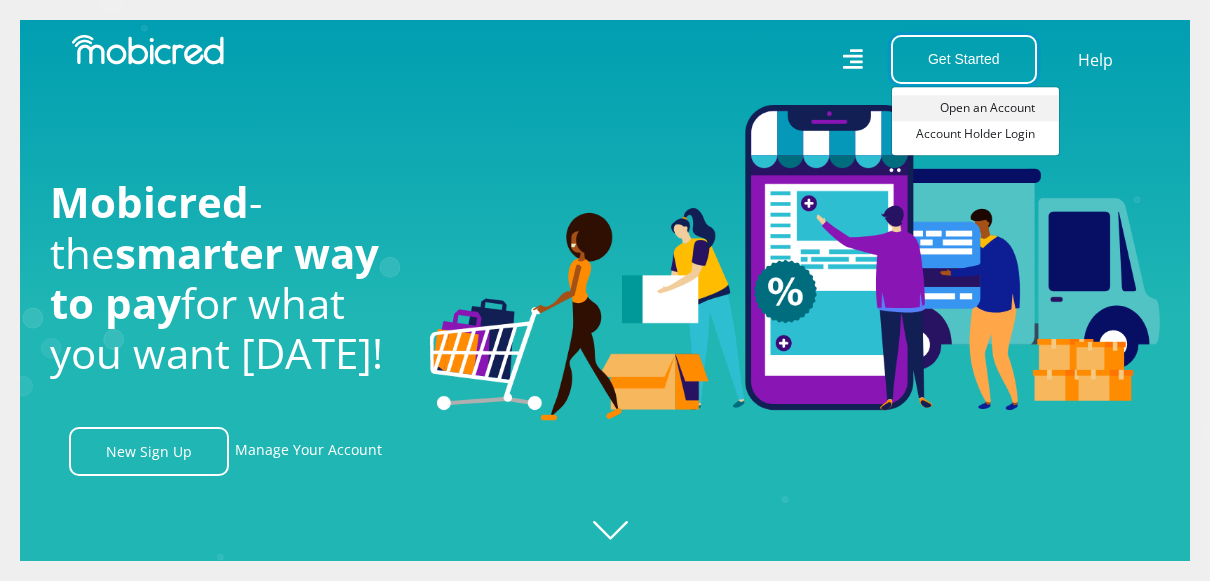scroll, scrollTop: 0, scrollLeft: 3705, axis: horizontal 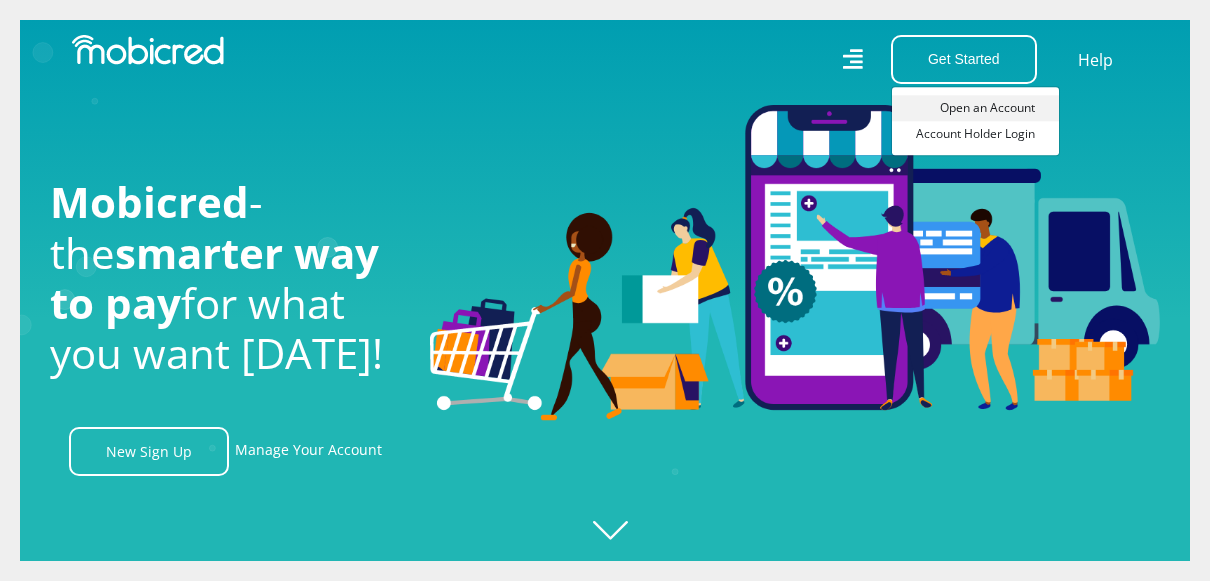 click on "Open an Account" at bounding box center [975, 108] 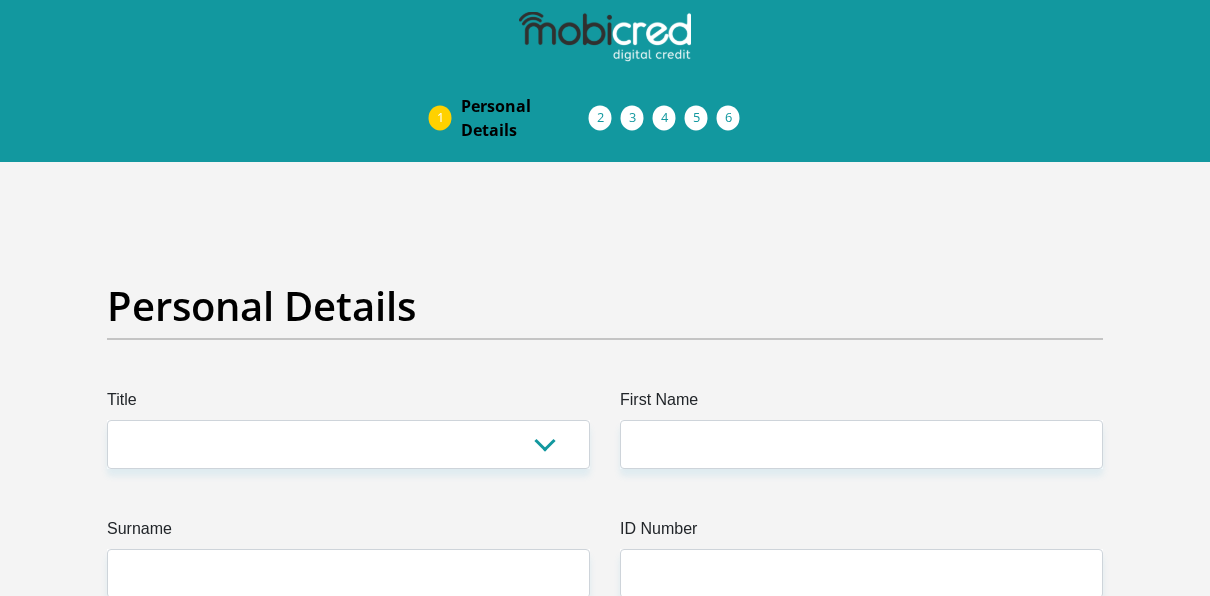 scroll, scrollTop: 0, scrollLeft: 0, axis: both 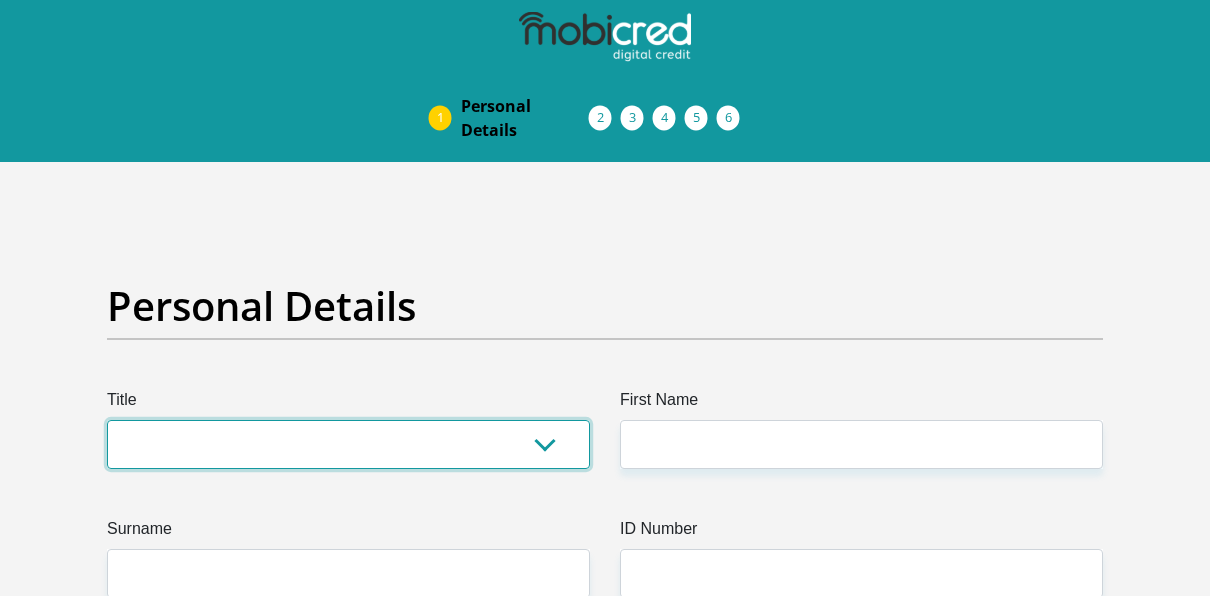 click on "Mr
Ms
Mrs
Dr
Other" at bounding box center (348, 444) 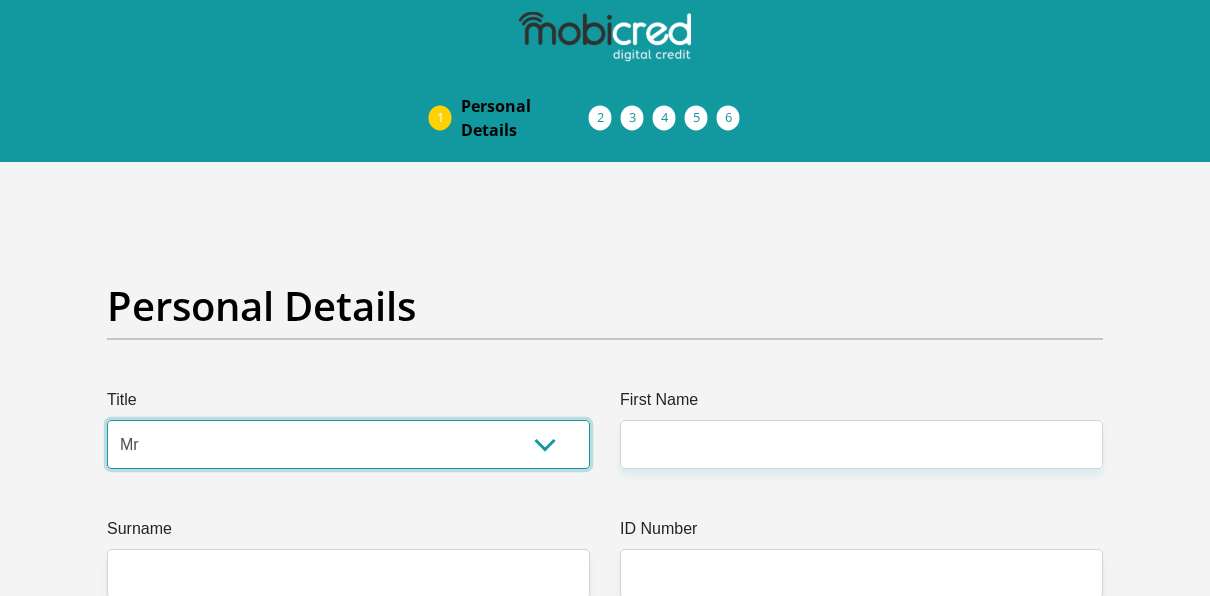 click on "Mr
Ms
Mrs
Dr
Other" at bounding box center [348, 444] 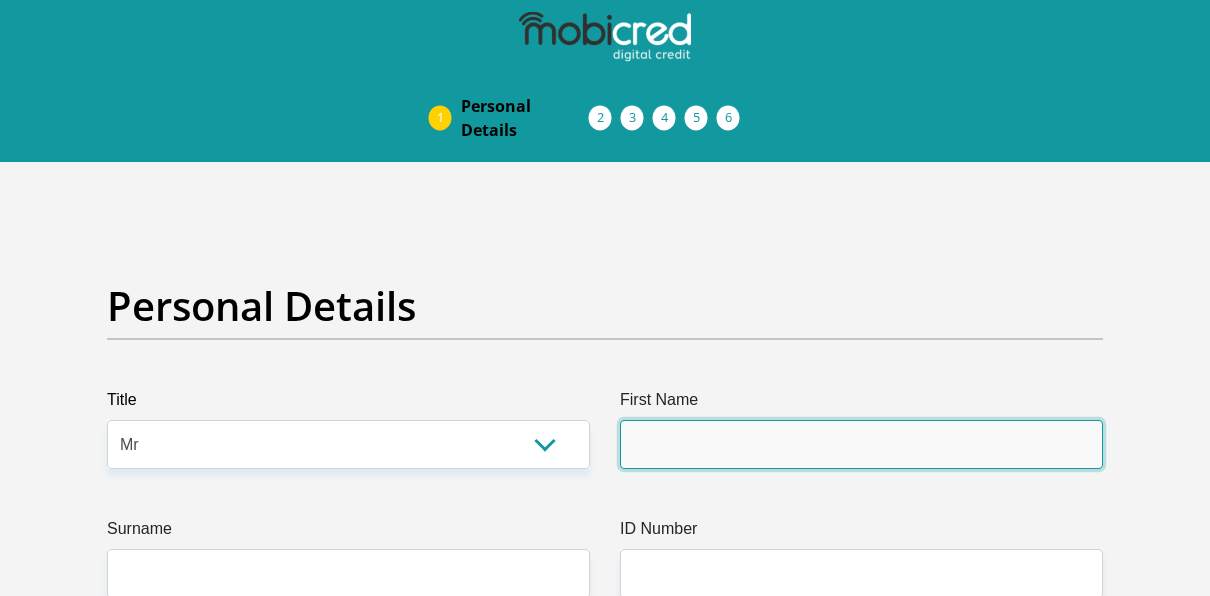 click on "First Name" at bounding box center (861, 444) 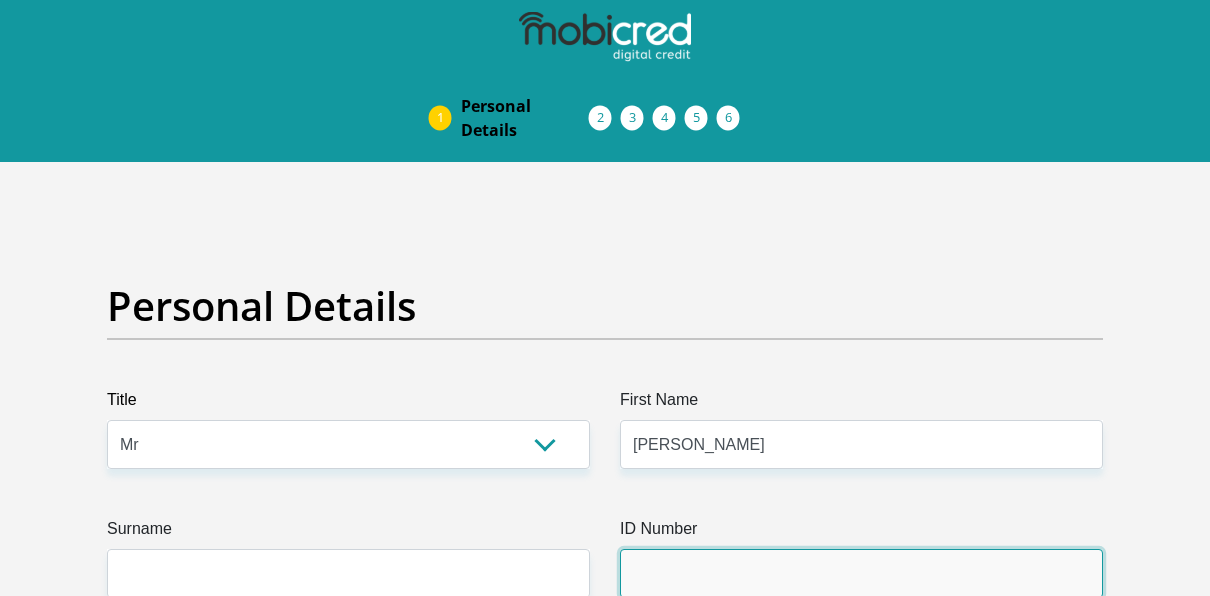 type on "Pepsico" 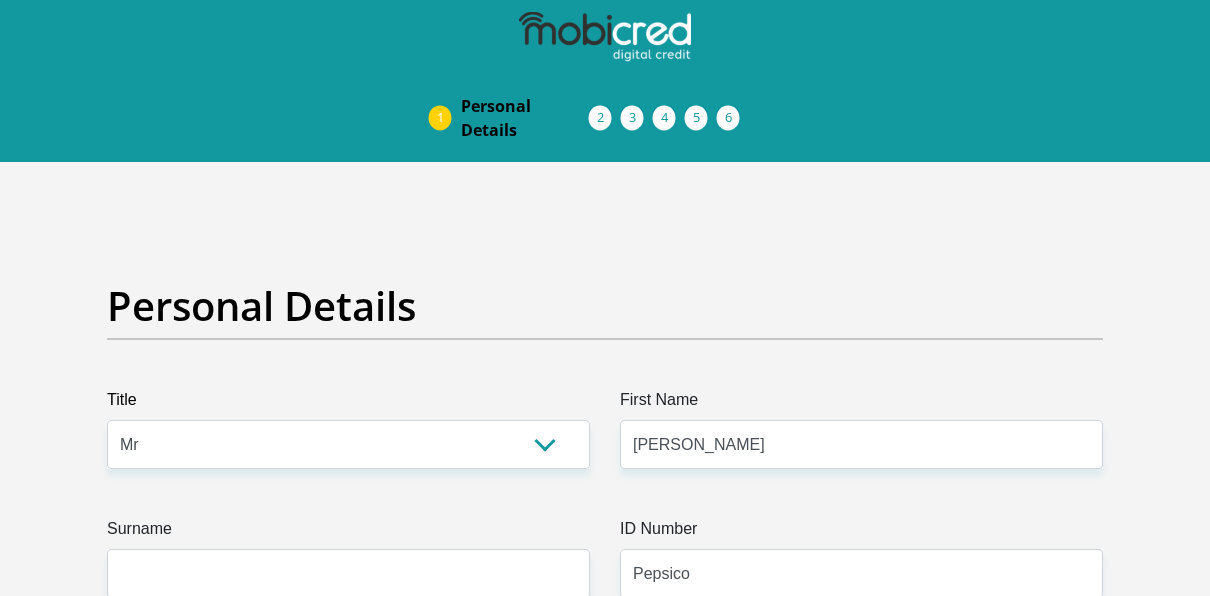 select on "ZAF" 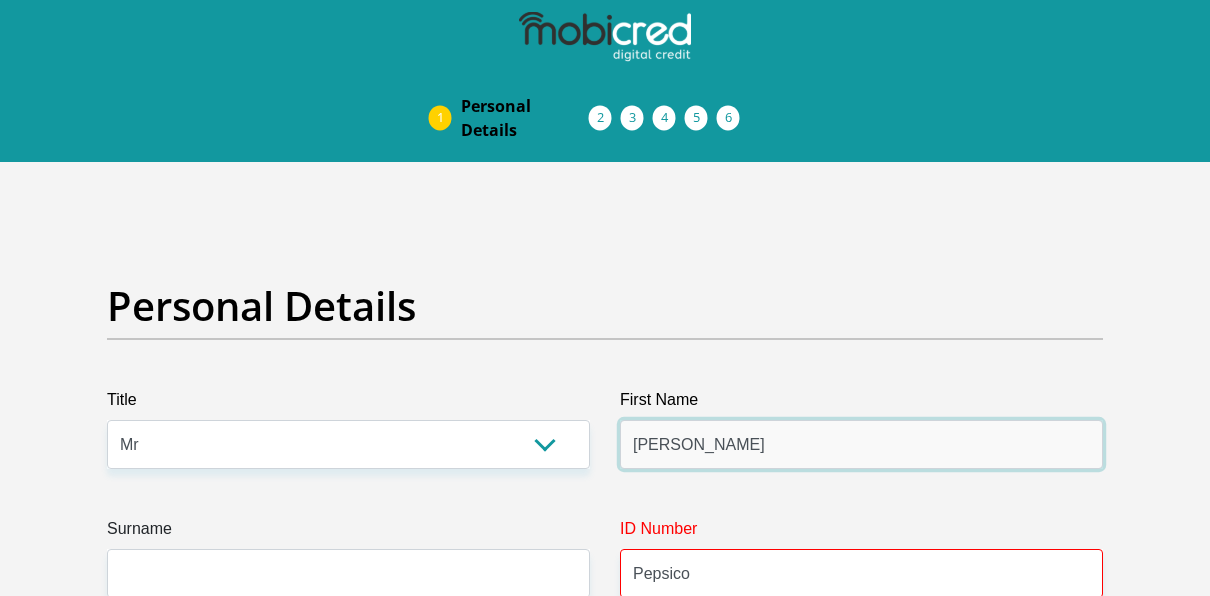 type on "[PERSON_NAME]" 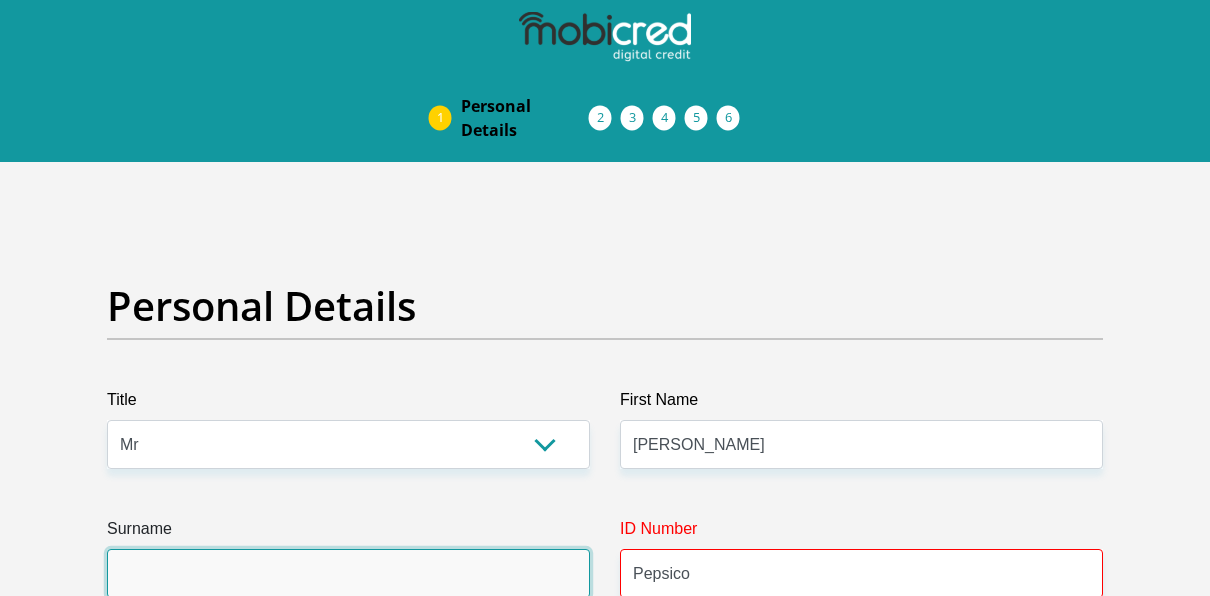 type on "[PERSON_NAME]" 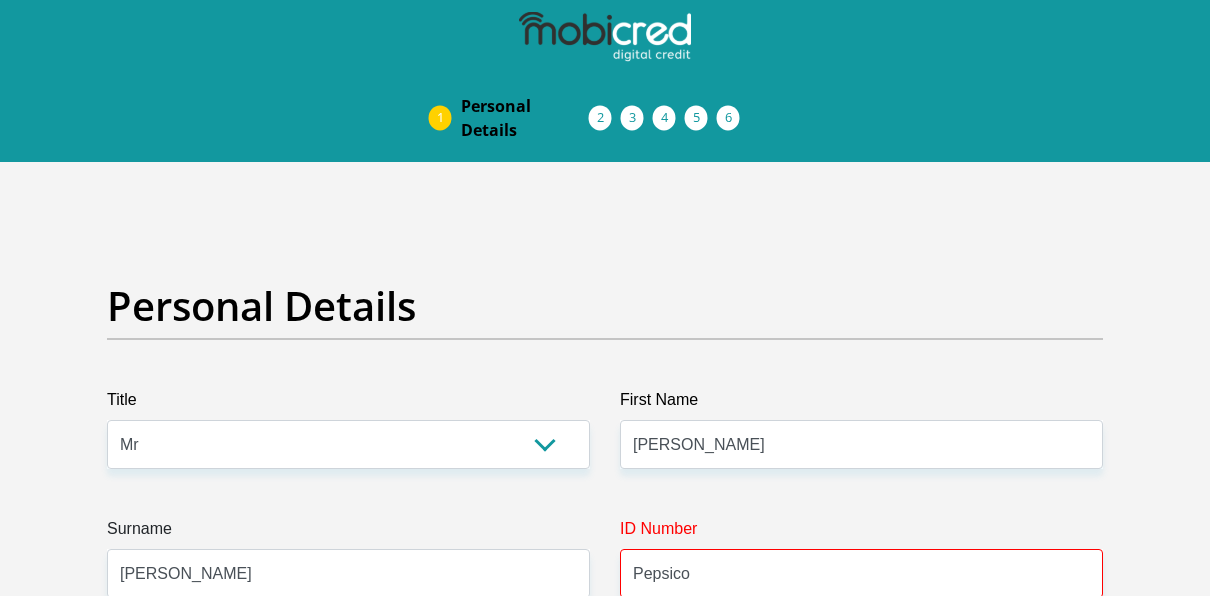 type on "0817253774" 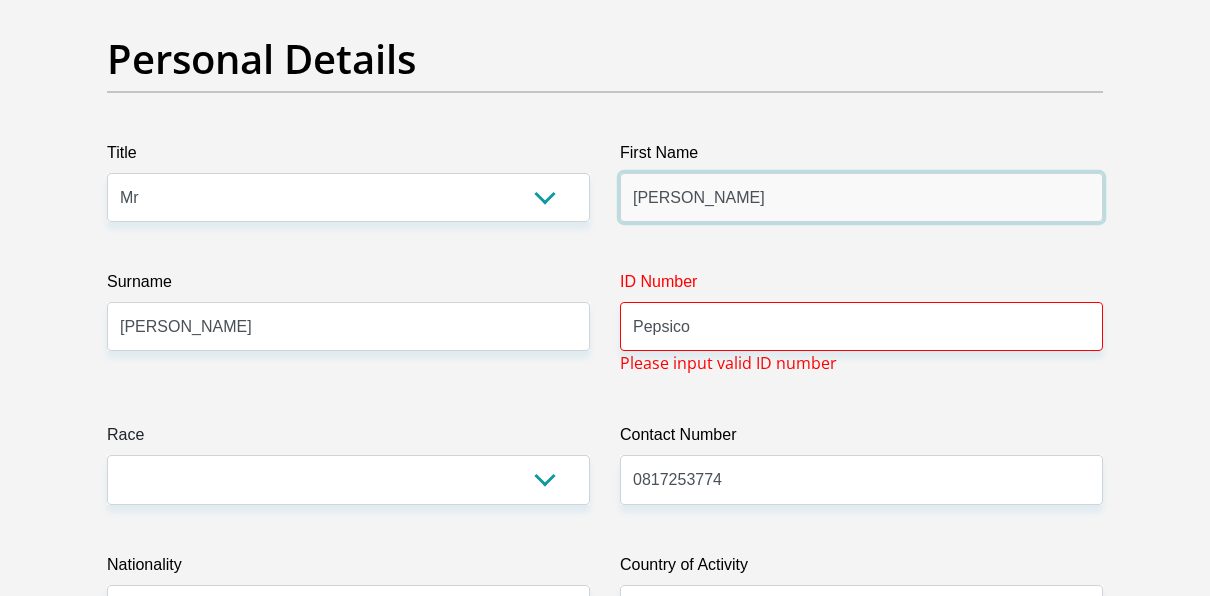 scroll, scrollTop: 256, scrollLeft: 0, axis: vertical 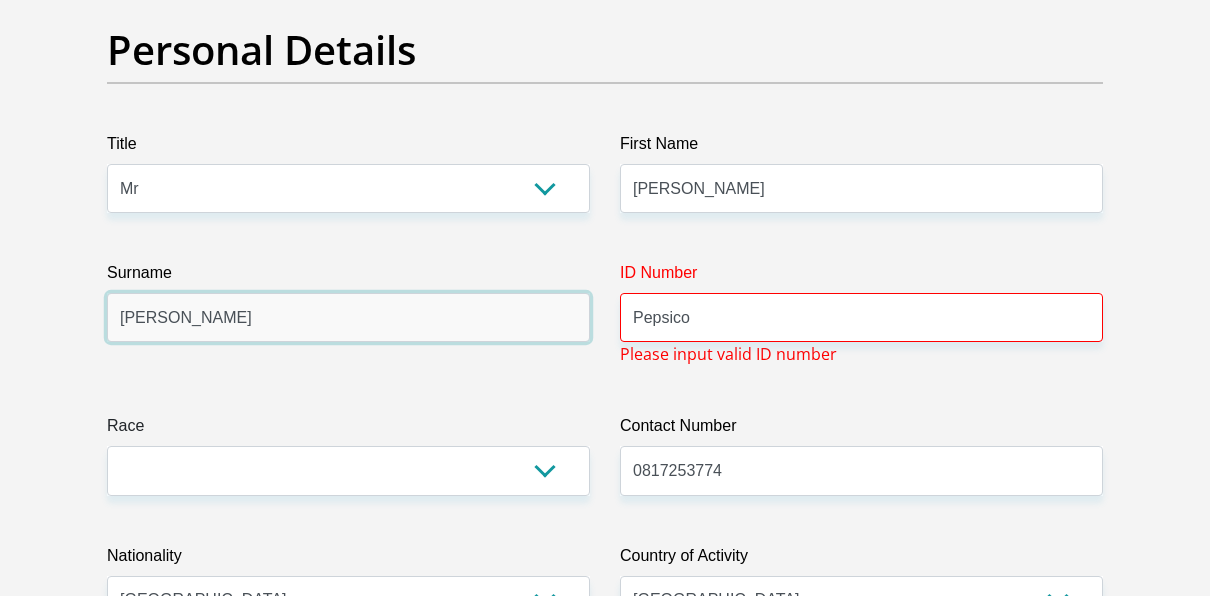 click on "[PERSON_NAME]" at bounding box center [348, 317] 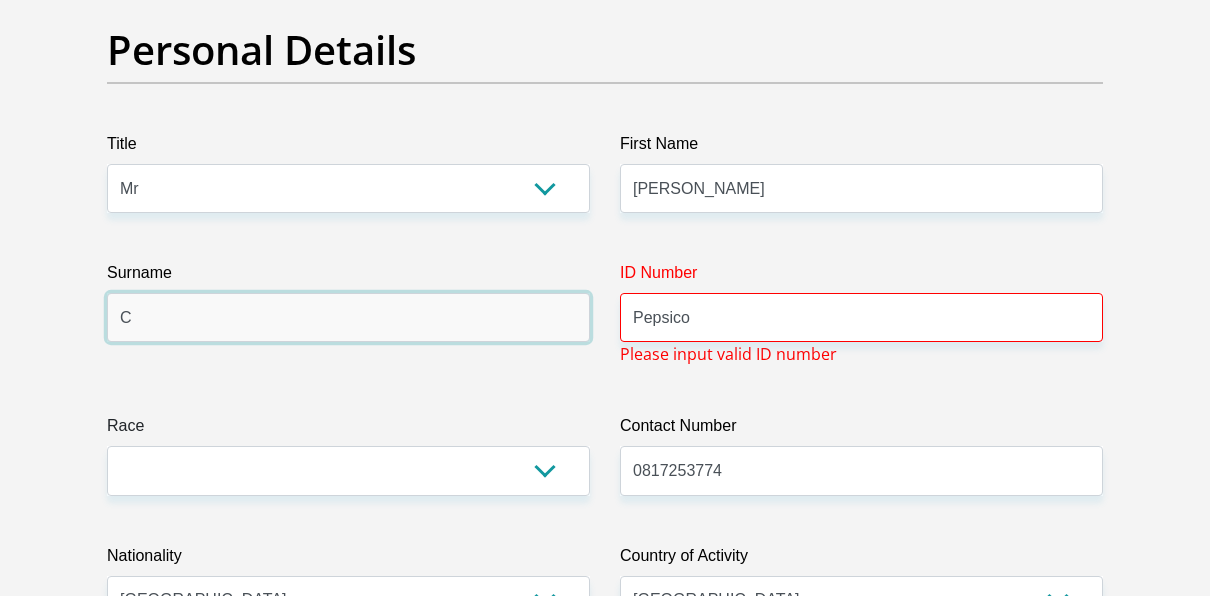 type on "[DEMOGRAPHIC_DATA]" 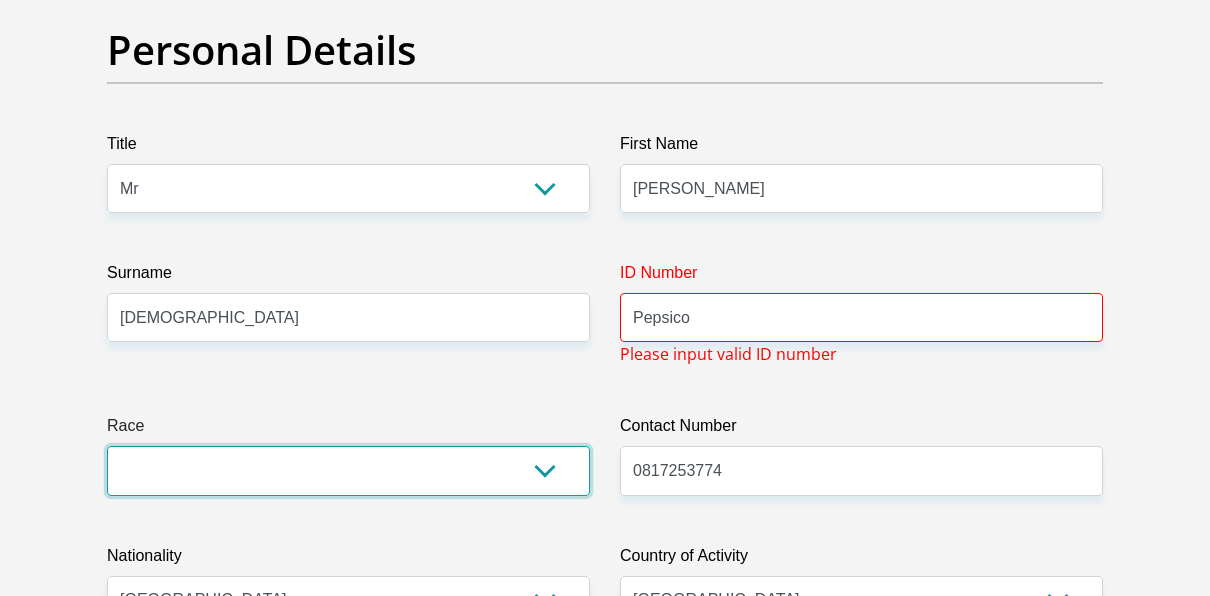 select on "2" 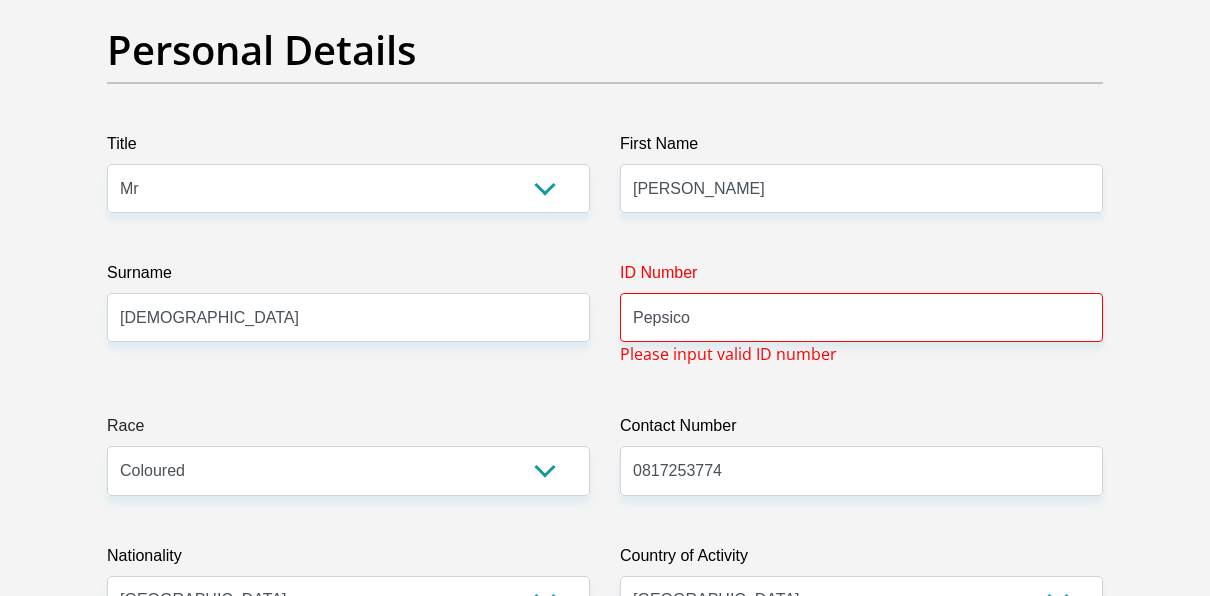 type on "[STREET_ADDRESS]" 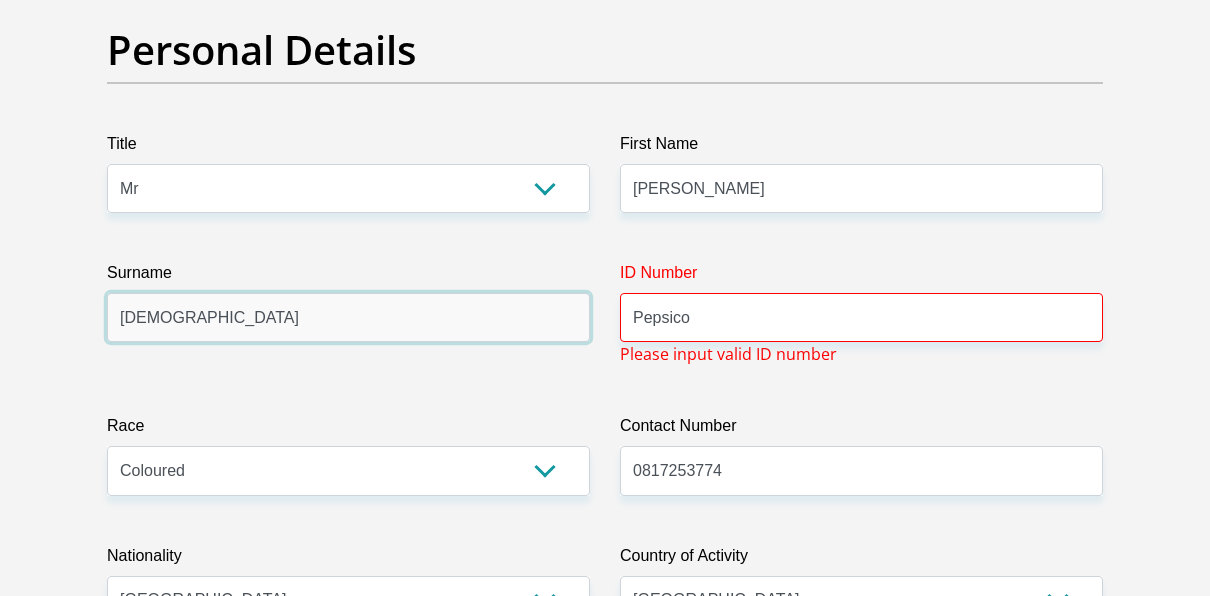 type on "FIRSTRAND BANK" 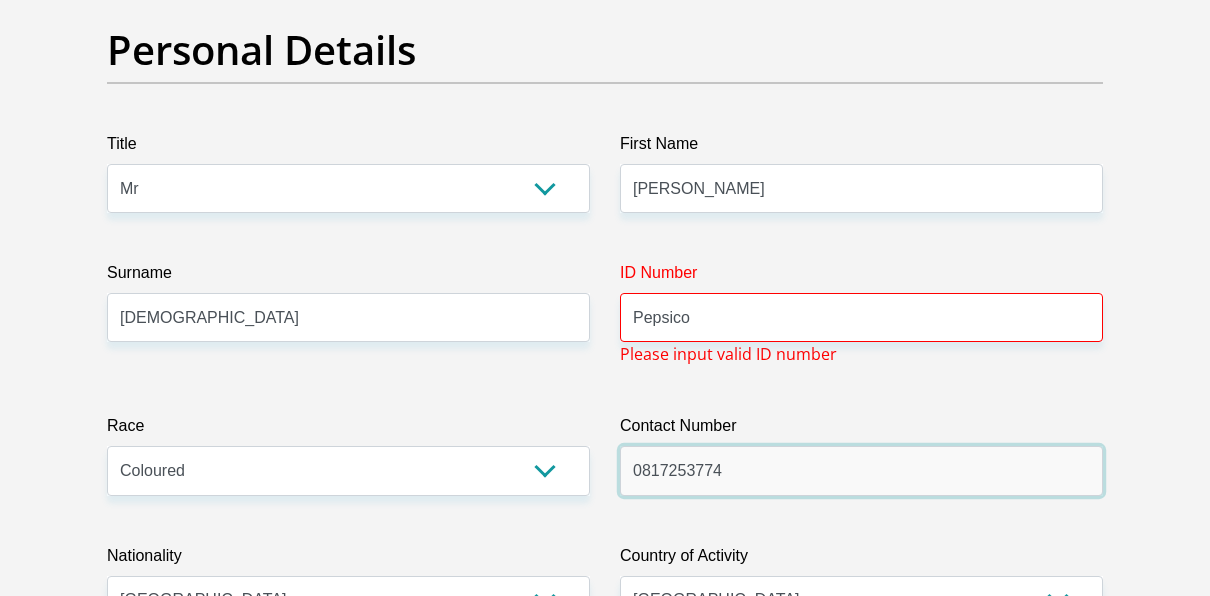 drag, startPoint x: 736, startPoint y: 477, endPoint x: 585, endPoint y: 468, distance: 151.26797 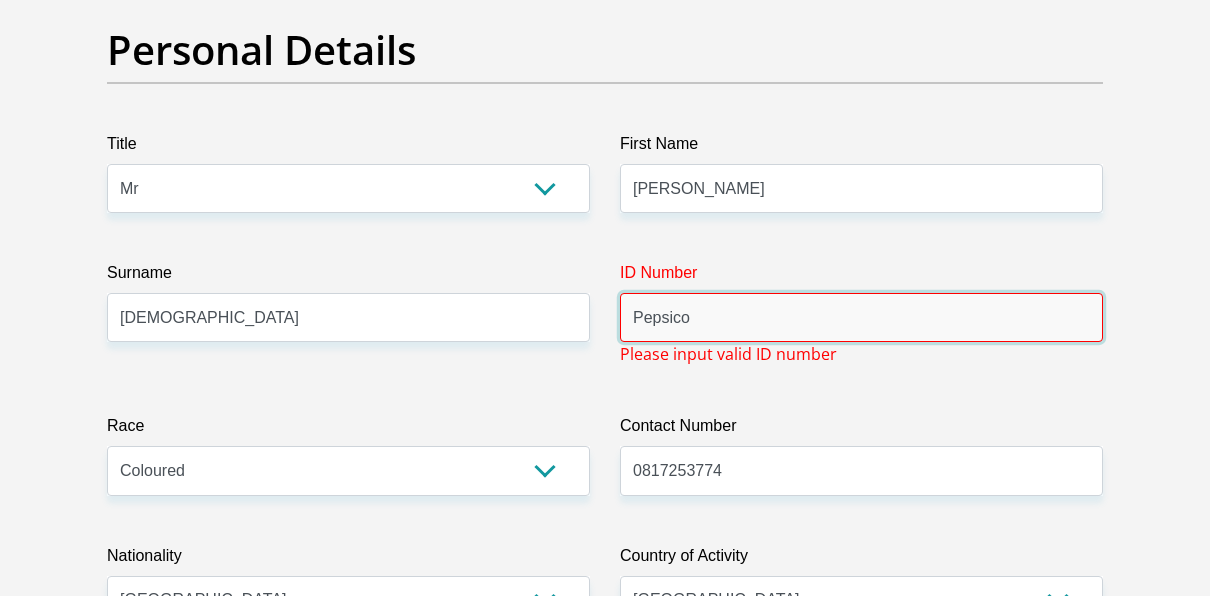 click on "Pepsico" at bounding box center (861, 317) 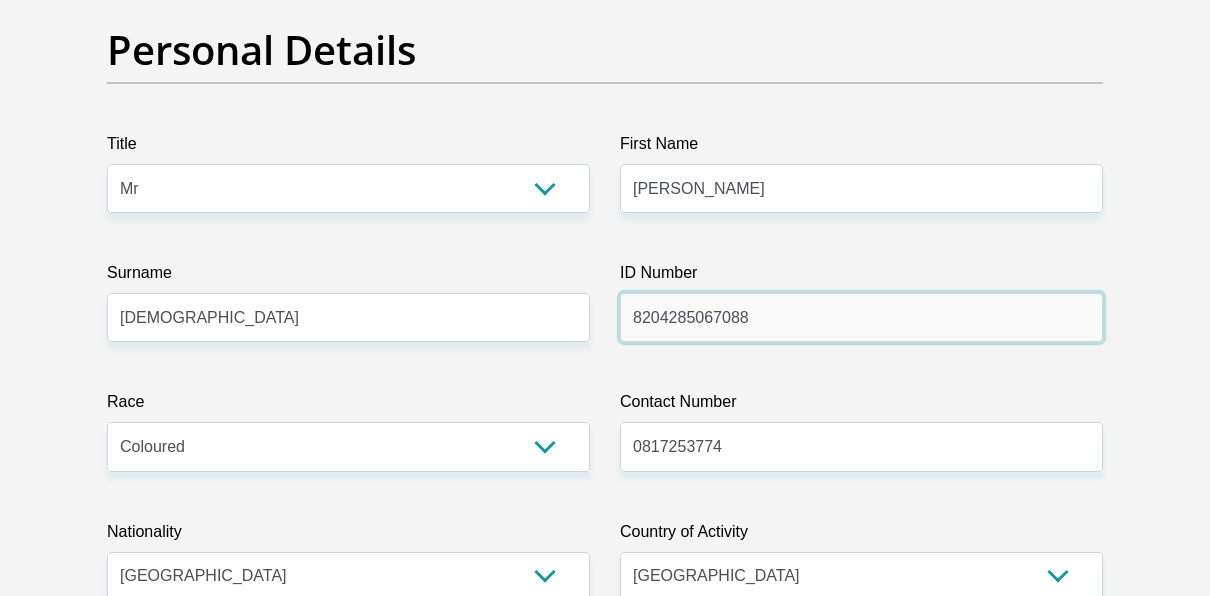 type on "8204285067088" 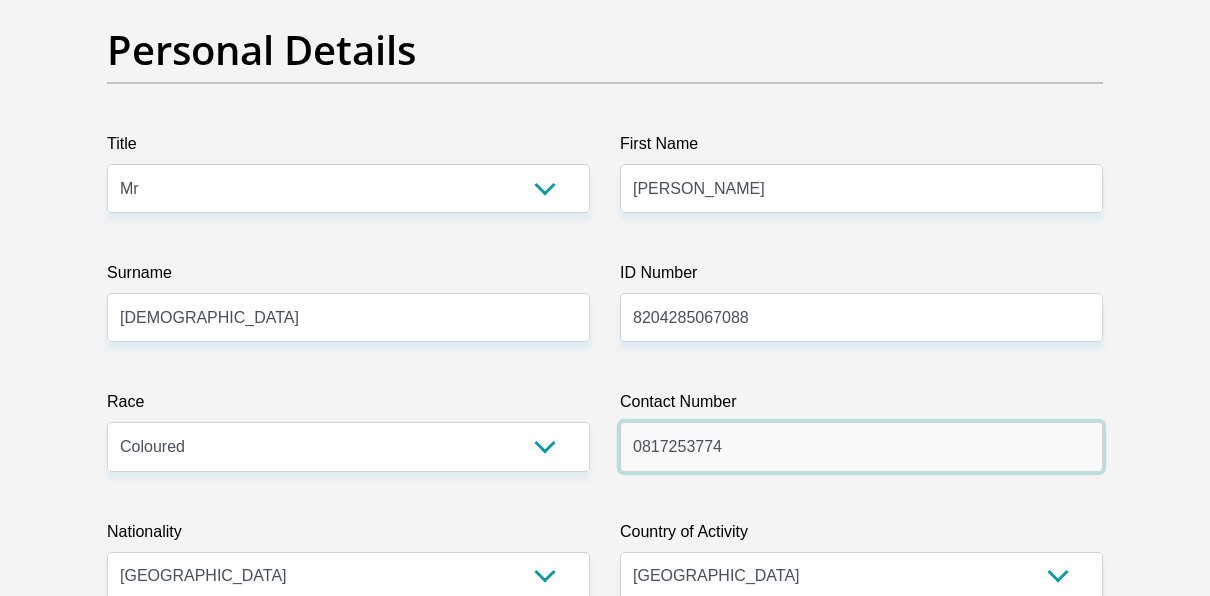 drag, startPoint x: 759, startPoint y: 442, endPoint x: 329, endPoint y: 464, distance: 430.5624 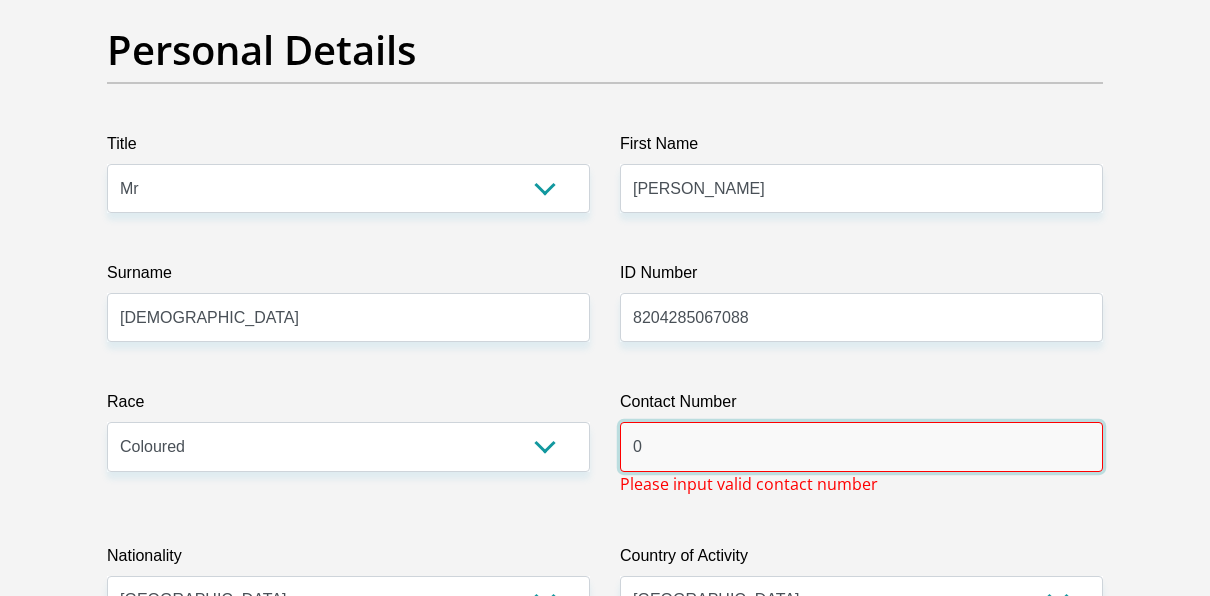 type on "0730129936" 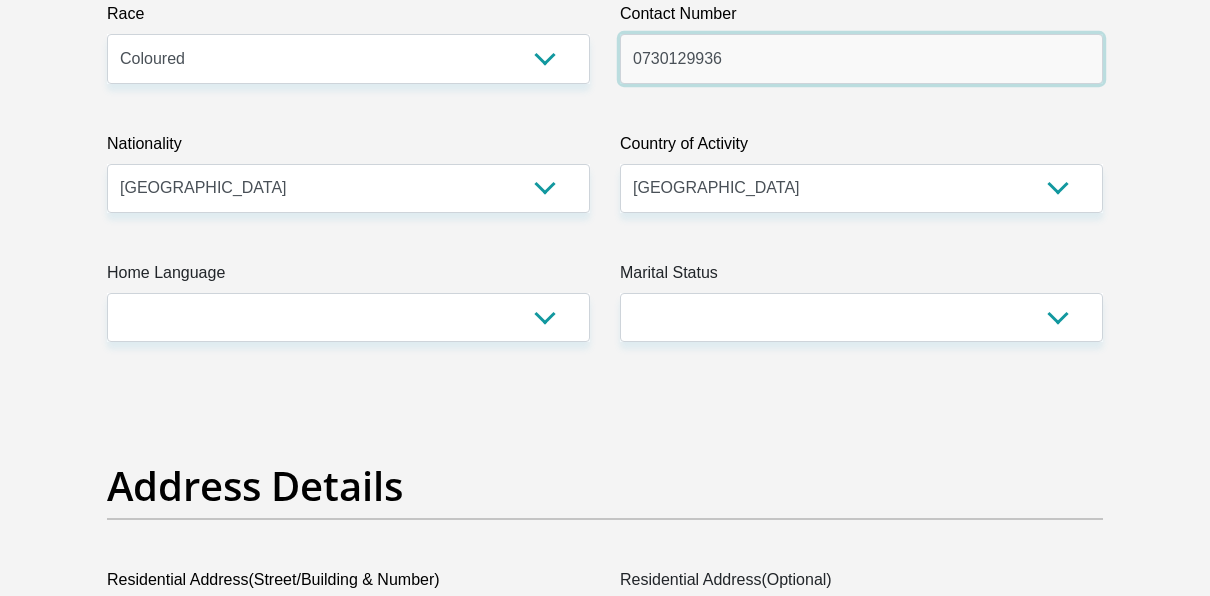 scroll, scrollTop: 662, scrollLeft: 0, axis: vertical 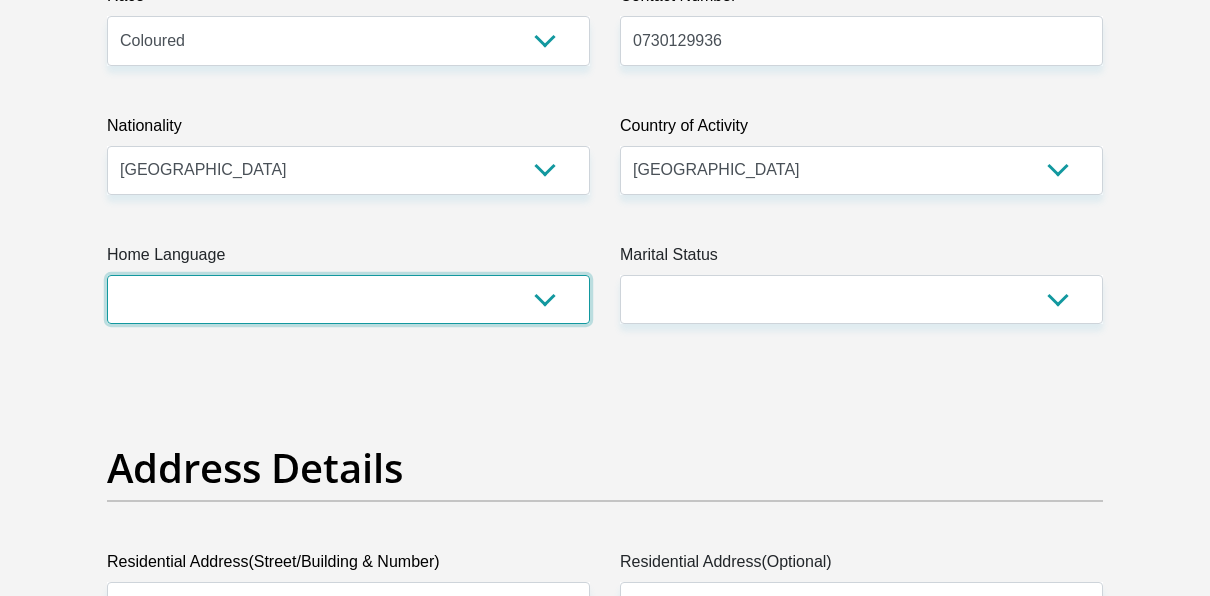 click on "Afrikaans
English
Sepedi
South Ndebele
Southern Sotho
Swati
Tsonga
Tswana
Venda
Xhosa
Zulu
Other" at bounding box center [348, 299] 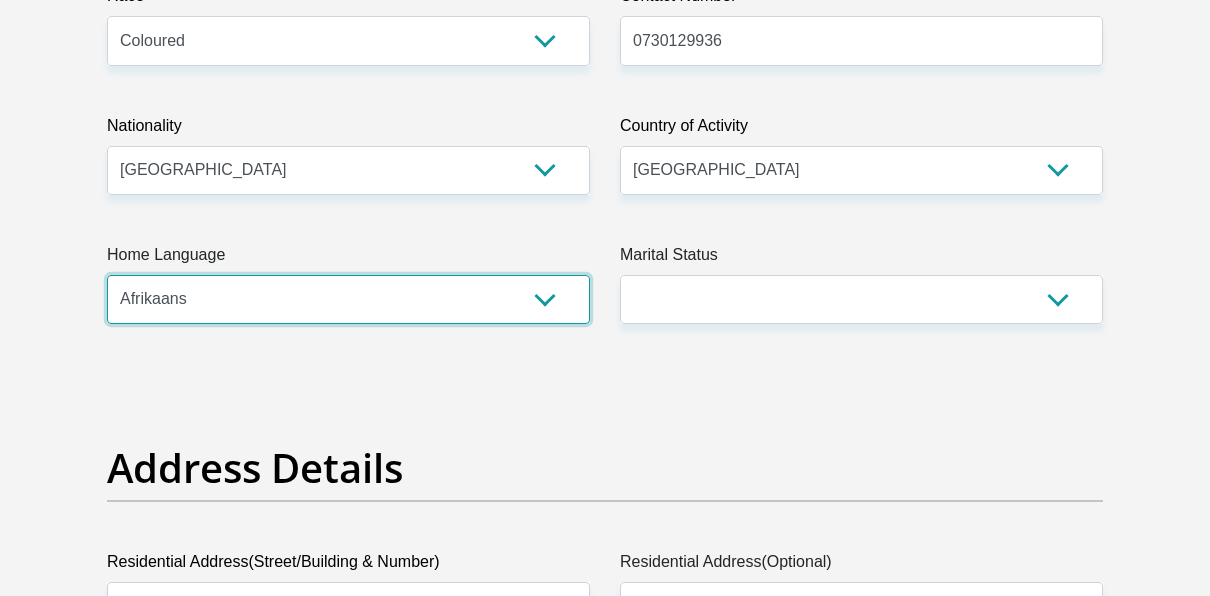 click on "Afrikaans
English
Sepedi
South Ndebele
Southern Sotho
Swati
Tsonga
Tswana
Venda
Xhosa
Zulu
Other" at bounding box center (348, 299) 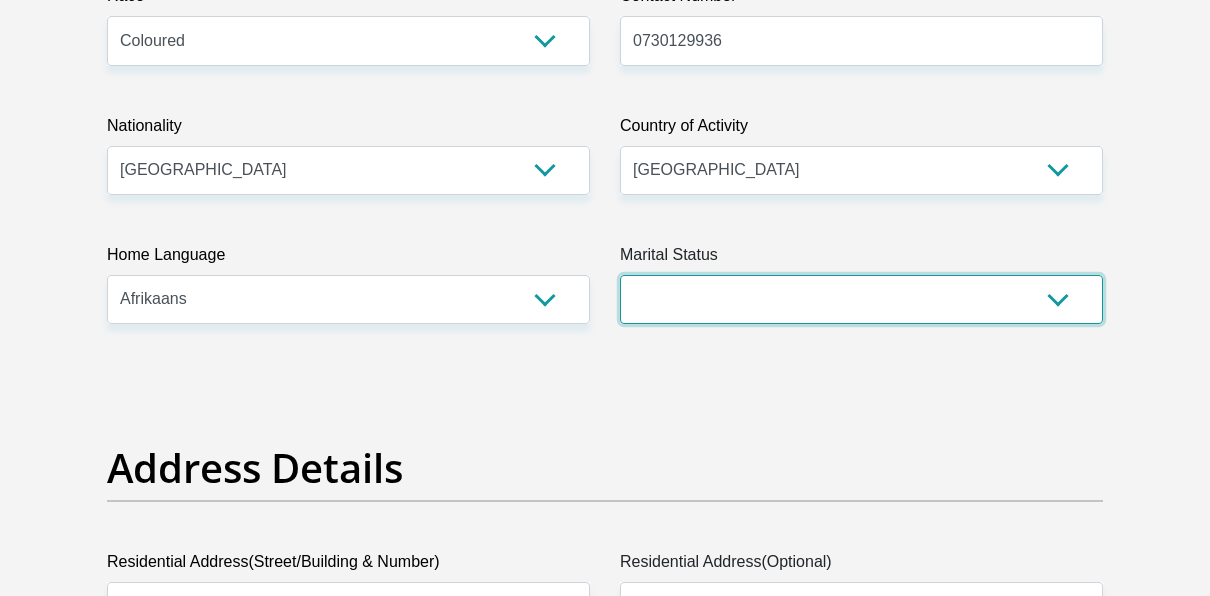click on "Married ANC
Single
Divorced
Widowed
Married COP or Customary Law" at bounding box center [861, 299] 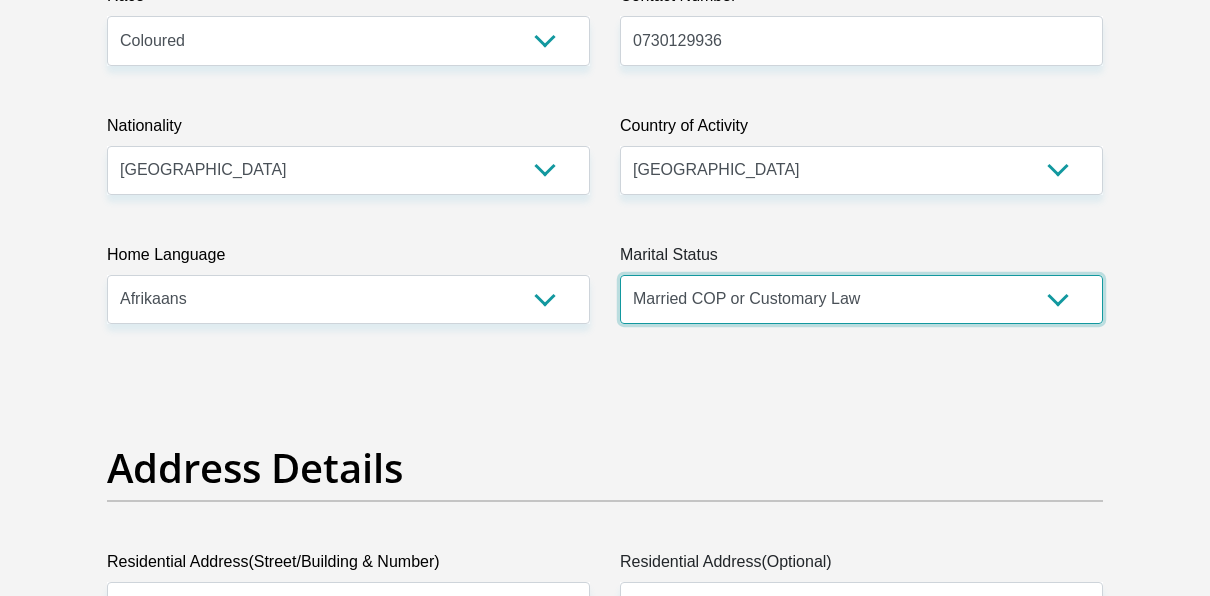 click on "Married ANC
Single
Divorced
Widowed
Married COP or Customary Law" at bounding box center [861, 299] 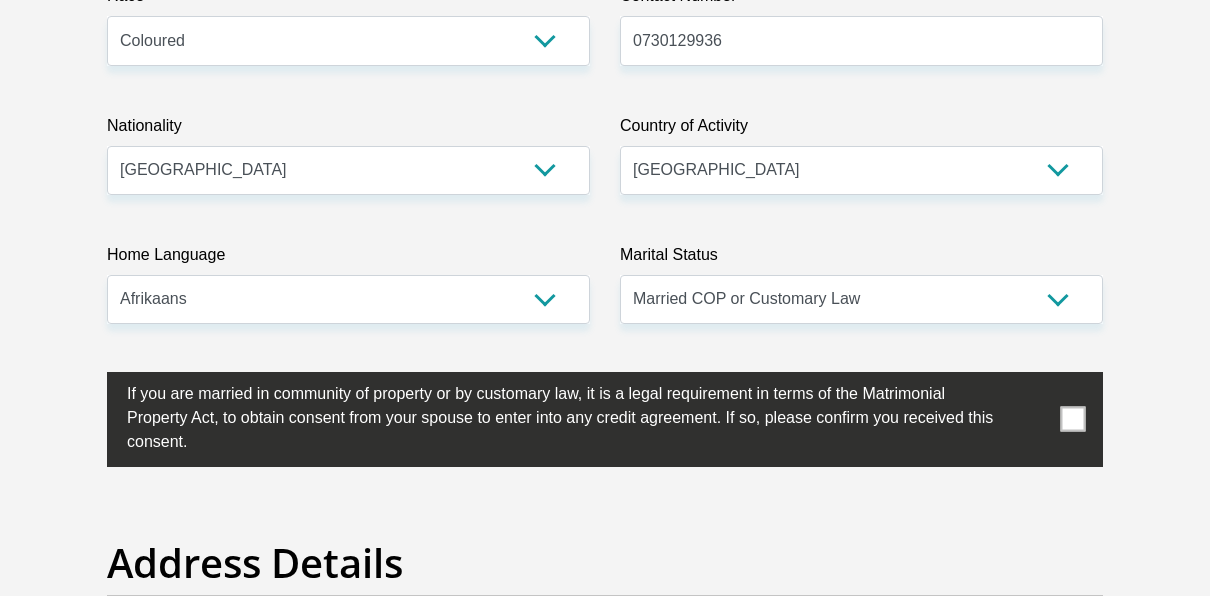 click at bounding box center (1073, 419) 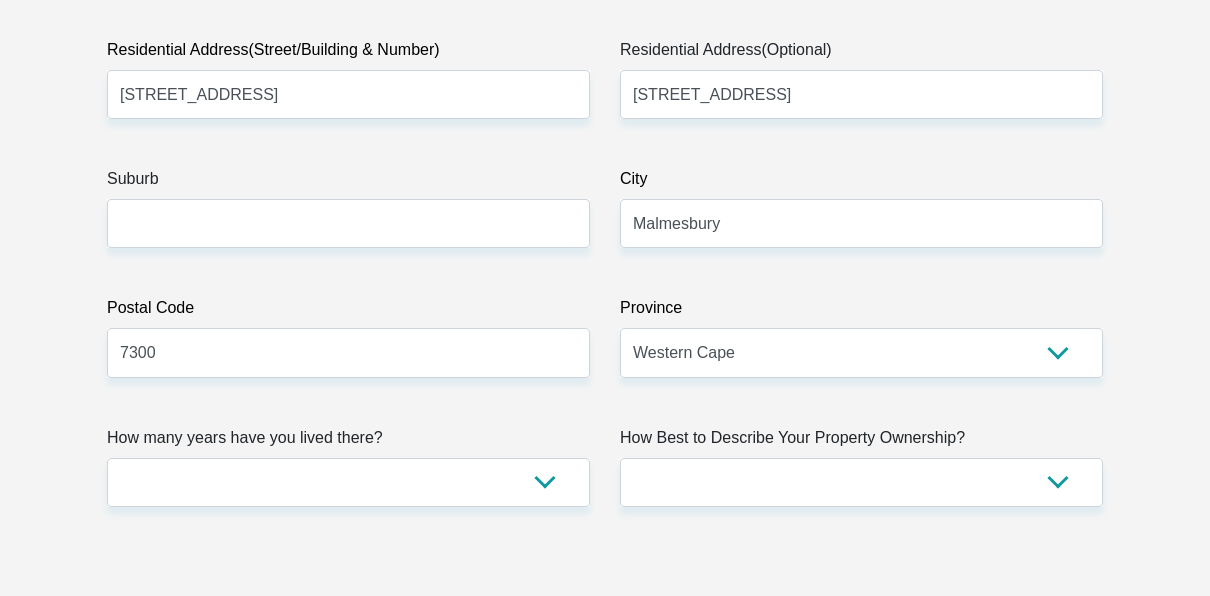 scroll, scrollTop: 1278, scrollLeft: 0, axis: vertical 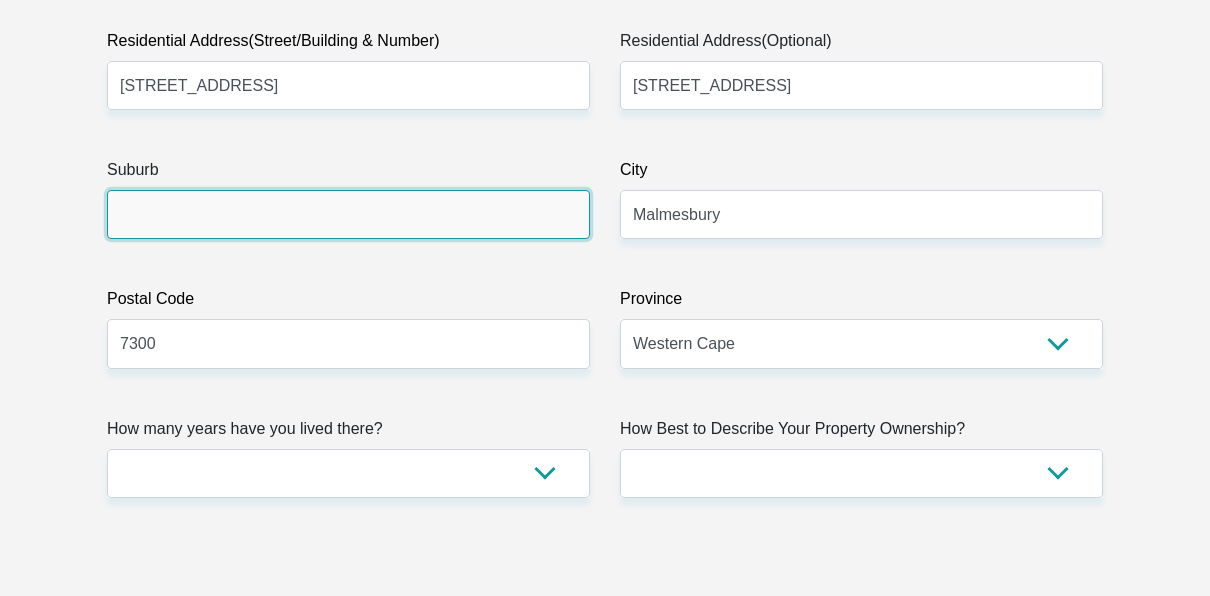 click on "Suburb" at bounding box center [348, 214] 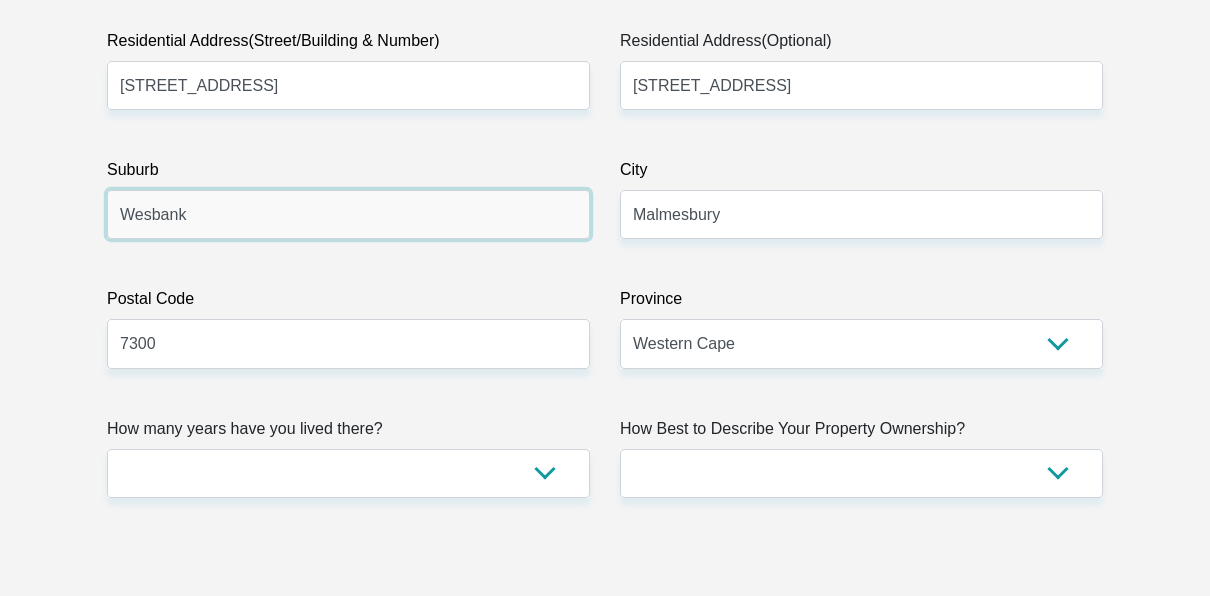 type on "Wesbank" 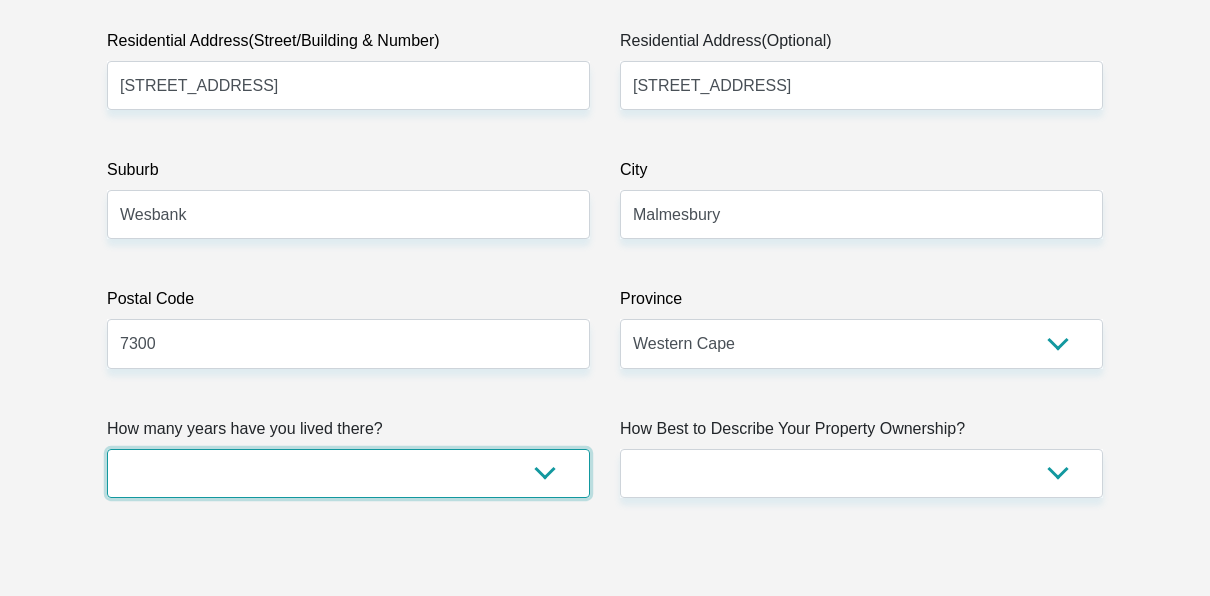 click on "less than 1 year
1-3 years
3-5 years
5+ years" at bounding box center (348, 473) 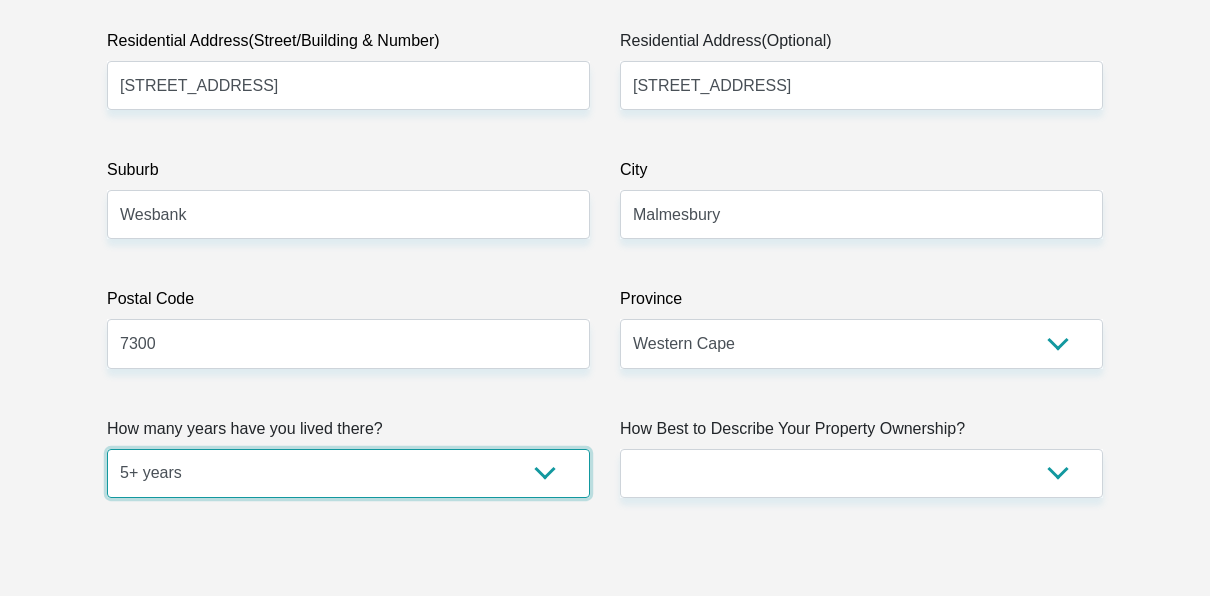 click on "less than 1 year
1-3 years
3-5 years
5+ years" at bounding box center (348, 473) 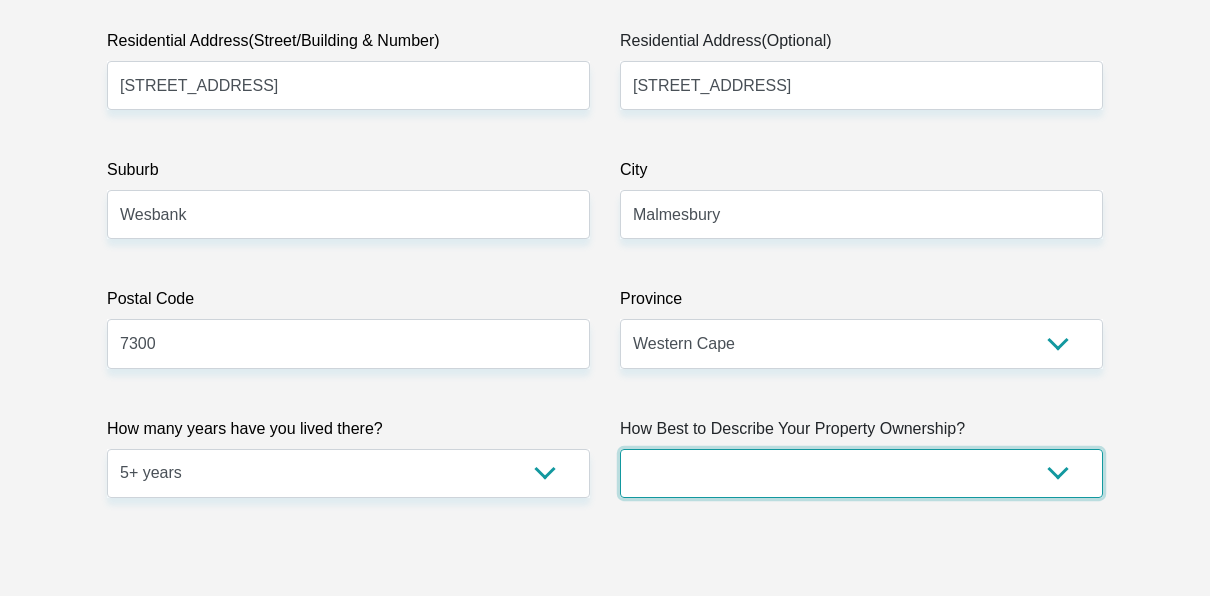 click on "Owned
Rented
Family Owned
Company Dwelling" at bounding box center (861, 473) 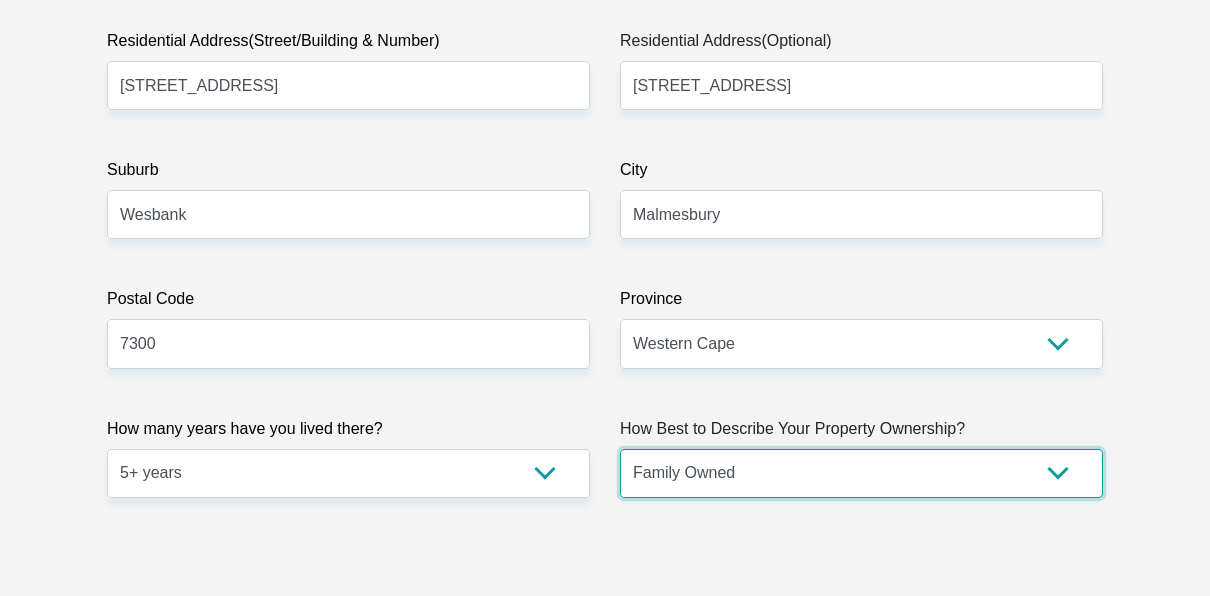 click on "Owned
Rented
Family Owned
Company Dwelling" at bounding box center [861, 473] 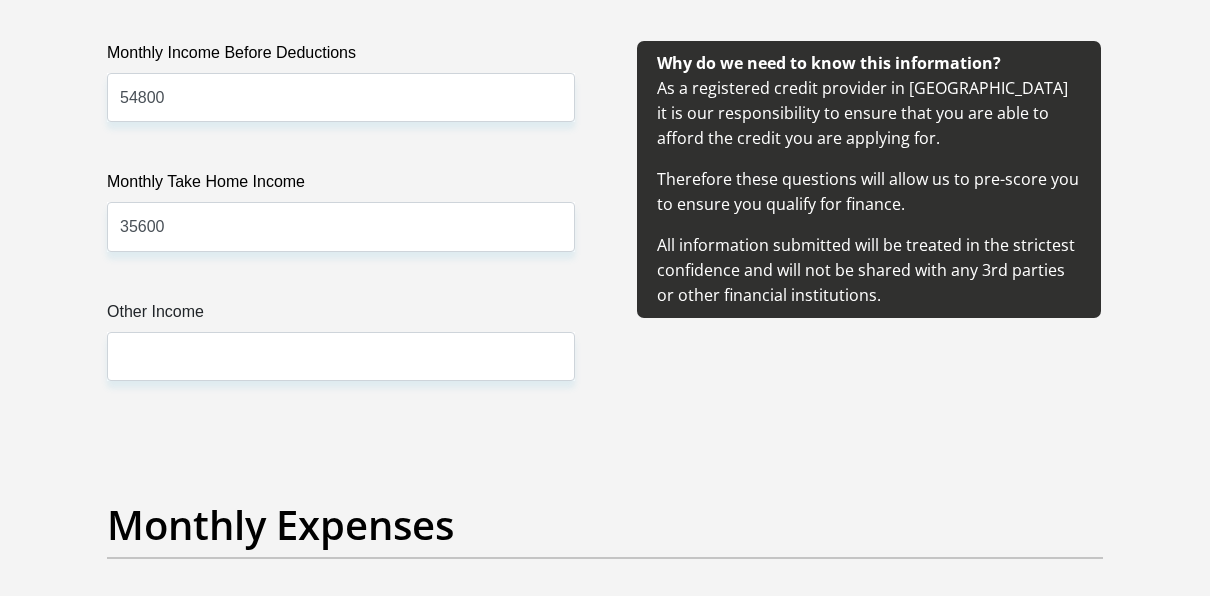 scroll, scrollTop: 2601, scrollLeft: 0, axis: vertical 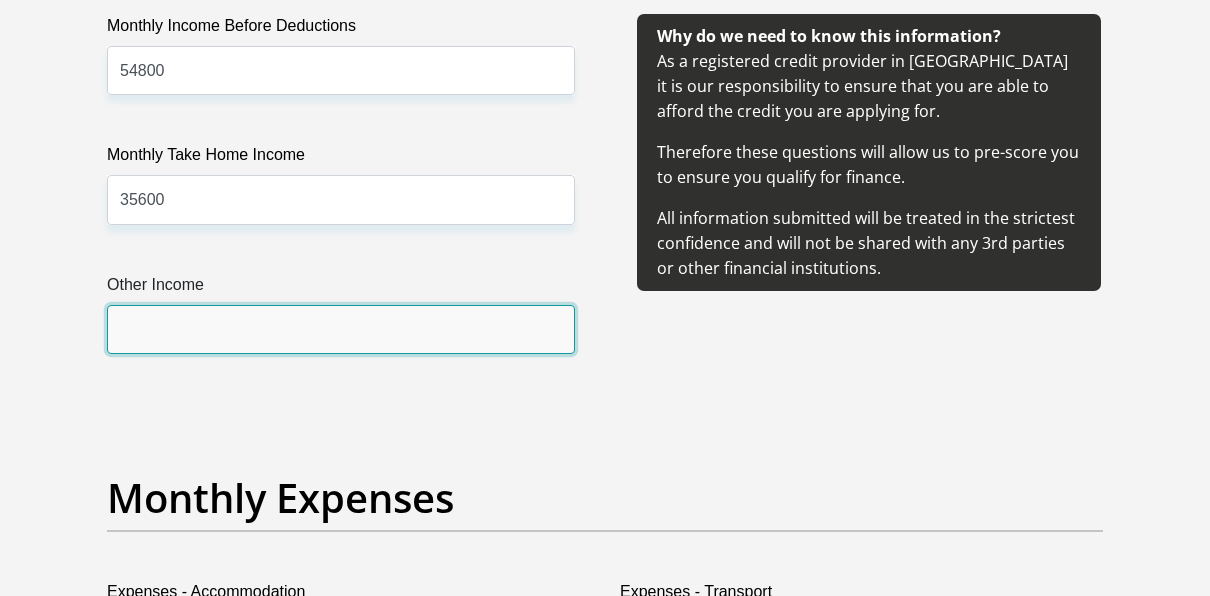click on "Other Income" at bounding box center [341, 329] 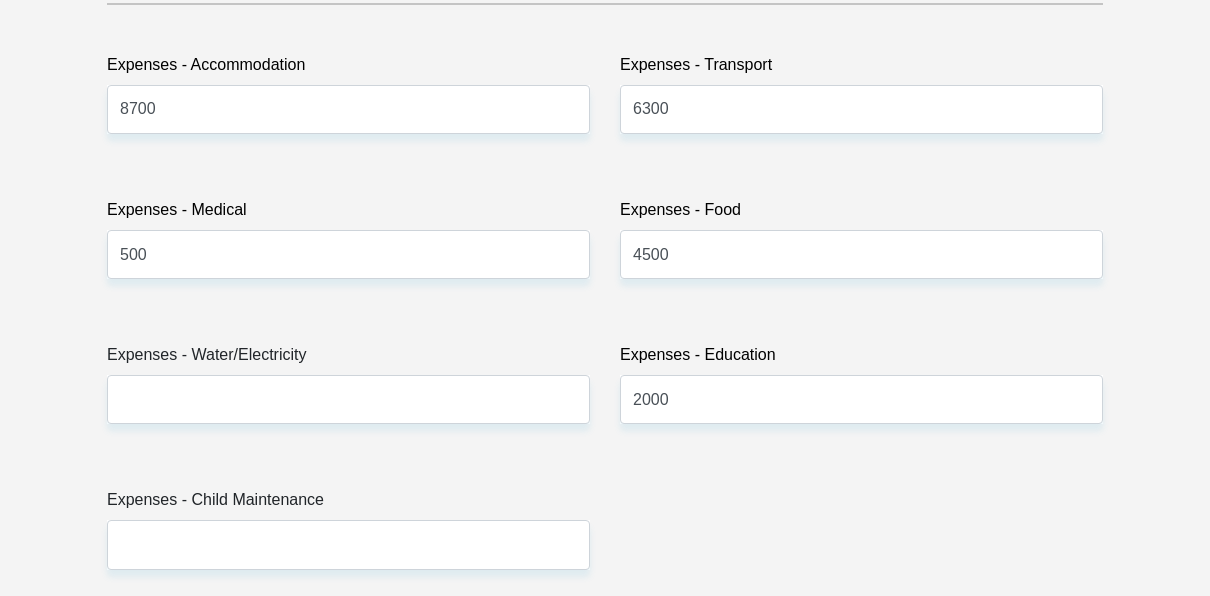 scroll, scrollTop: 3110, scrollLeft: 0, axis: vertical 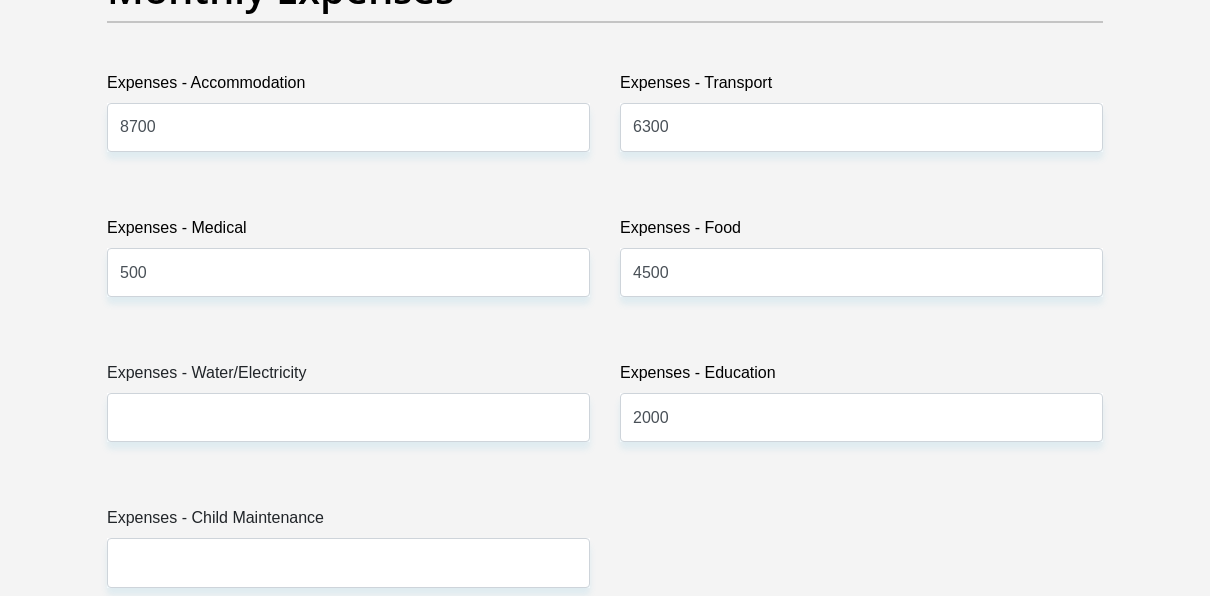 type on "0" 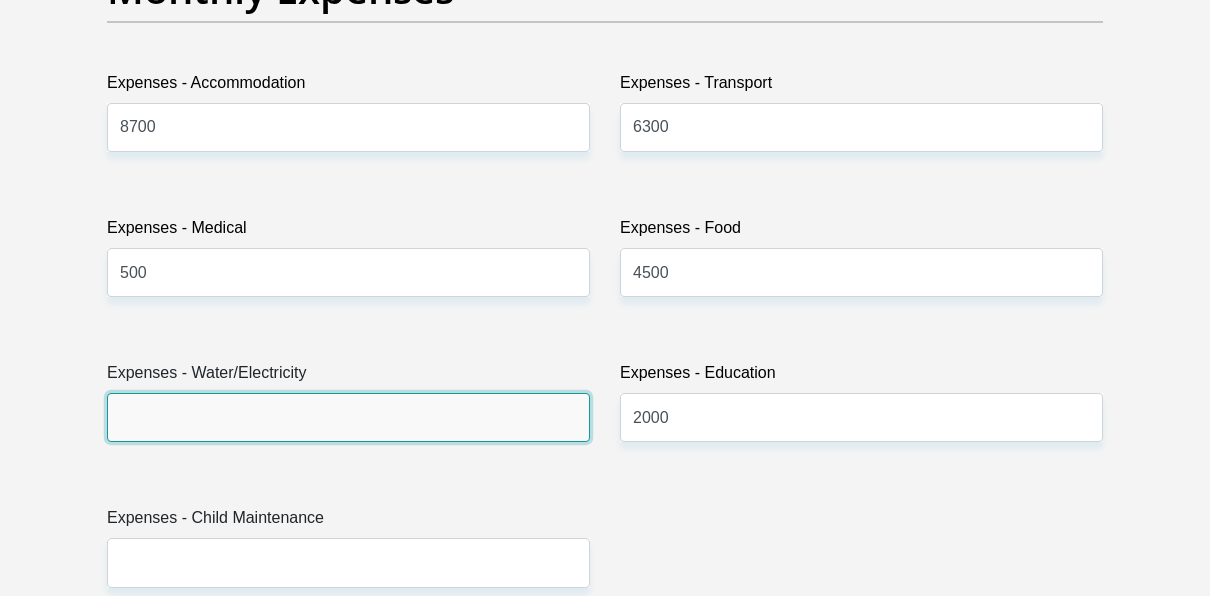click on "Expenses - Water/Electricity" at bounding box center (348, 417) 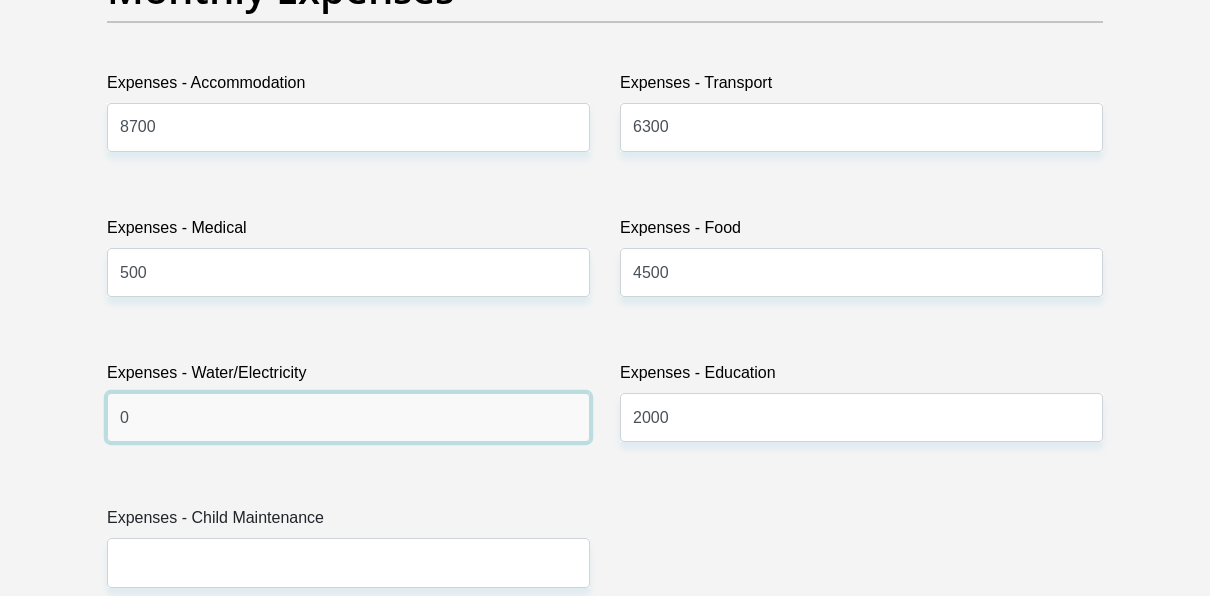 type on "0" 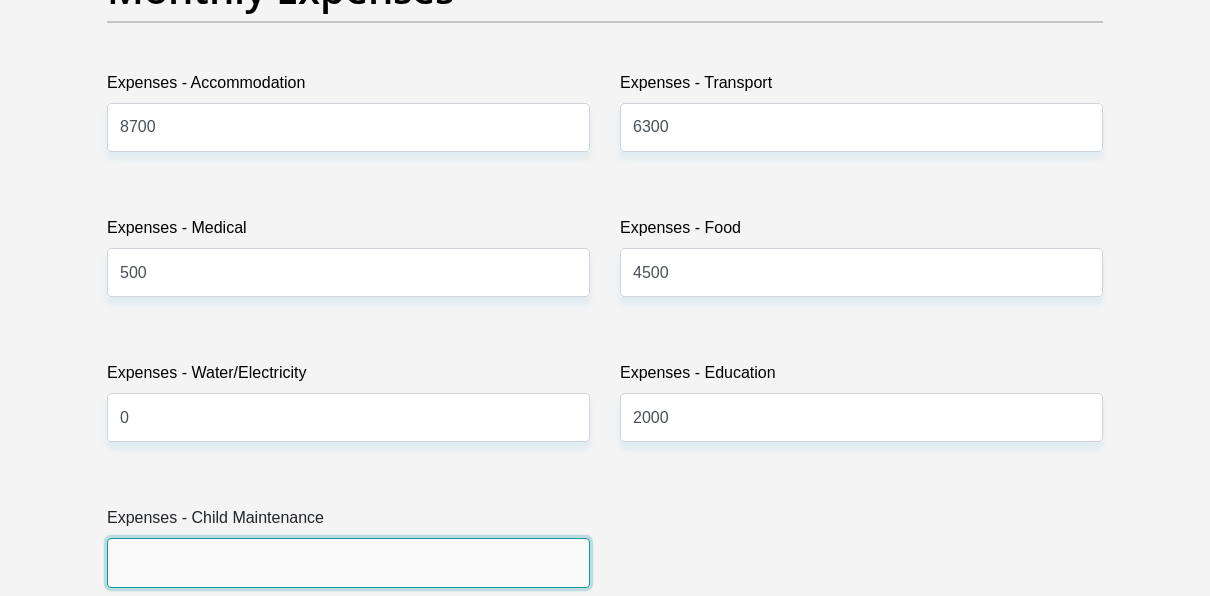 click on "Expenses - Child Maintenance" at bounding box center [348, 562] 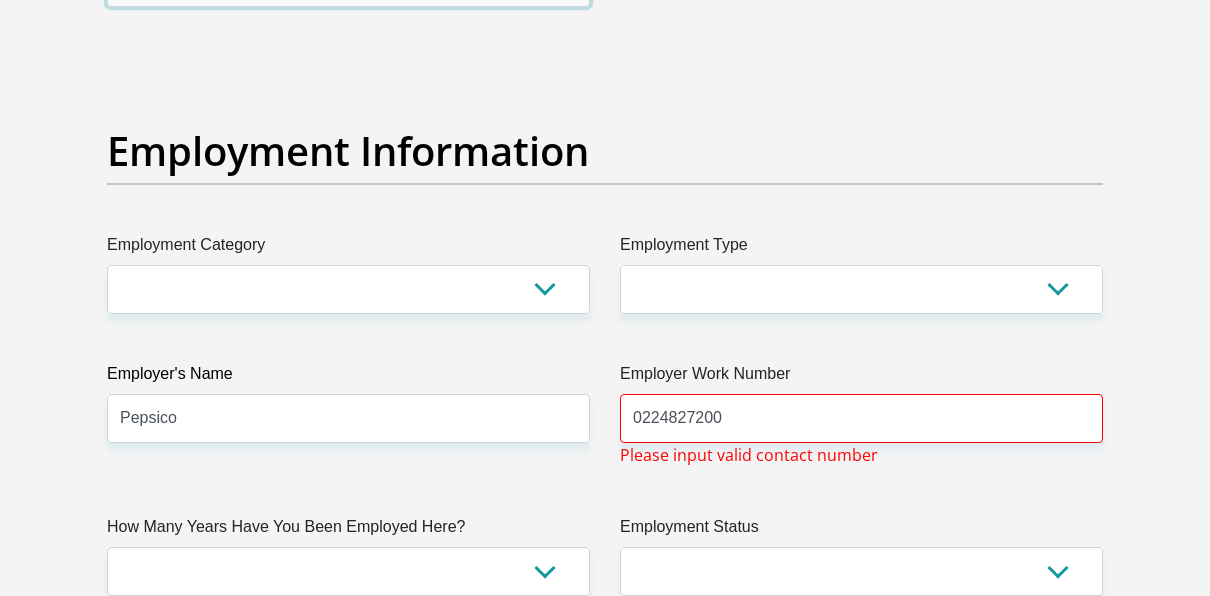 scroll, scrollTop: 3780, scrollLeft: 0, axis: vertical 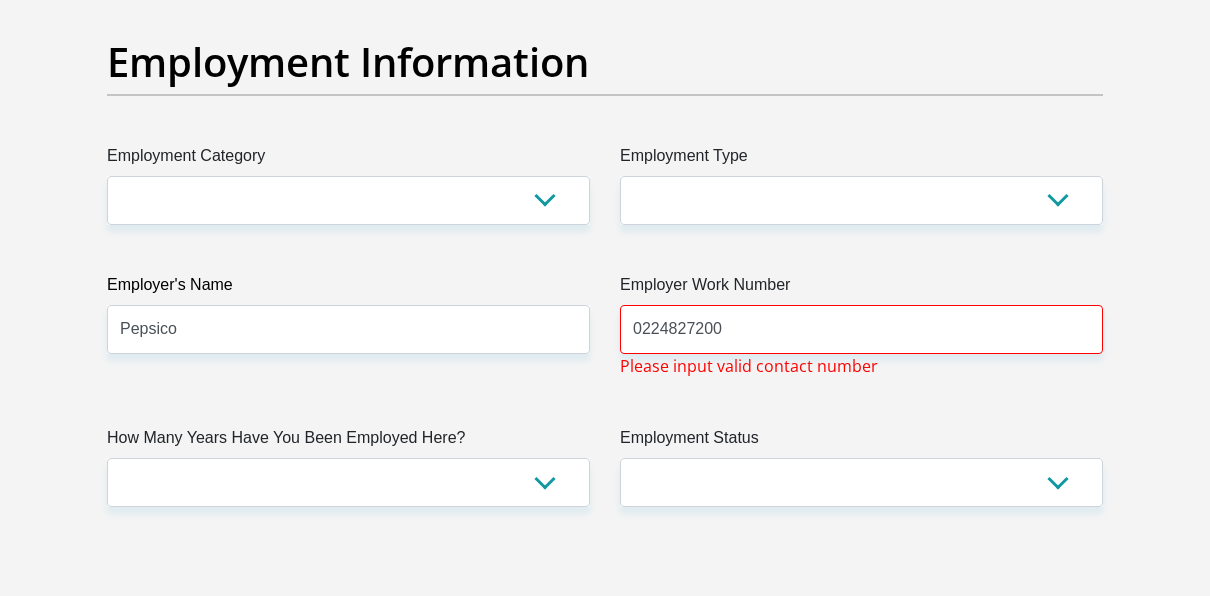 type on "0" 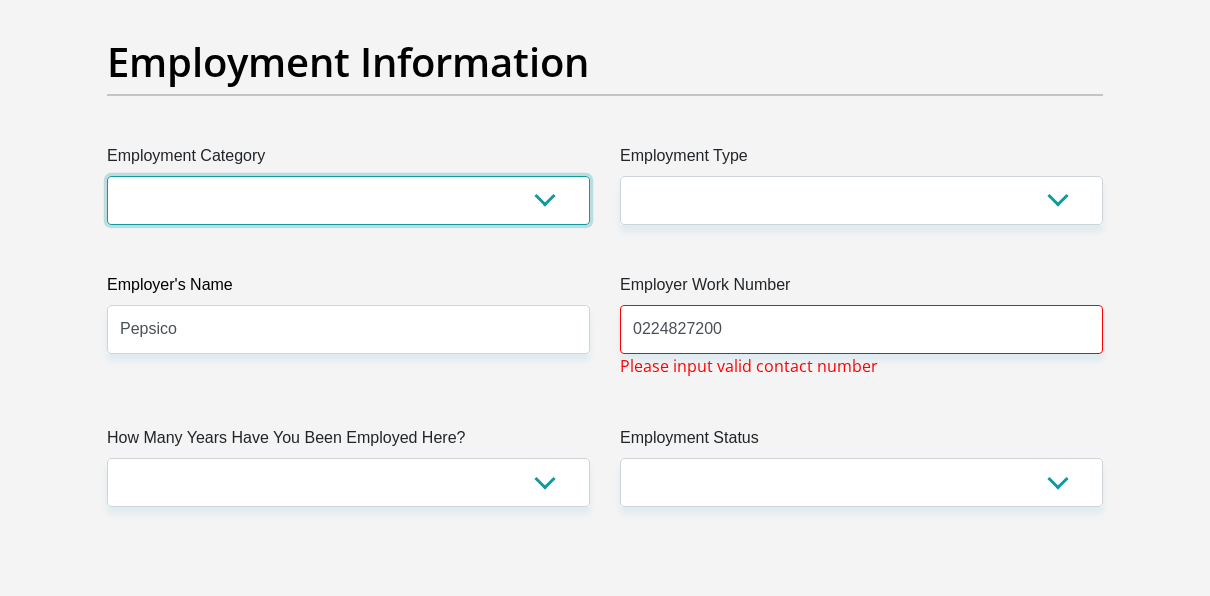 click on "AGRICULTURE
ALCOHOL & TOBACCO
CONSTRUCTION MATERIALS
METALLURGY
EQUIPMENT FOR RENEWABLE ENERGY
SPECIALIZED CONTRACTORS
CAR
GAMING (INCL. INTERNET
OTHER WHOLESALE
UNLICENSED PHARMACEUTICALS
CURRENCY EXCHANGE HOUSES
OTHER FINANCIAL INSTITUTIONS & INSURANCE
REAL ESTATE AGENTS
OIL & GAS
OTHER MATERIALS (E.G. IRON ORE)
PRECIOUS STONES & PRECIOUS METALS
POLITICAL ORGANIZATIONS
RELIGIOUS ORGANIZATIONS(NOT SECTS)
ACTI. HAVING BUSINESS DEAL WITH PUBLIC ADMINISTRATION
LAUNDROMATS" at bounding box center (348, 200) 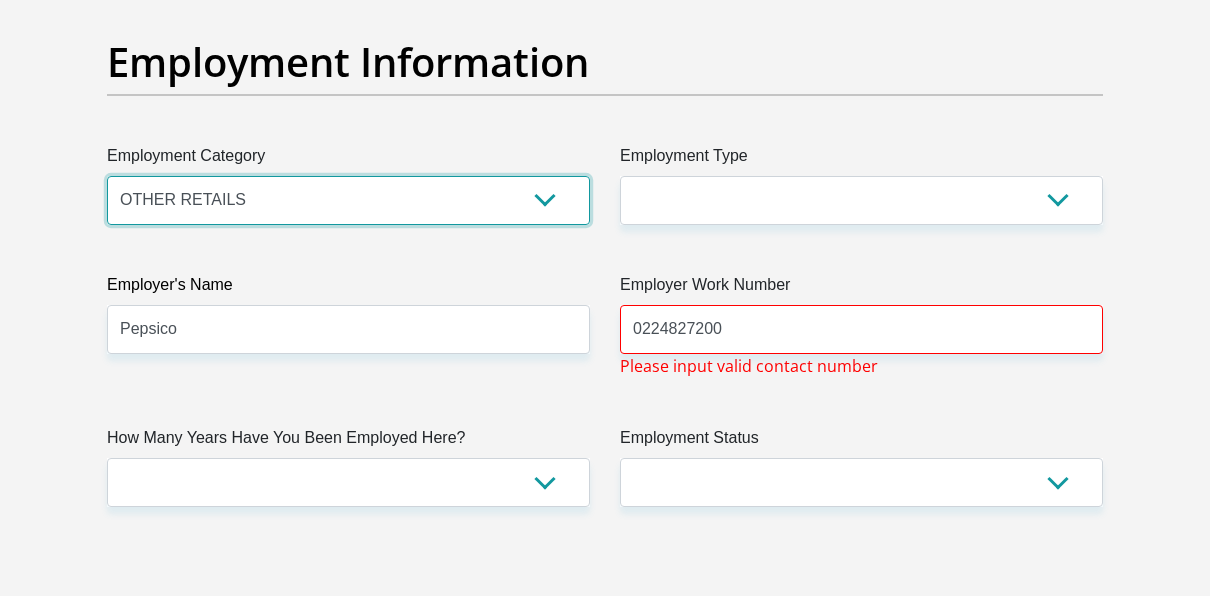 click on "AGRICULTURE
ALCOHOL & TOBACCO
CONSTRUCTION MATERIALS
METALLURGY
EQUIPMENT FOR RENEWABLE ENERGY
SPECIALIZED CONTRACTORS
CAR
GAMING (INCL. INTERNET
OTHER WHOLESALE
UNLICENSED PHARMACEUTICALS
CURRENCY EXCHANGE HOUSES
OTHER FINANCIAL INSTITUTIONS & INSURANCE
REAL ESTATE AGENTS
OIL & GAS
OTHER MATERIALS (E.G. IRON ORE)
PRECIOUS STONES & PRECIOUS METALS
POLITICAL ORGANIZATIONS
RELIGIOUS ORGANIZATIONS(NOT SECTS)
ACTI. HAVING BUSINESS DEAL WITH PUBLIC ADMINISTRATION
LAUNDROMATS" at bounding box center [348, 200] 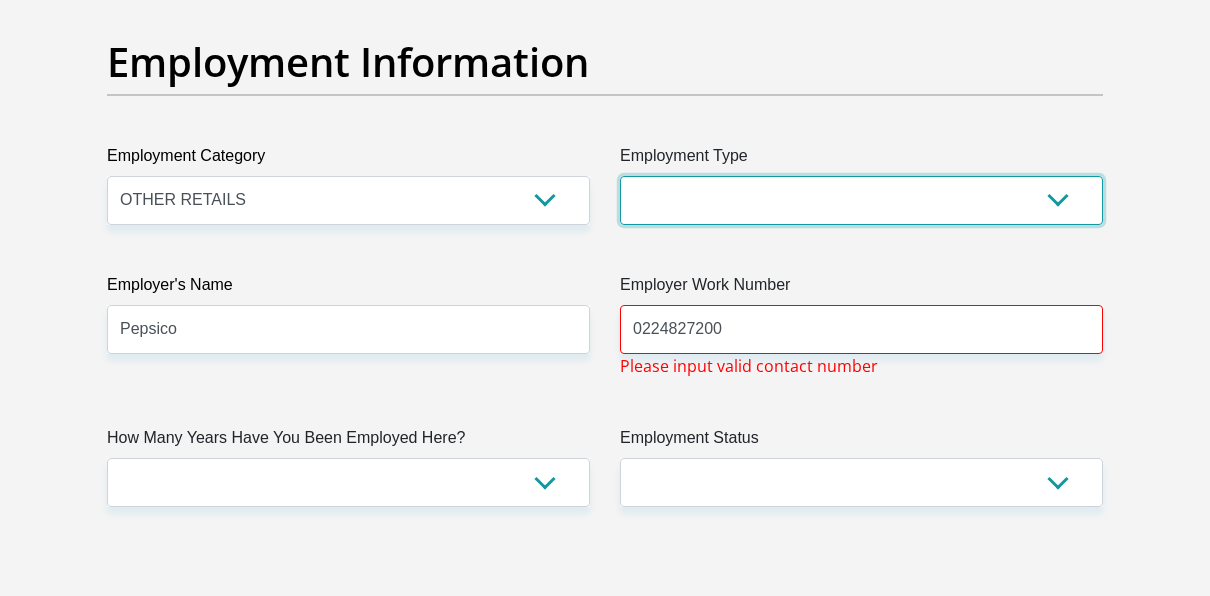 click on "College/Lecturer
Craft Seller
Creative
Driver
Executive
Farmer
Forces - Non Commissioned
Forces - Officer
Hawker
Housewife
Labourer
Licenced Professional
Manager
Miner
Non Licenced Professional
Office Staff/Clerk
Outside Worker
Pensioner
Permanent Teacher
Production/Manufacturing
Sales
Self-Employed
Semi-Professional Worker
Service Industry  Social Worker  Student" at bounding box center (861, 200) 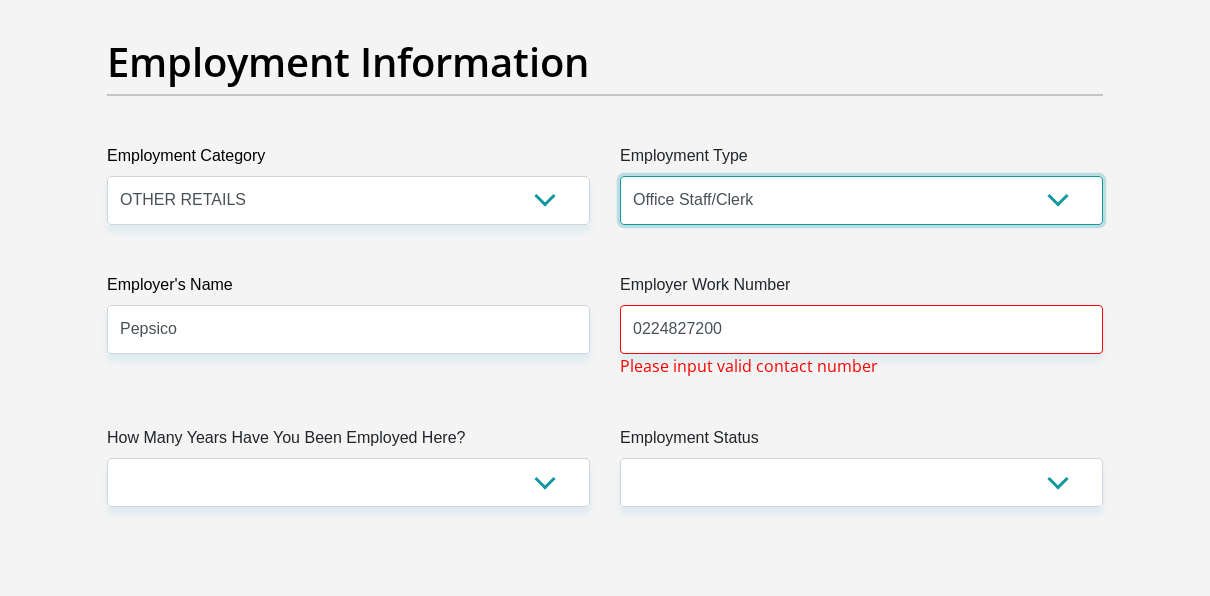 click on "College/Lecturer
Craft Seller
Creative
Driver
Executive
Farmer
Forces - Non Commissioned
Forces - Officer
Hawker
Housewife
Labourer
Licenced Professional
Manager
Miner
Non Licenced Professional
Office Staff/Clerk
Outside Worker
Pensioner
Permanent Teacher
Production/Manufacturing
Sales
Self-Employed
Semi-Professional Worker
Service Industry  Social Worker  Student" at bounding box center (861, 200) 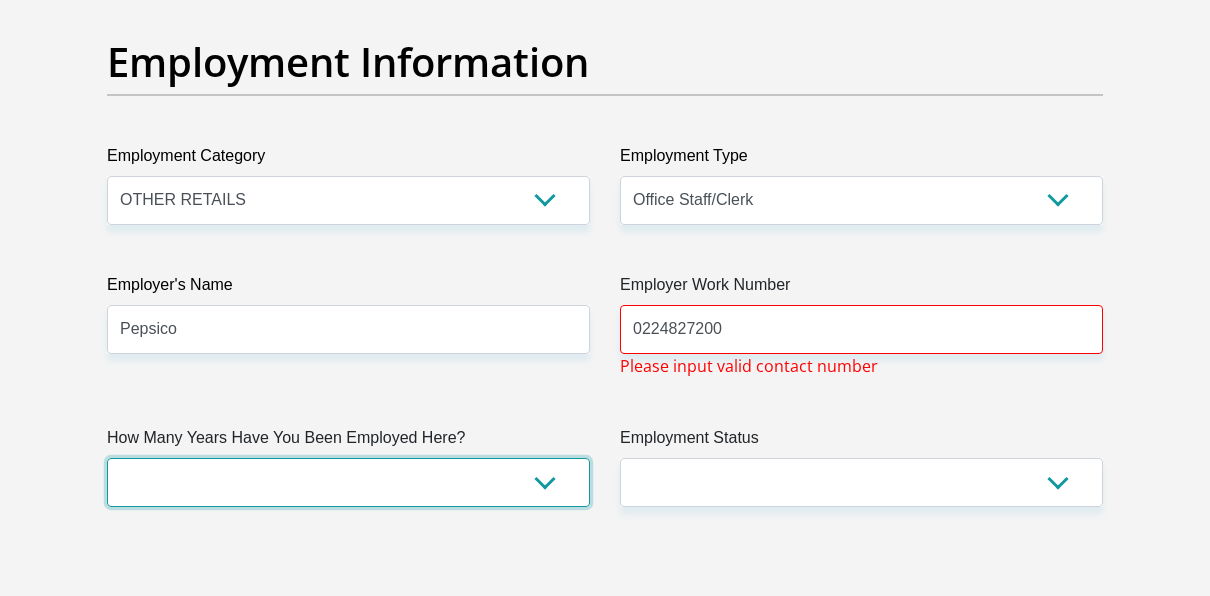 click on "less than 1 year
1-3 years
3-5 years
5+ years" at bounding box center (348, 482) 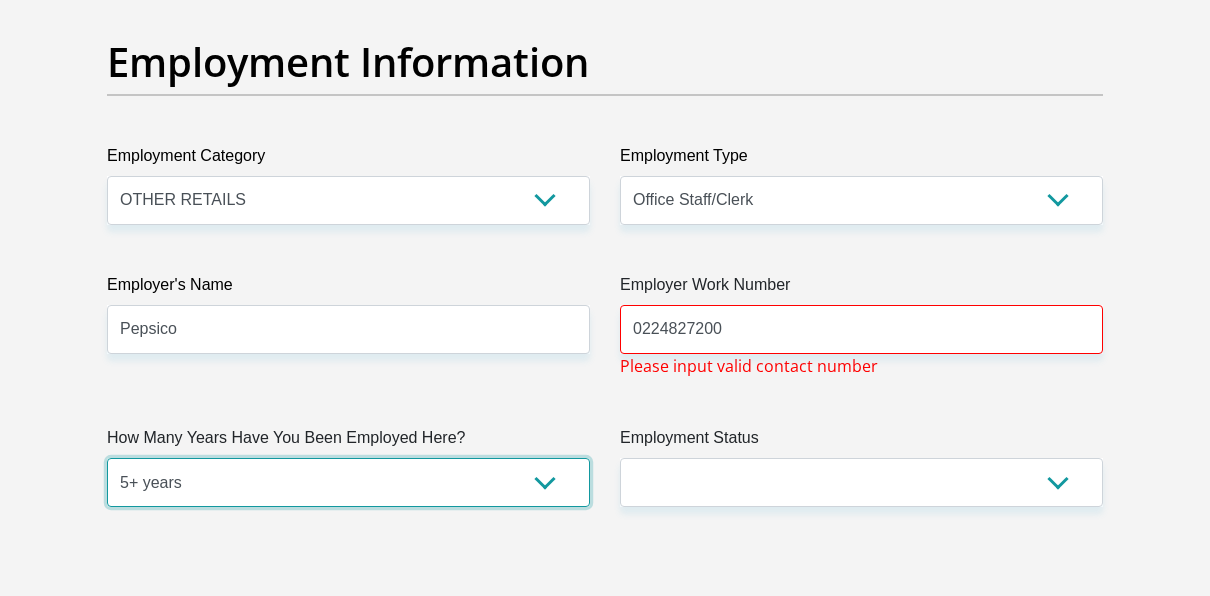 click on "less than 1 year
1-3 years
3-5 years
5+ years" at bounding box center (348, 482) 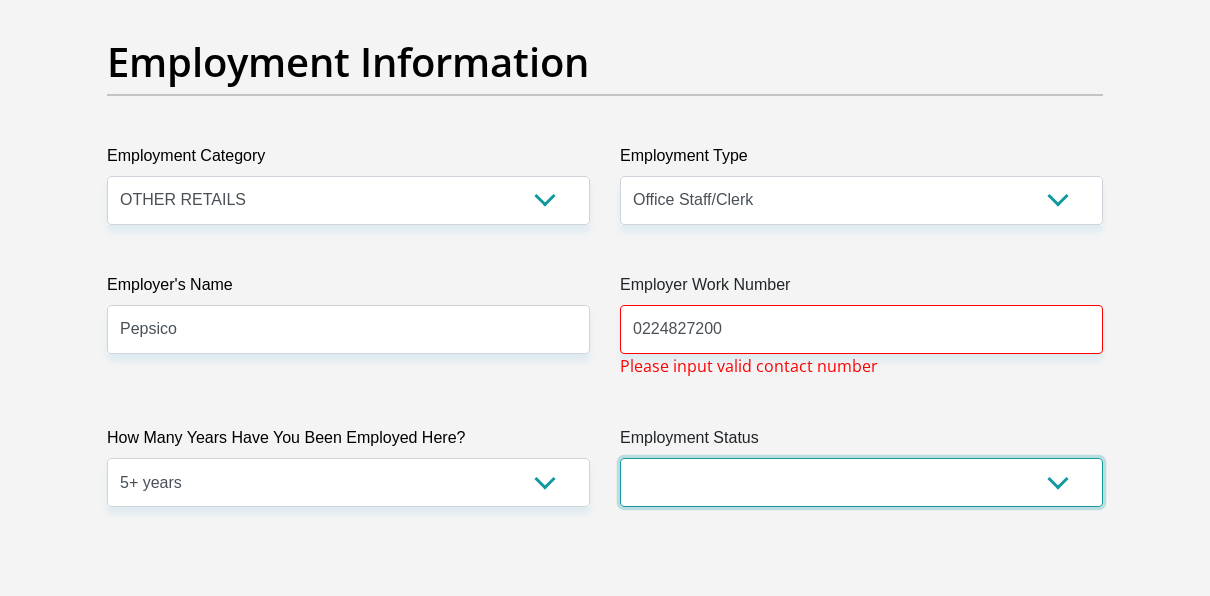 click on "Permanent/Full-time
Part-time/Casual
[DEMOGRAPHIC_DATA] Worker
Self-Employed
Housewife
Retired
Student
Medically Boarded
Disability
Unemployed" at bounding box center (861, 482) 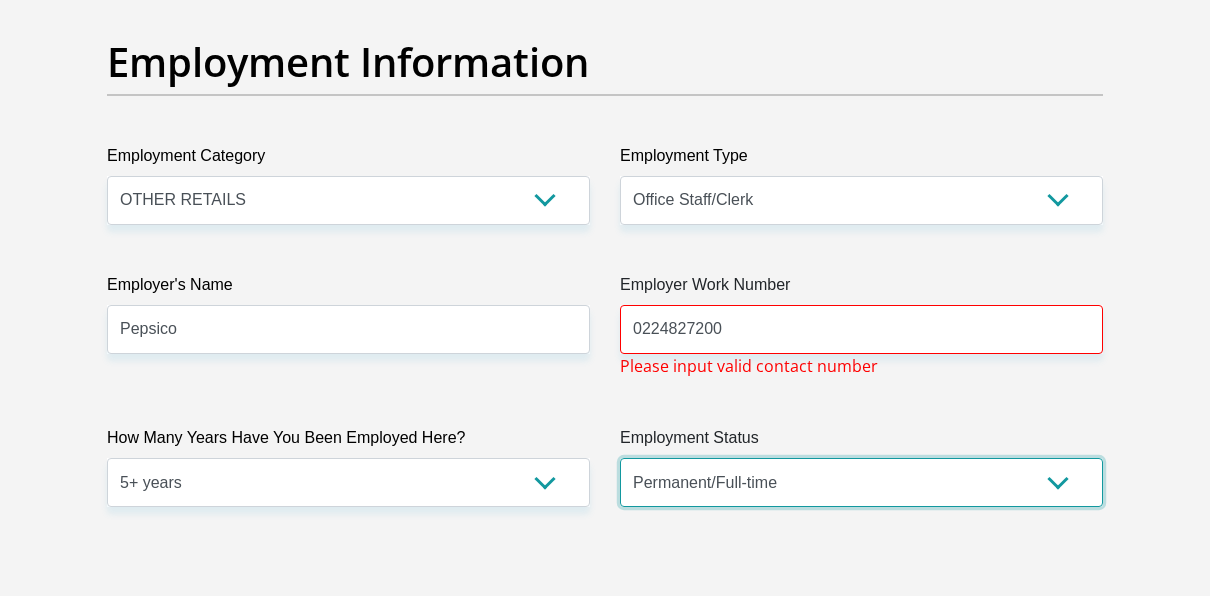 click on "Permanent/Full-time
Part-time/Casual
[DEMOGRAPHIC_DATA] Worker
Self-Employed
Housewife
Retired
Student
Medically Boarded
Disability
Unemployed" at bounding box center [861, 482] 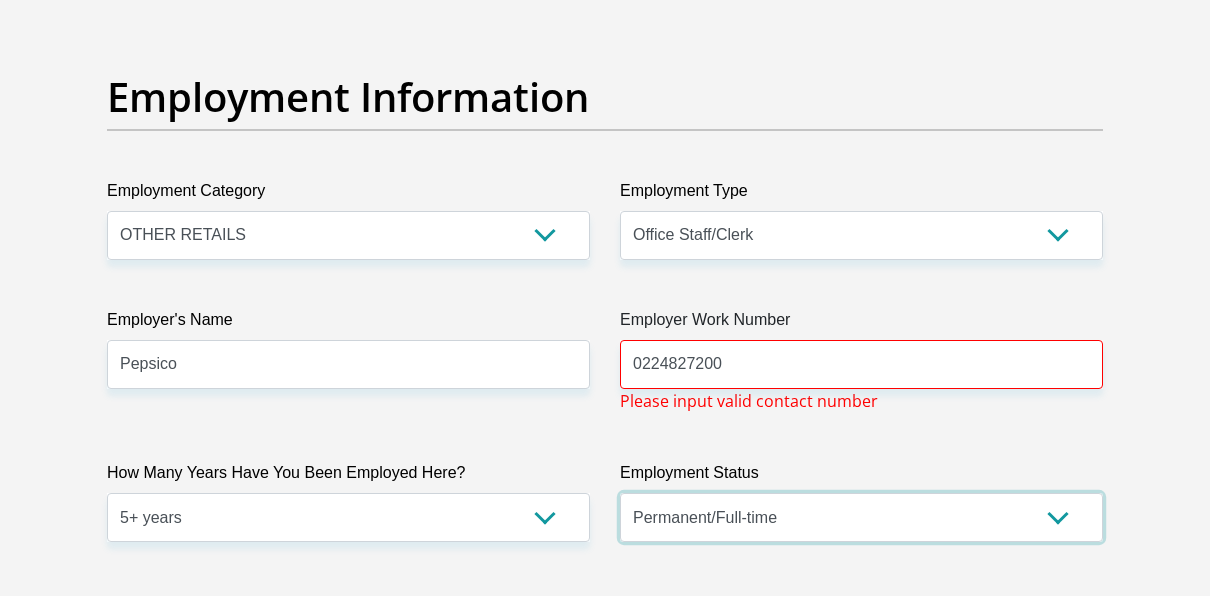 scroll, scrollTop: 3727, scrollLeft: 0, axis: vertical 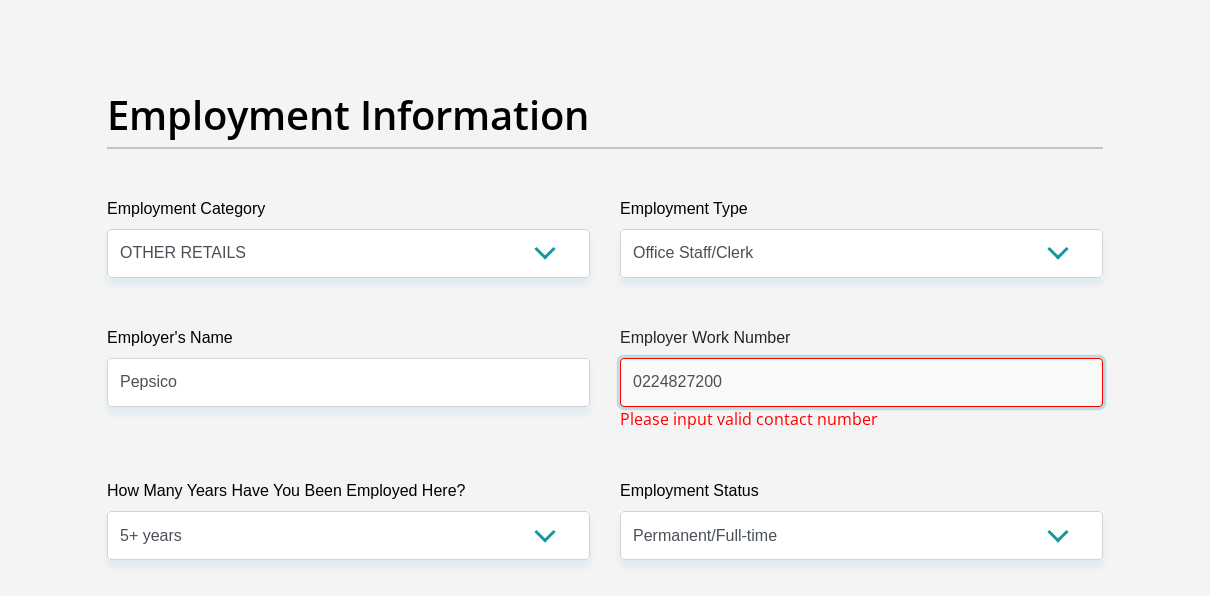 click on "0224827200" at bounding box center (861, 382) 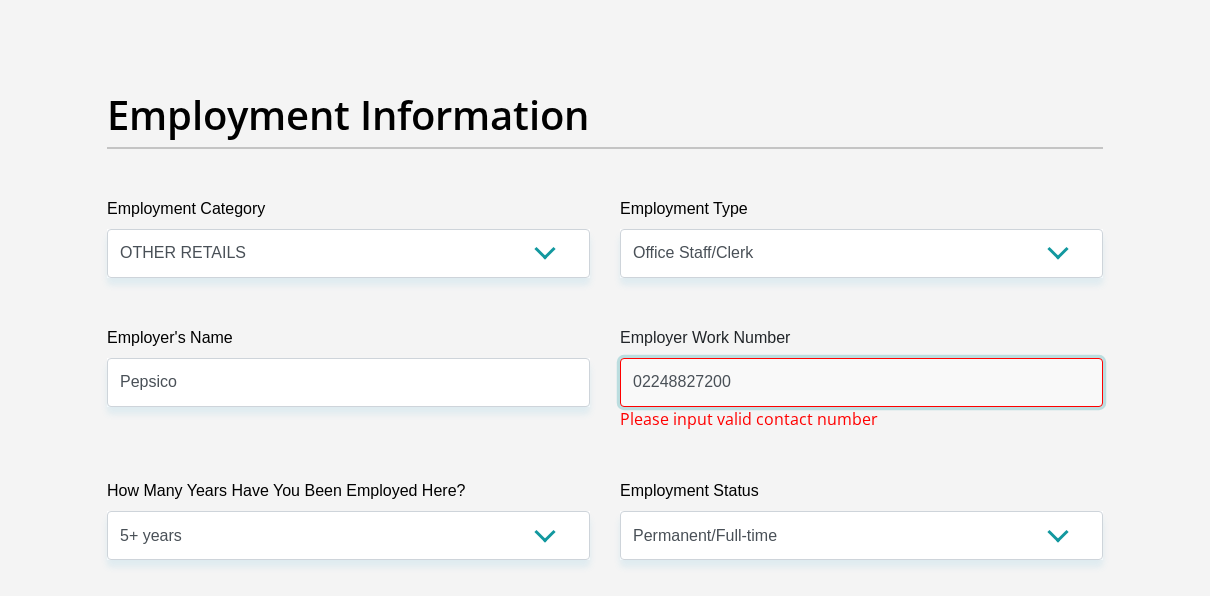 type on "0224827200" 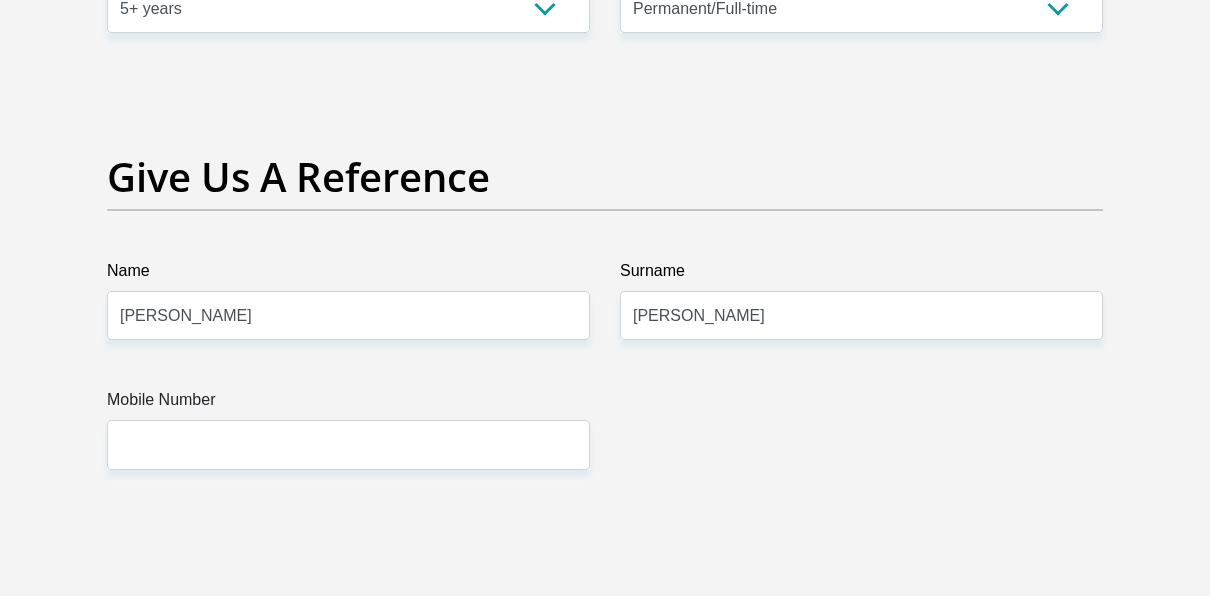 scroll, scrollTop: 4272, scrollLeft: 0, axis: vertical 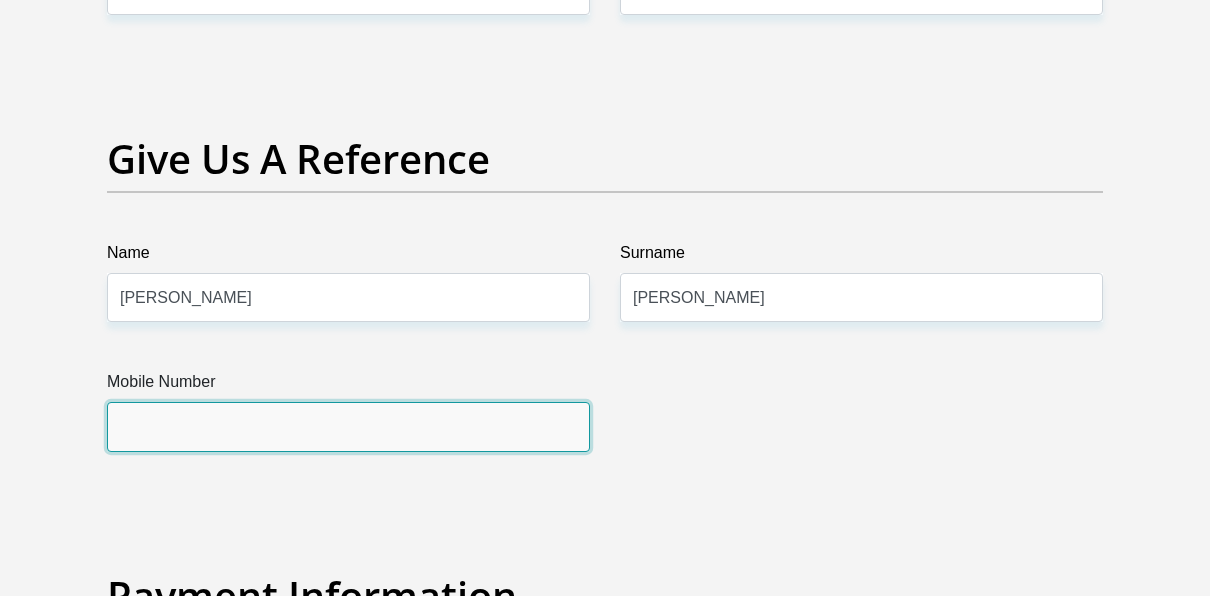 click on "Mobile Number" at bounding box center (348, 426) 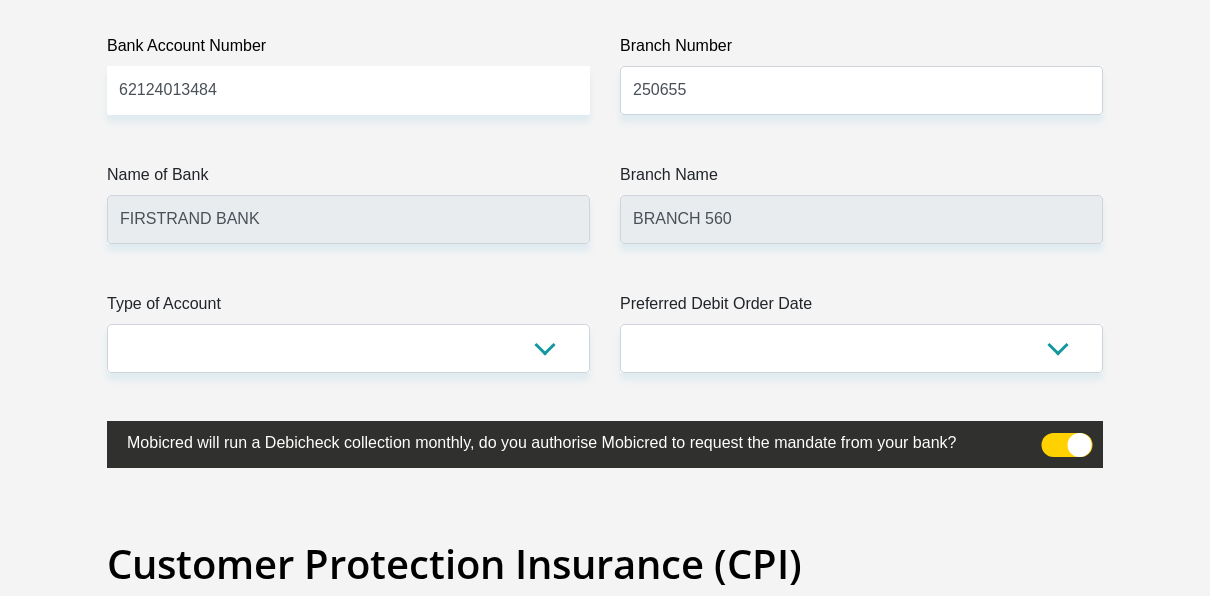 scroll, scrollTop: 4934, scrollLeft: 0, axis: vertical 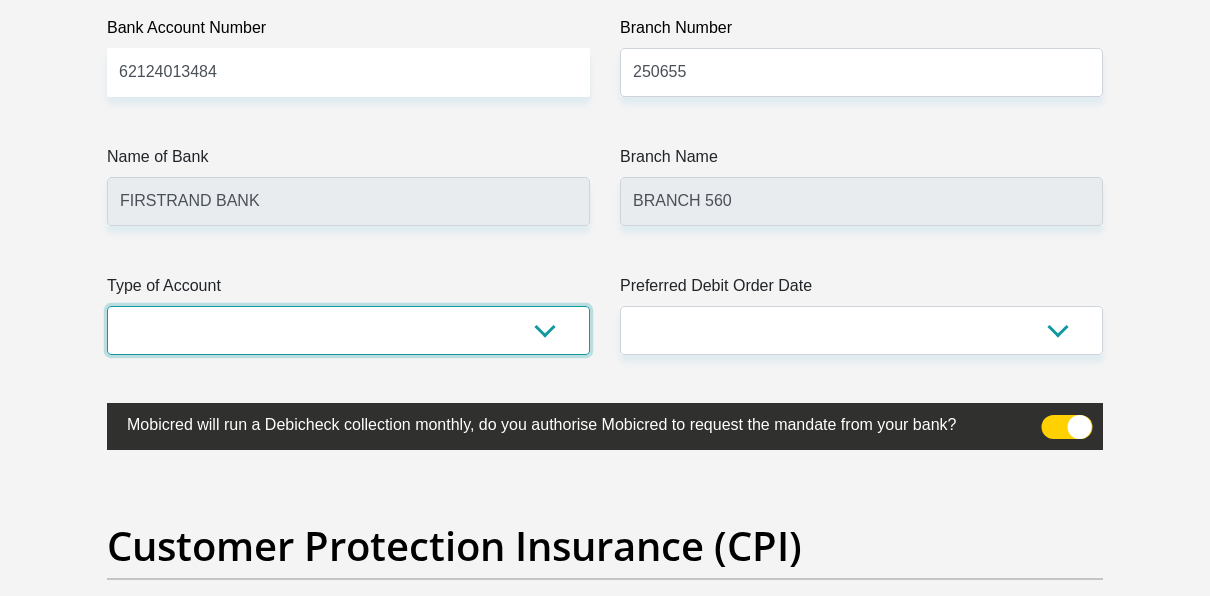 click on "Cheque
Savings" at bounding box center [348, 330] 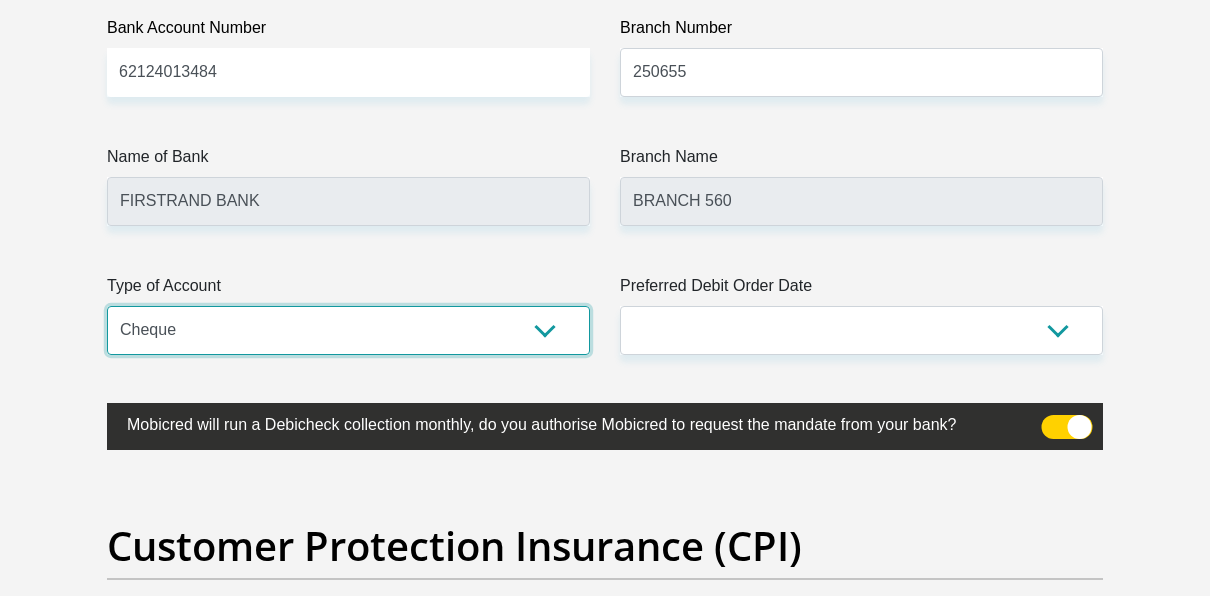 click on "Cheque
Savings" at bounding box center (348, 330) 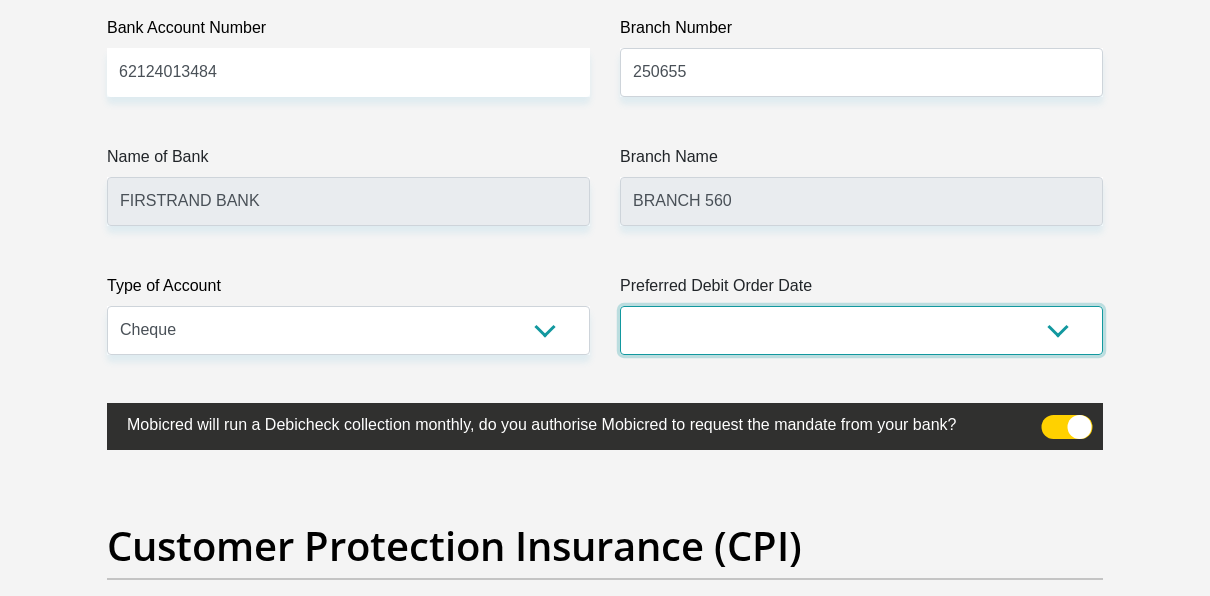click on "1st
2nd
3rd
4th
5th
7th
18th
19th
20th
21st
22nd
23rd
24th
25th
26th
27th
28th
29th
30th" at bounding box center [861, 330] 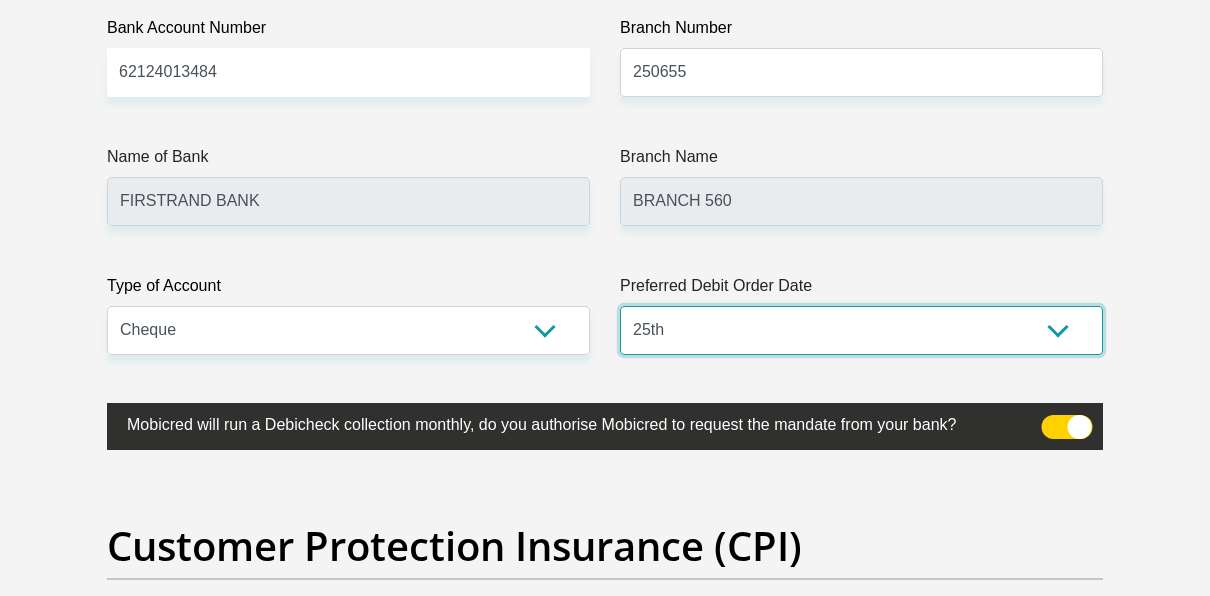 click on "1st
2nd
3rd
4th
5th
7th
18th
19th
20th
21st
22nd
23rd
24th
25th
26th
27th
28th
29th
30th" at bounding box center (861, 330) 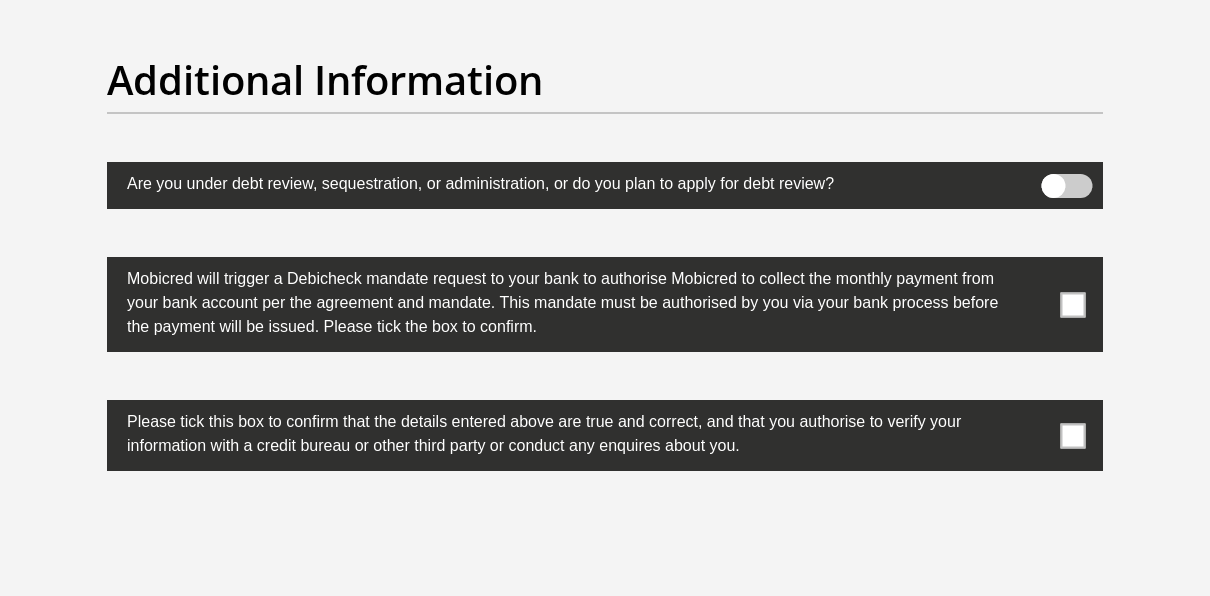 scroll, scrollTop: 6444, scrollLeft: 0, axis: vertical 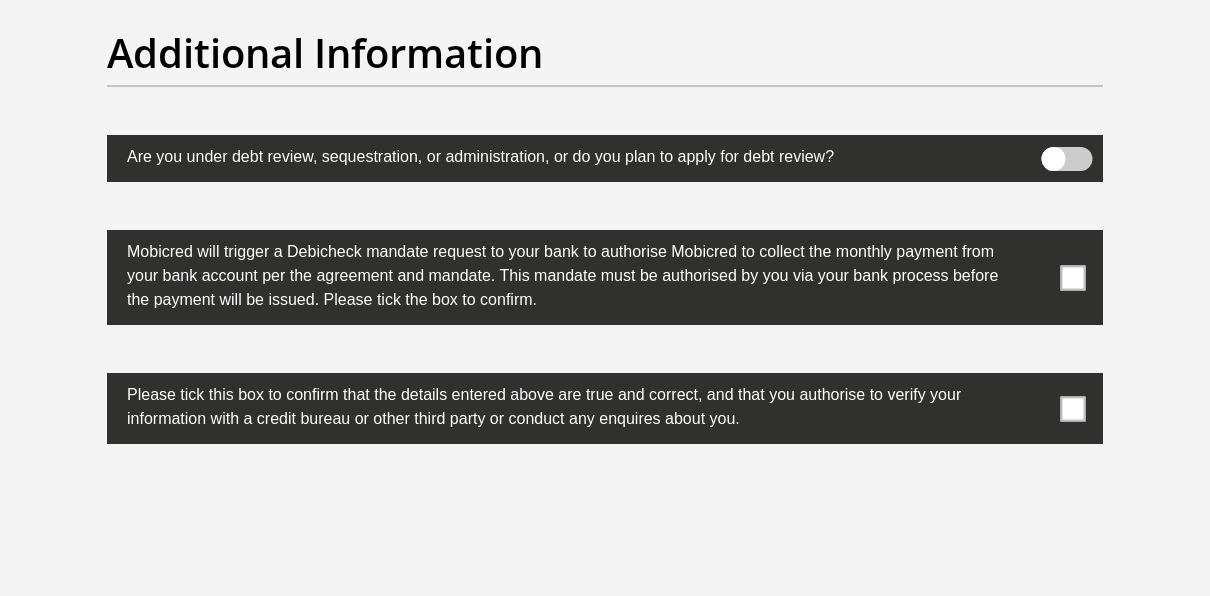 click at bounding box center (1073, 277) 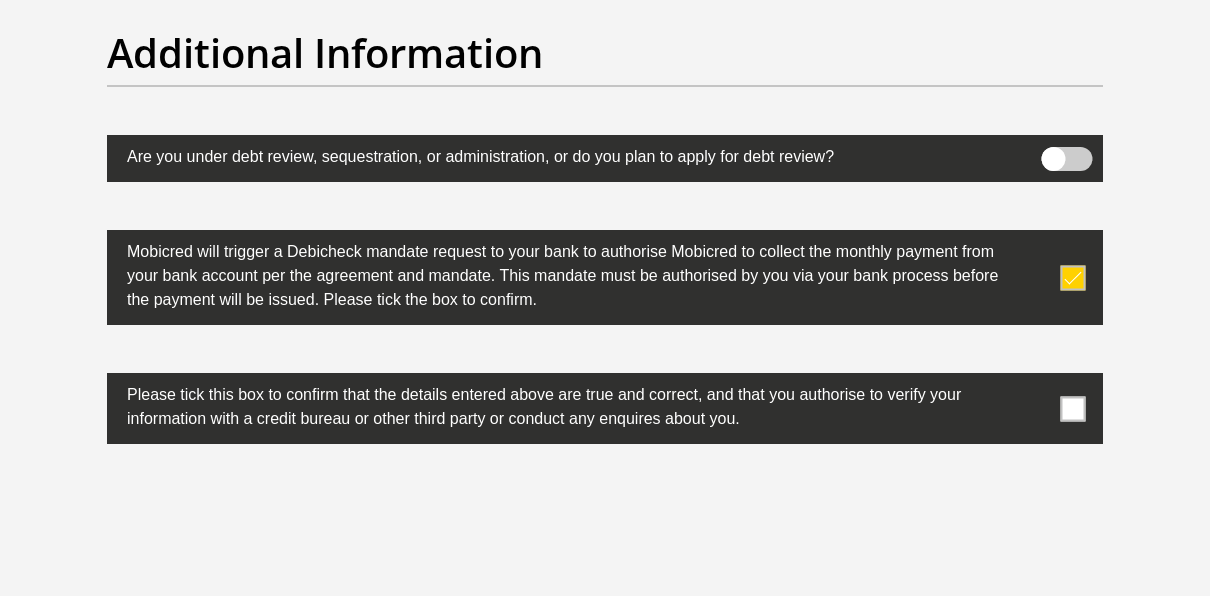 click at bounding box center [1073, 408] 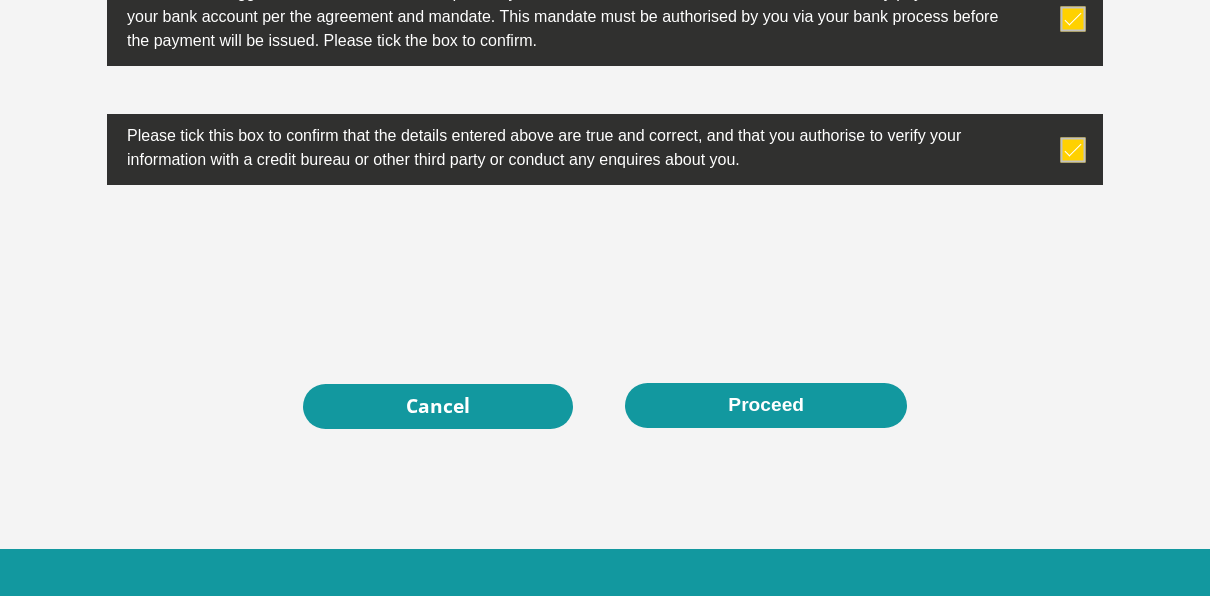 scroll, scrollTop: 6738, scrollLeft: 0, axis: vertical 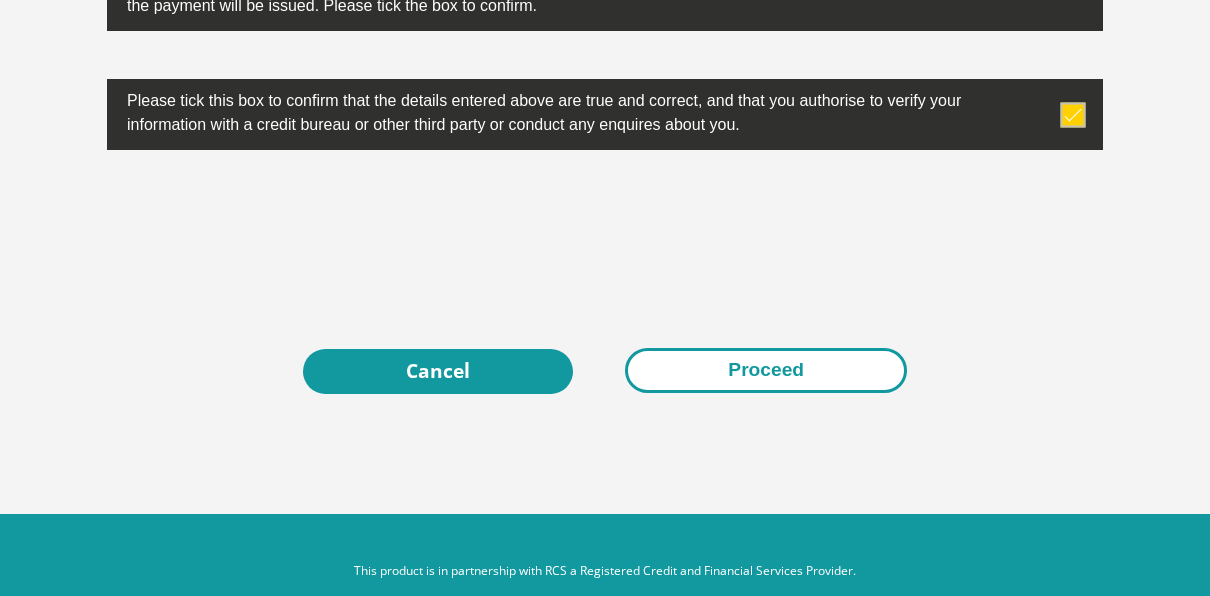 click on "Proceed" at bounding box center (766, 370) 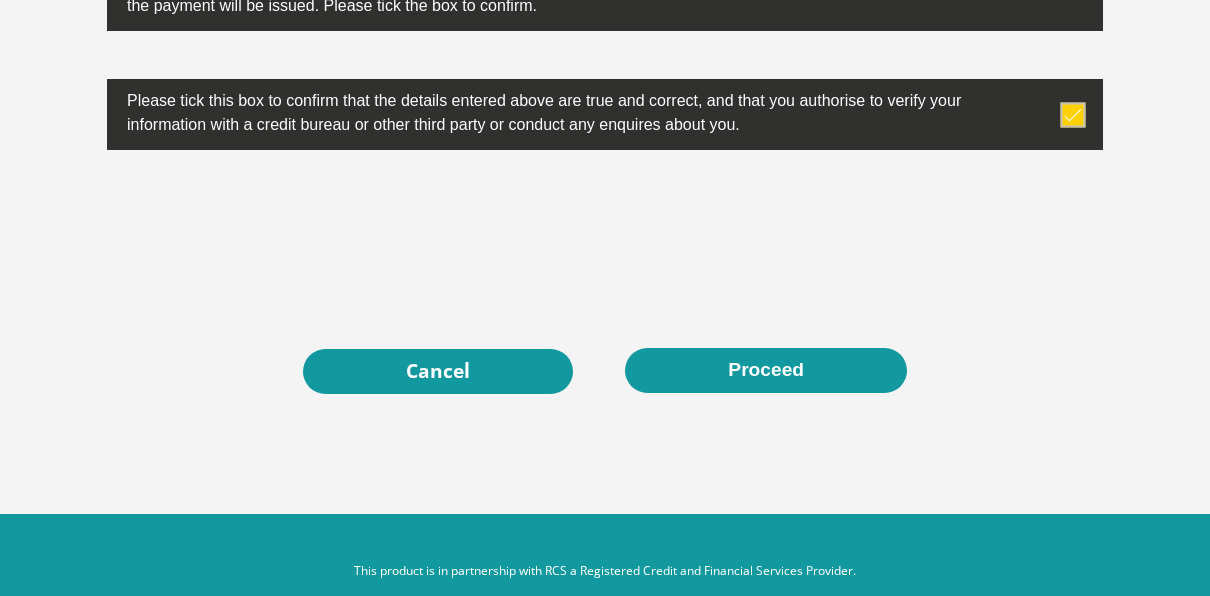 scroll, scrollTop: 6578, scrollLeft: 0, axis: vertical 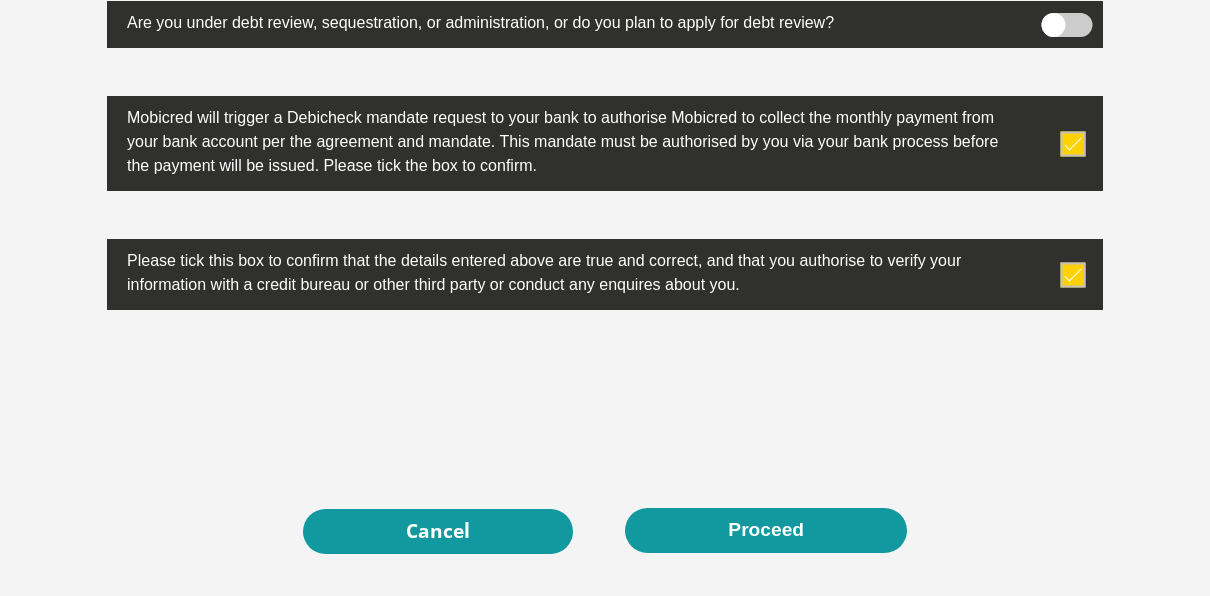 click at bounding box center (1067, 25) 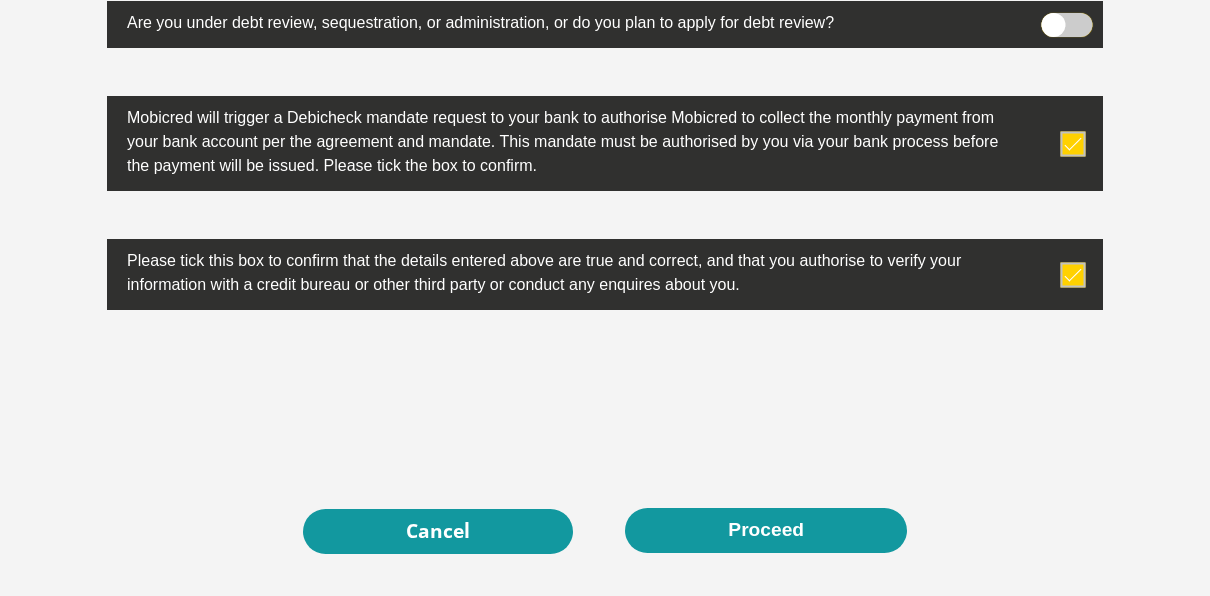 click at bounding box center (1053, 18) 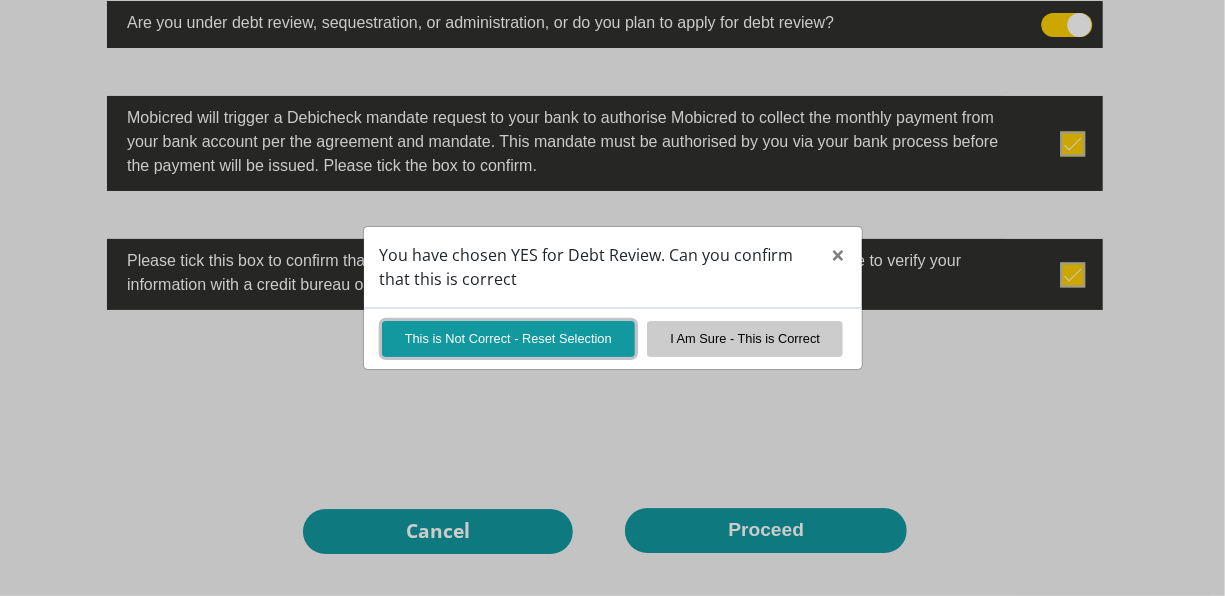 click on "This is Not Correct - Reset Selection" at bounding box center [508, 338] 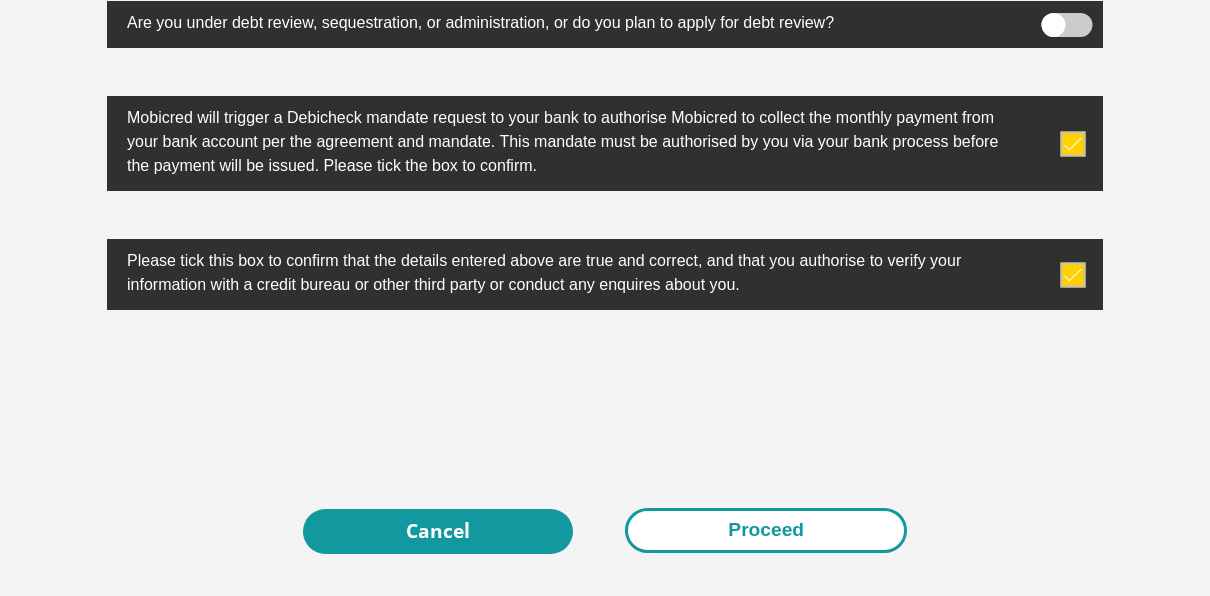 click on "Proceed" at bounding box center (766, 530) 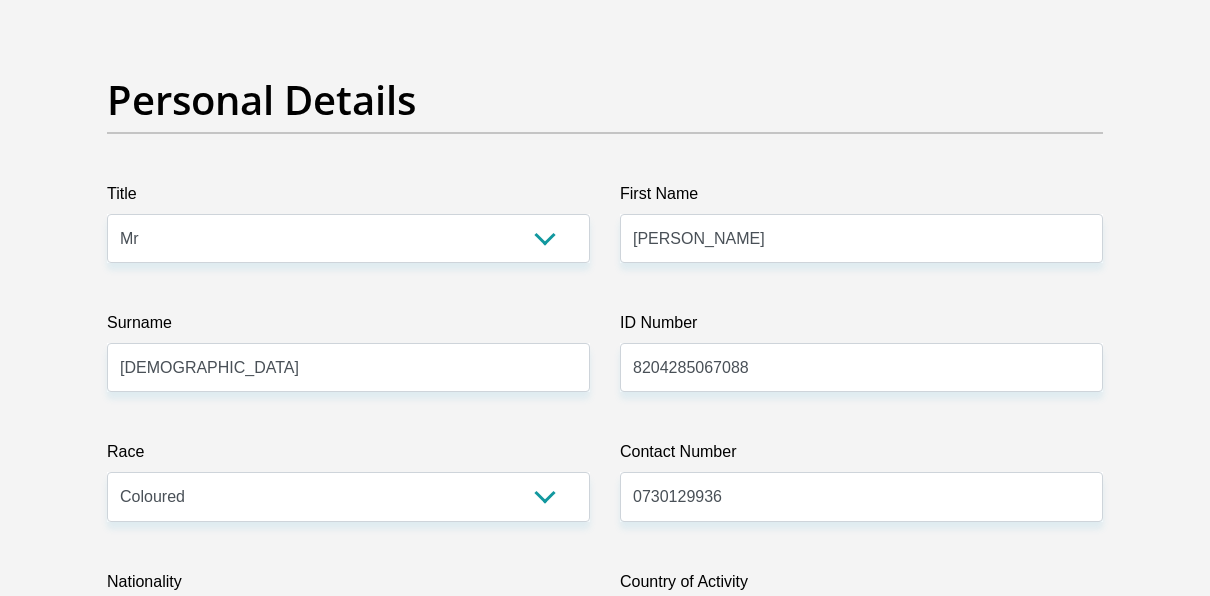 scroll, scrollTop: 0, scrollLeft: 0, axis: both 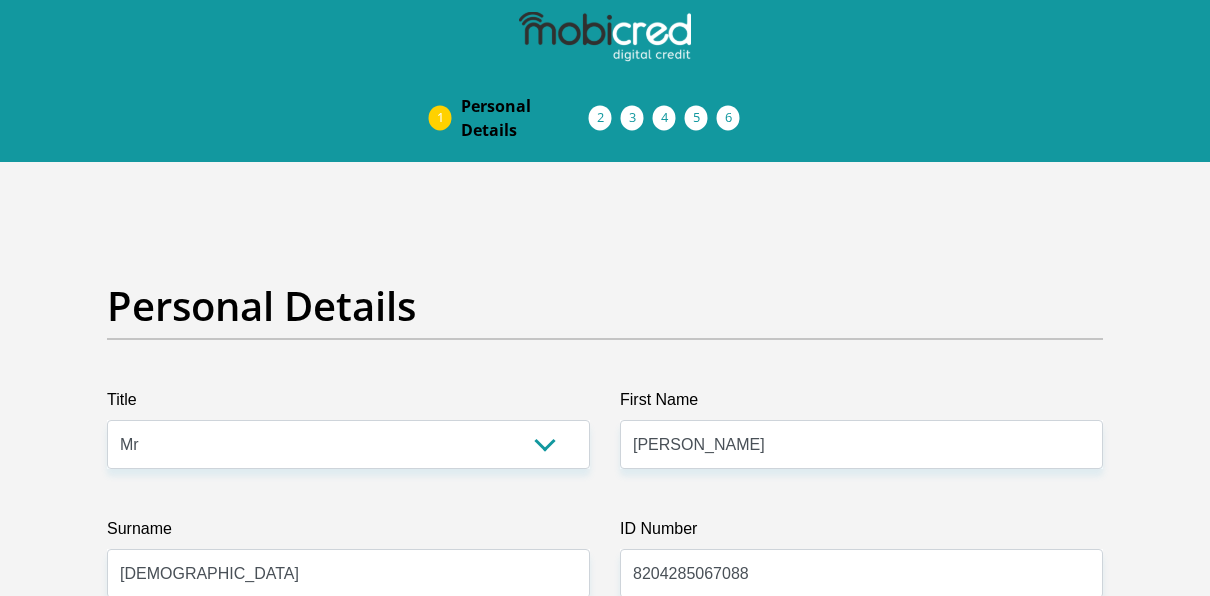 click on "Acceptance  of Services" at bounding box center [621, 118] 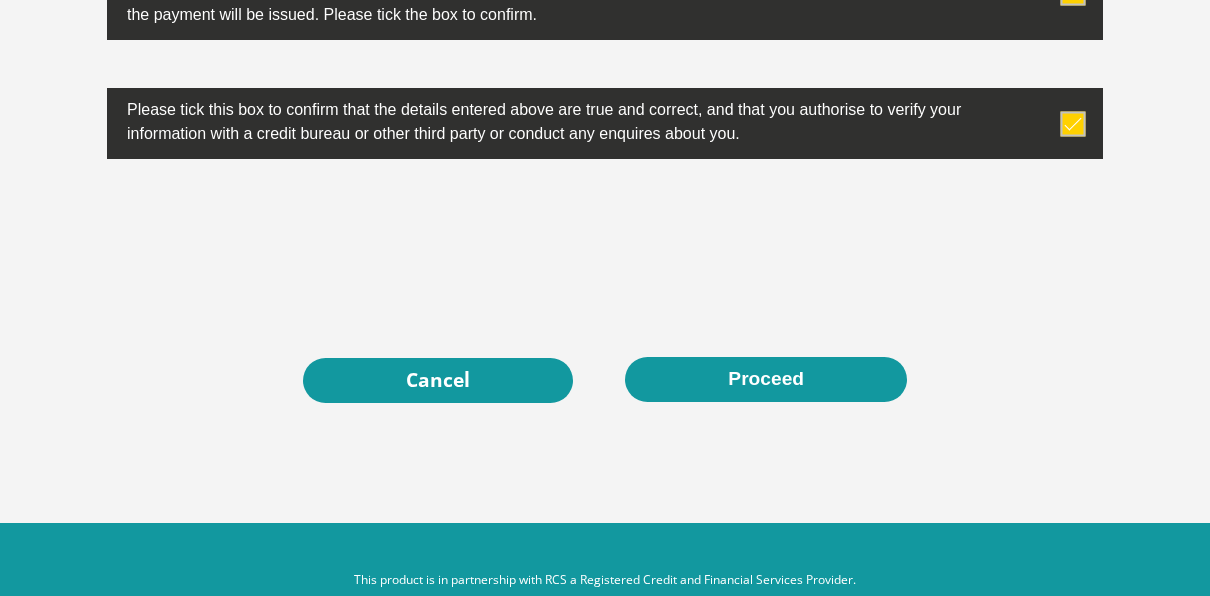 scroll, scrollTop: 6765, scrollLeft: 0, axis: vertical 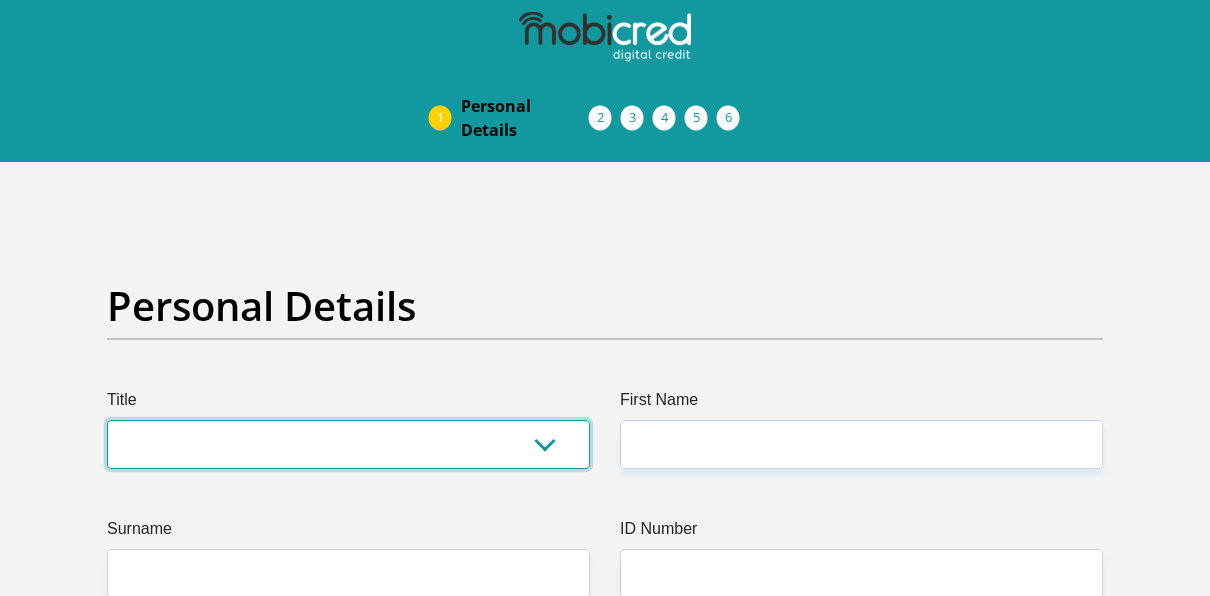 click on "Mr
Ms
Mrs
Dr
Other" at bounding box center [348, 444] 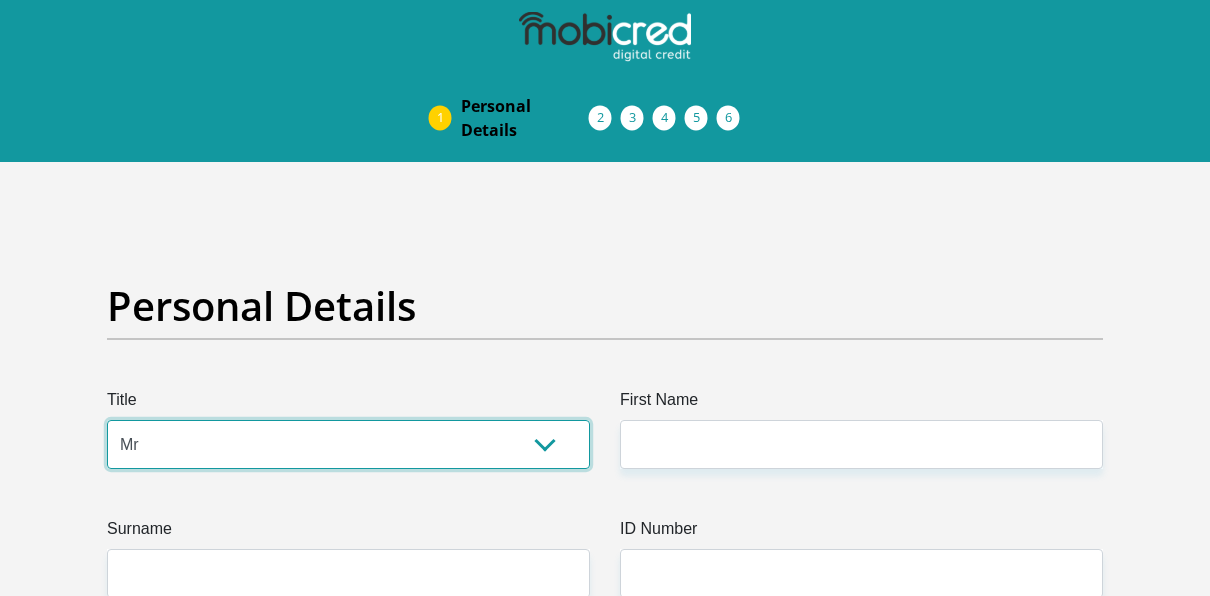 click on "Mr
Ms
Mrs
Dr
Other" at bounding box center (348, 444) 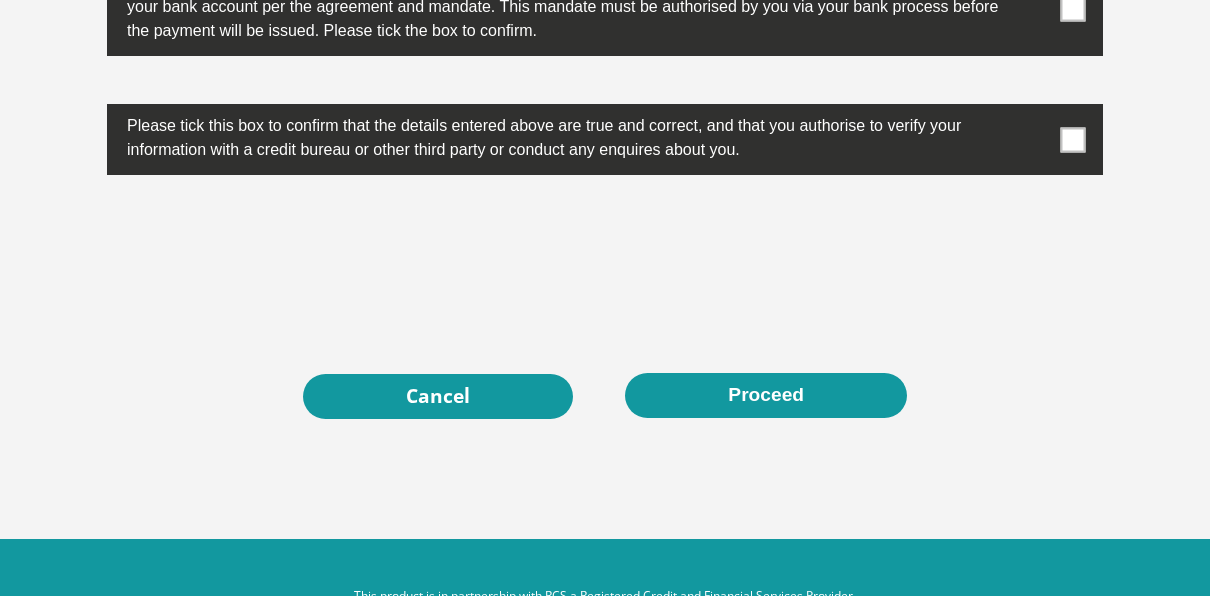 scroll, scrollTop: 6638, scrollLeft: 0, axis: vertical 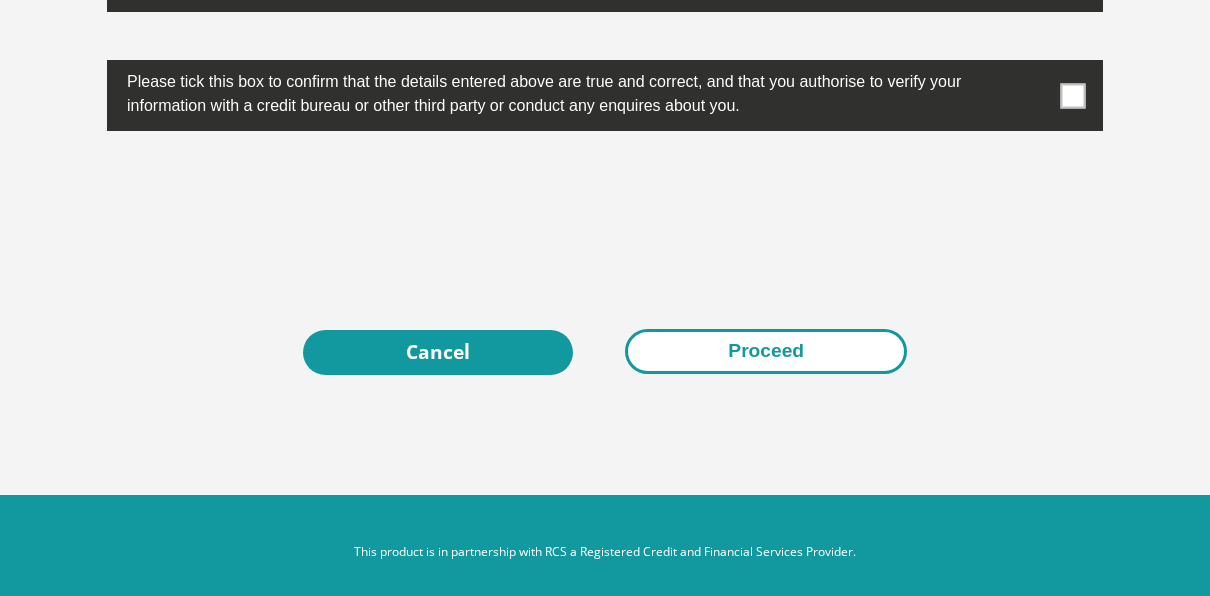 click on "Proceed" at bounding box center (766, 351) 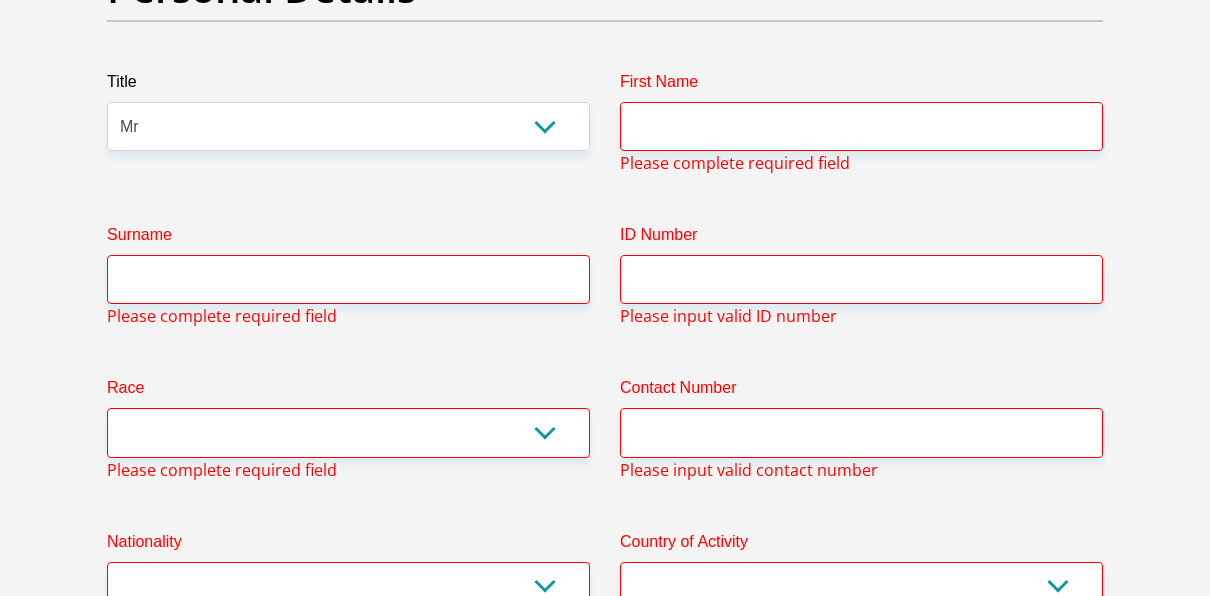 scroll, scrollTop: 168, scrollLeft: 0, axis: vertical 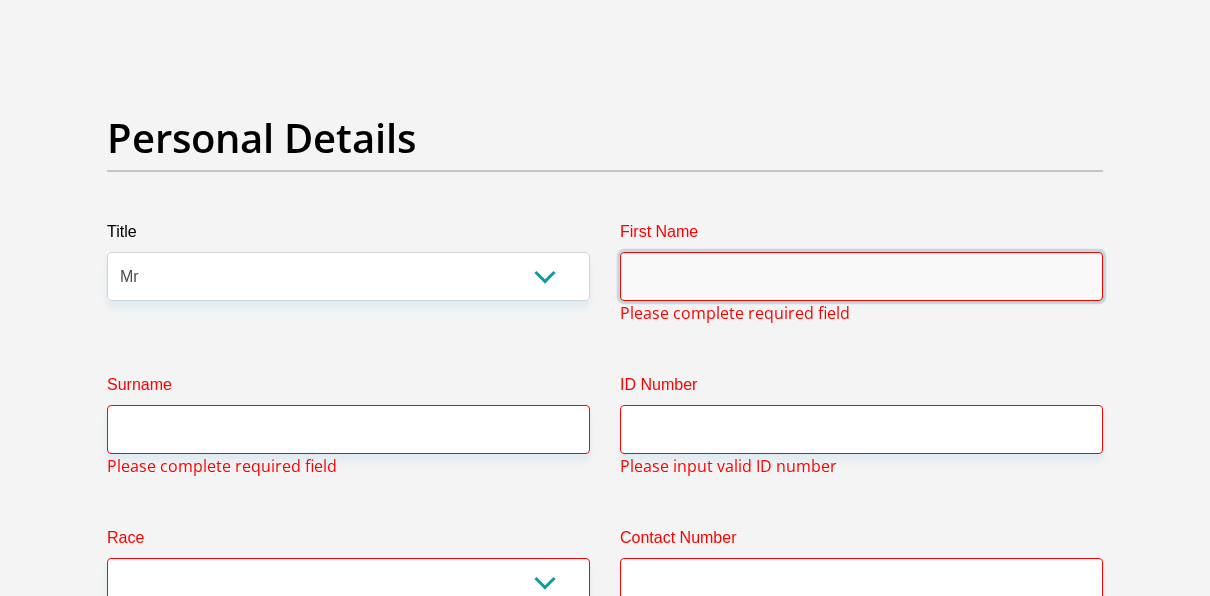 click on "First Name" at bounding box center (861, 276) 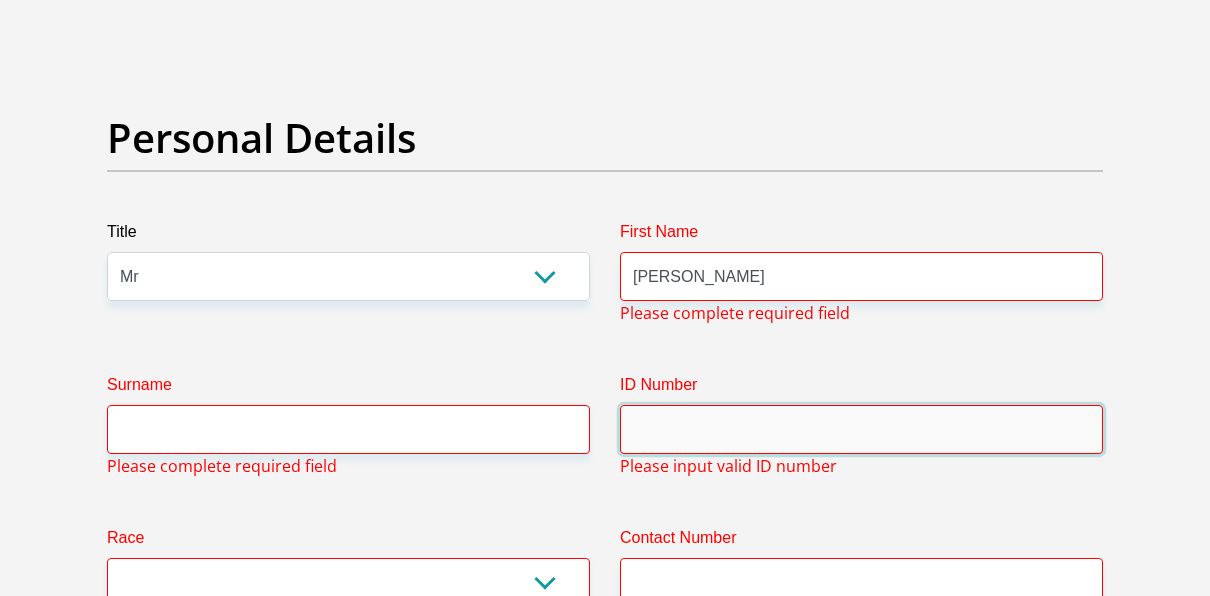 type on "Pepsico" 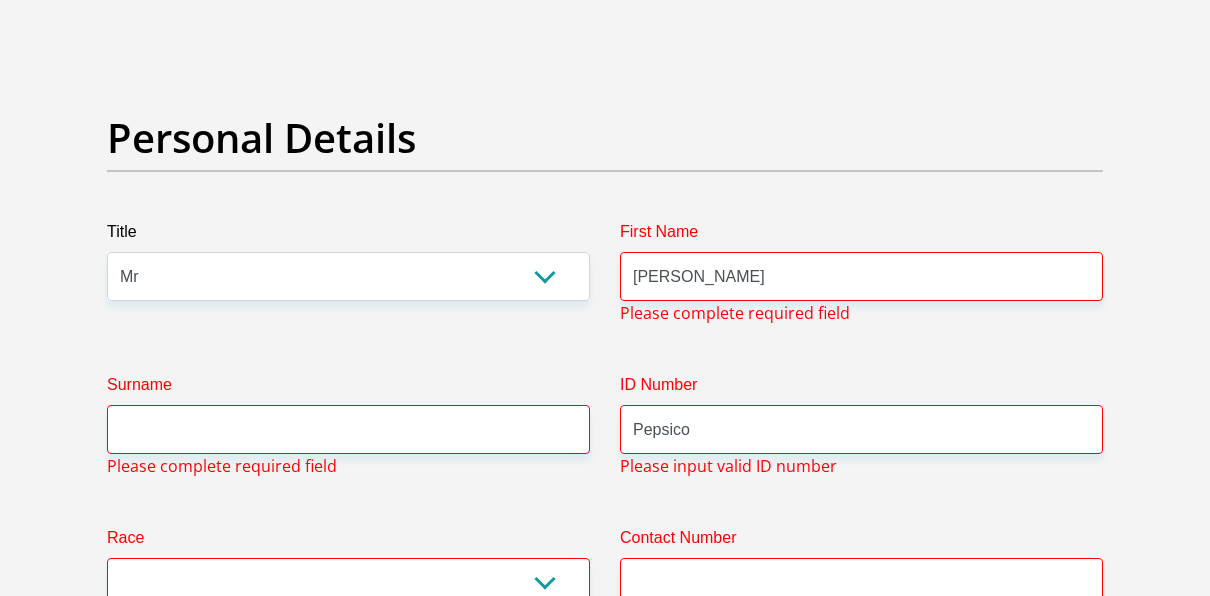 select on "ZAF" 